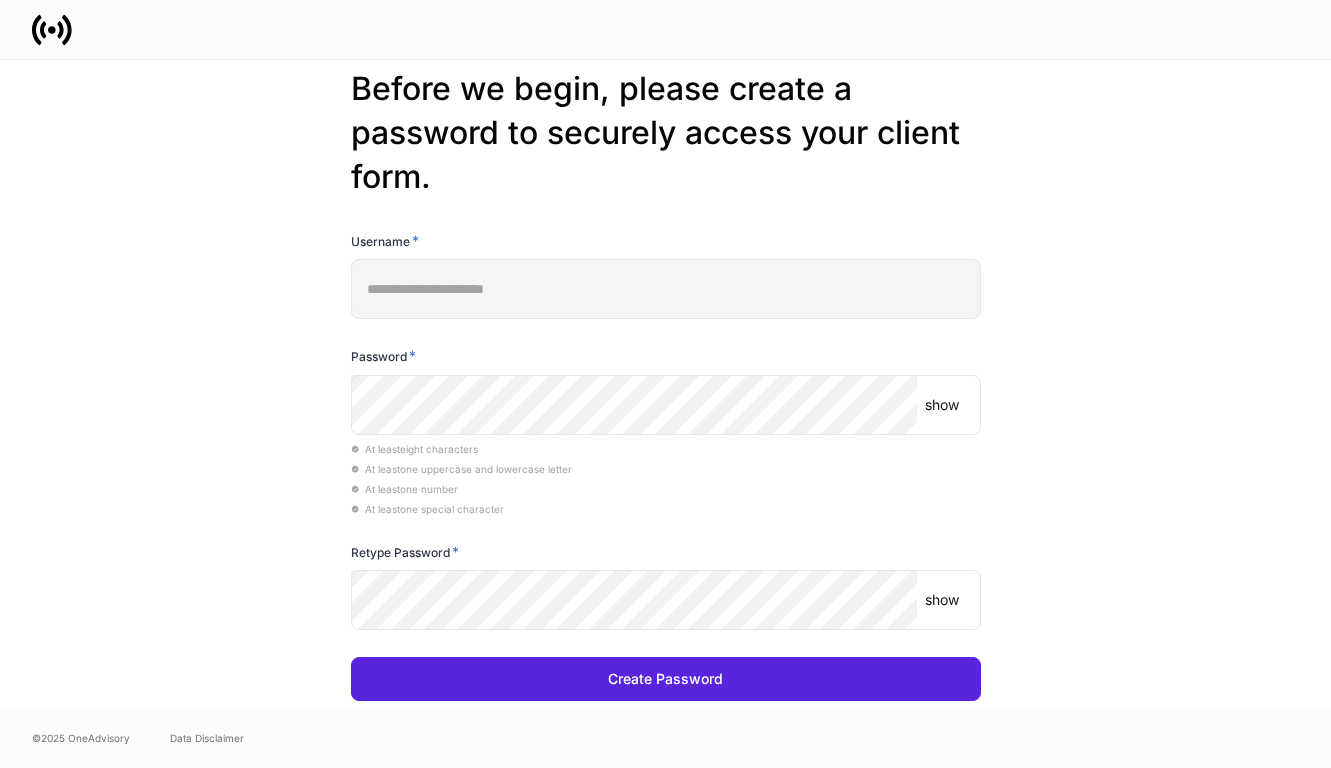 scroll, scrollTop: 0, scrollLeft: 0, axis: both 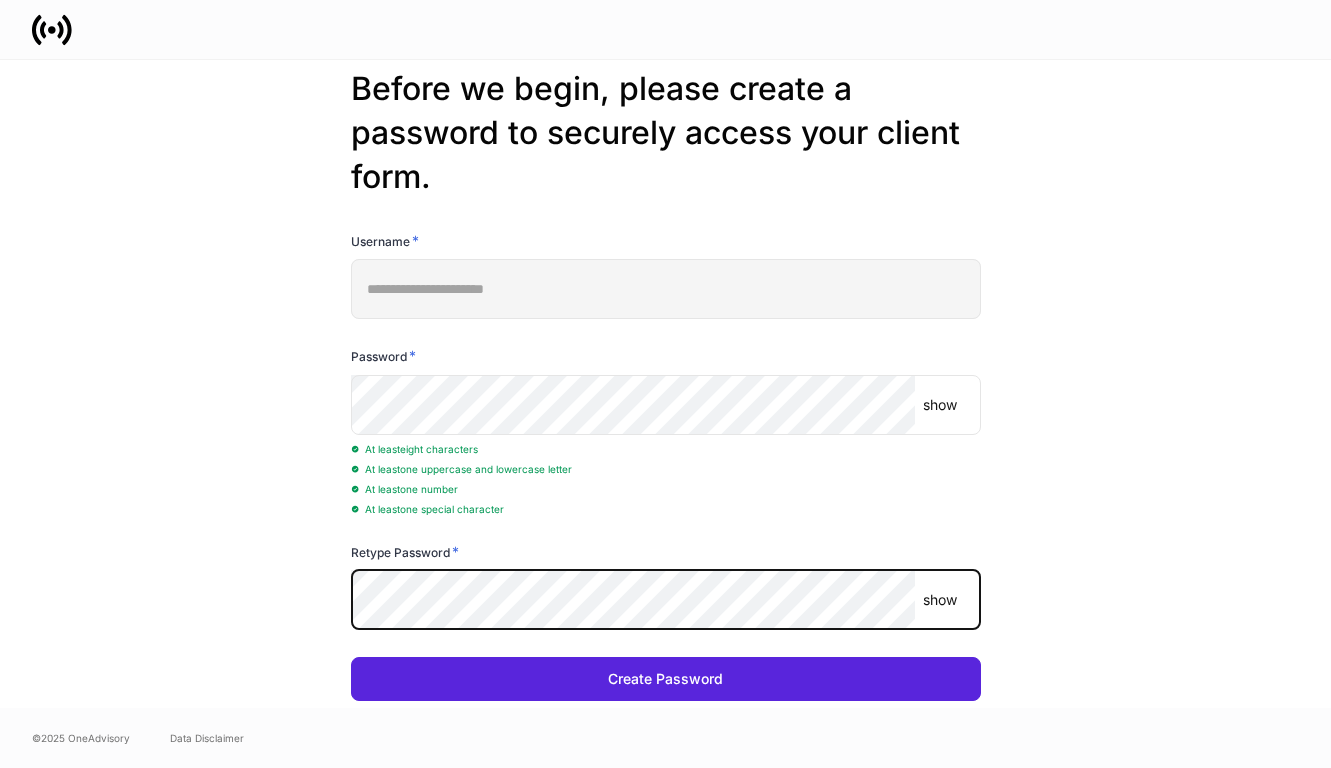 click on "Create Password" at bounding box center (666, 679) 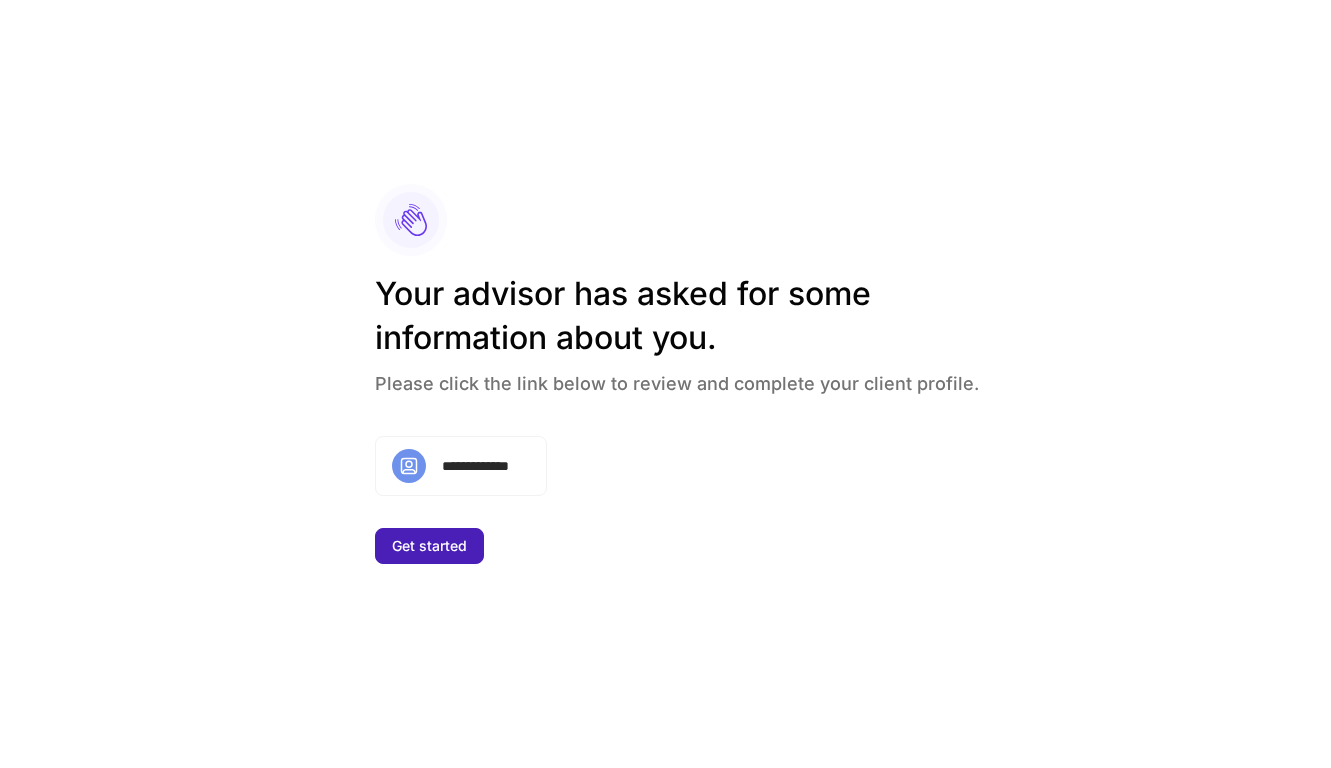 click on "Get started" at bounding box center (429, 546) 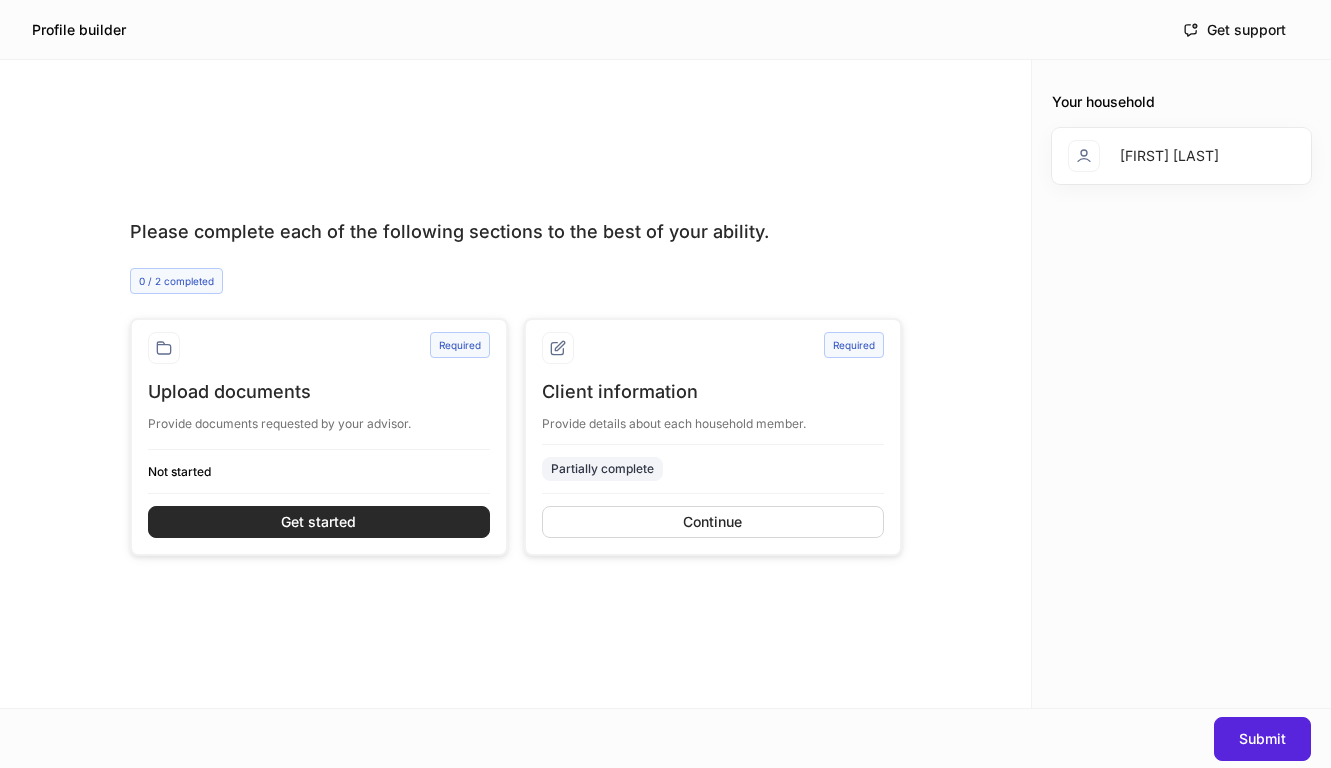 click on "Get started" at bounding box center [318, 522] 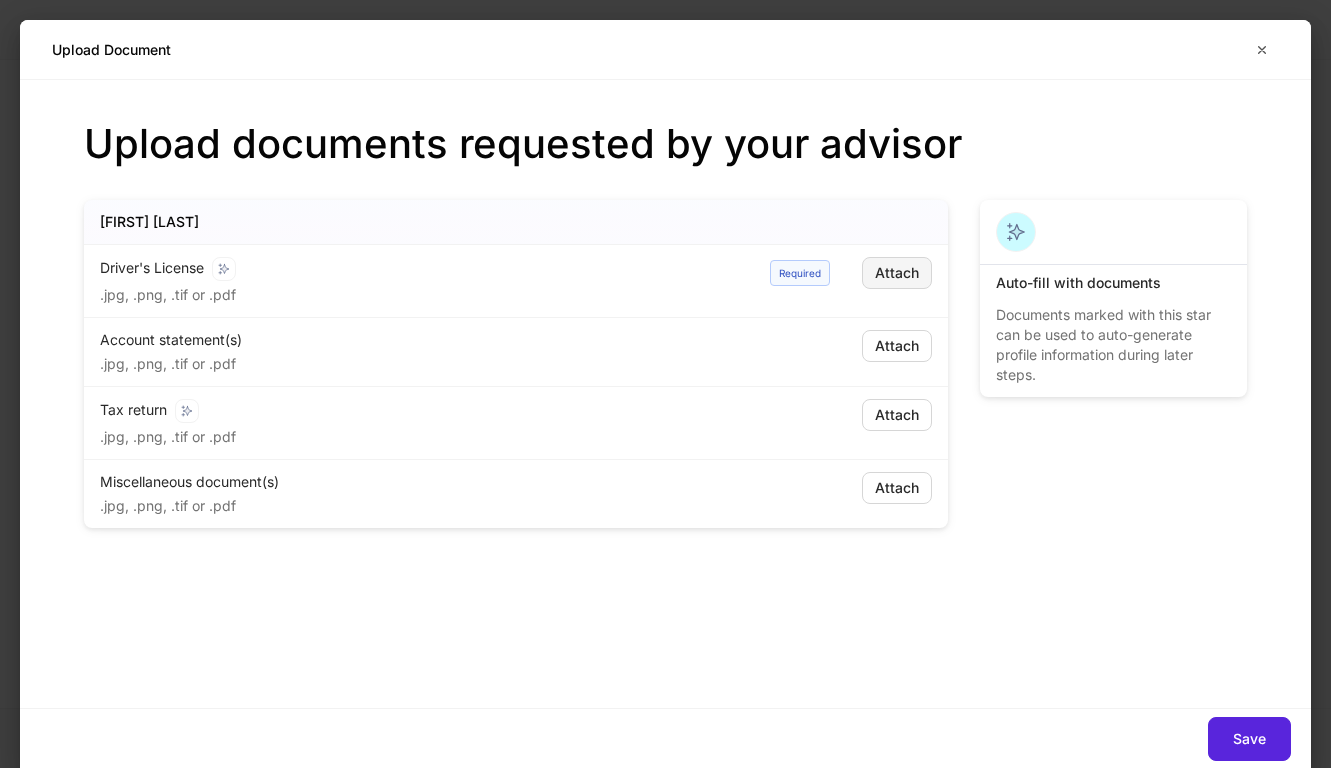 click on "Attach" at bounding box center [897, 273] 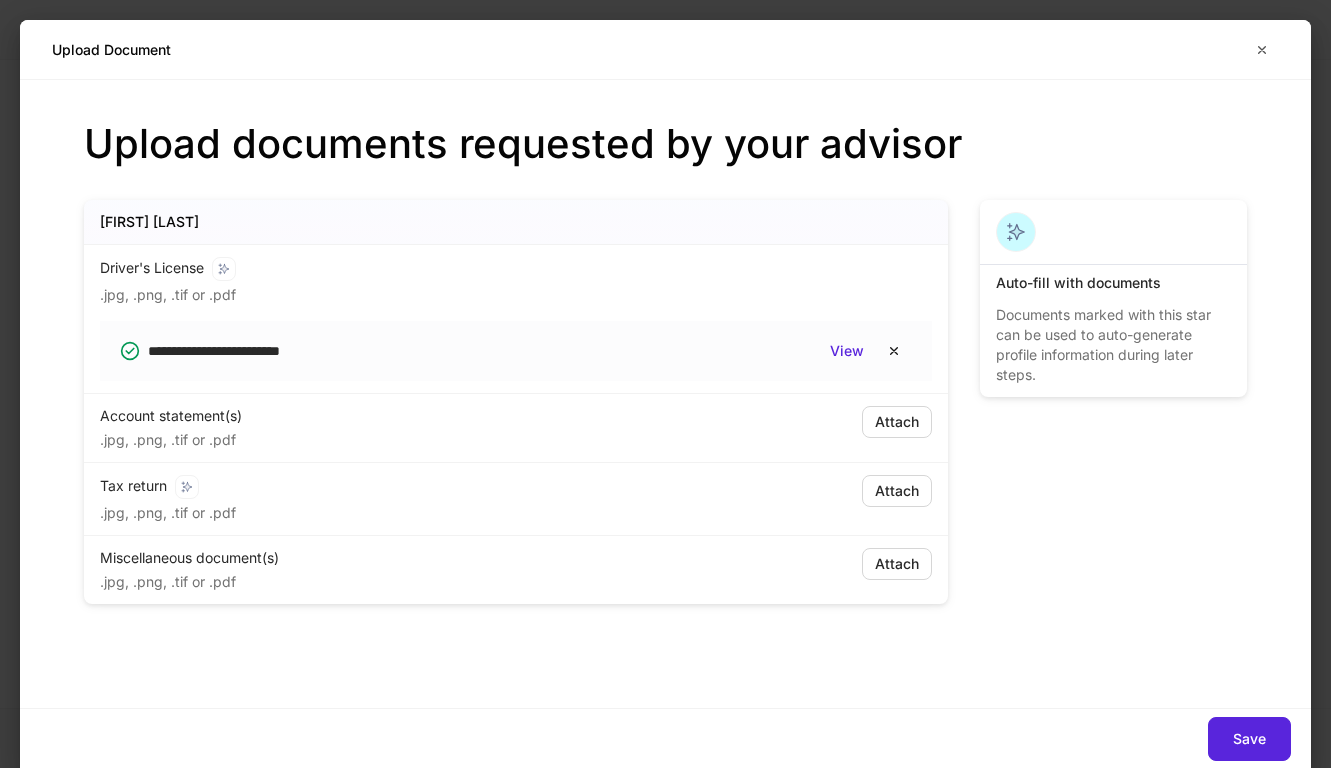 click on ".jpg, .png, .tif or .pdf" at bounding box center [412, 438] 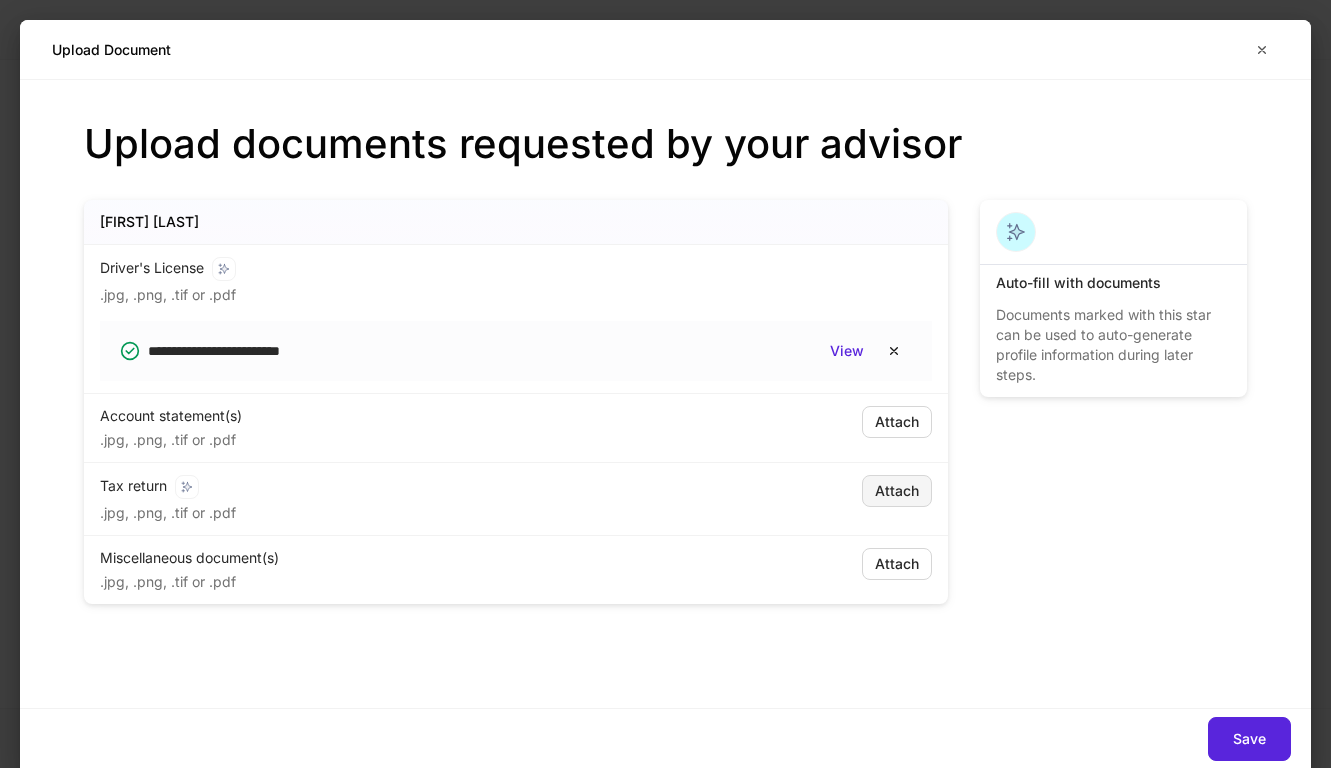 click on "Attach" at bounding box center [897, 491] 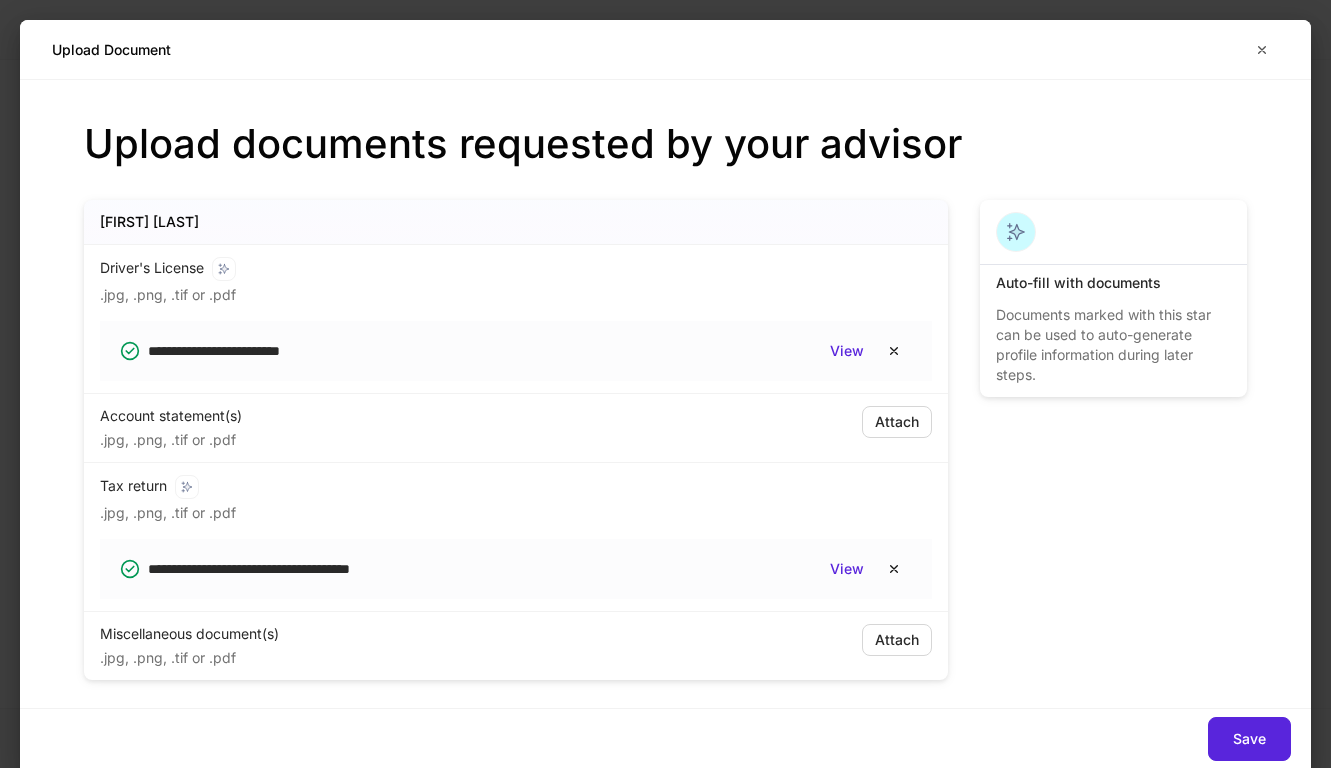 scroll, scrollTop: 12, scrollLeft: 0, axis: vertical 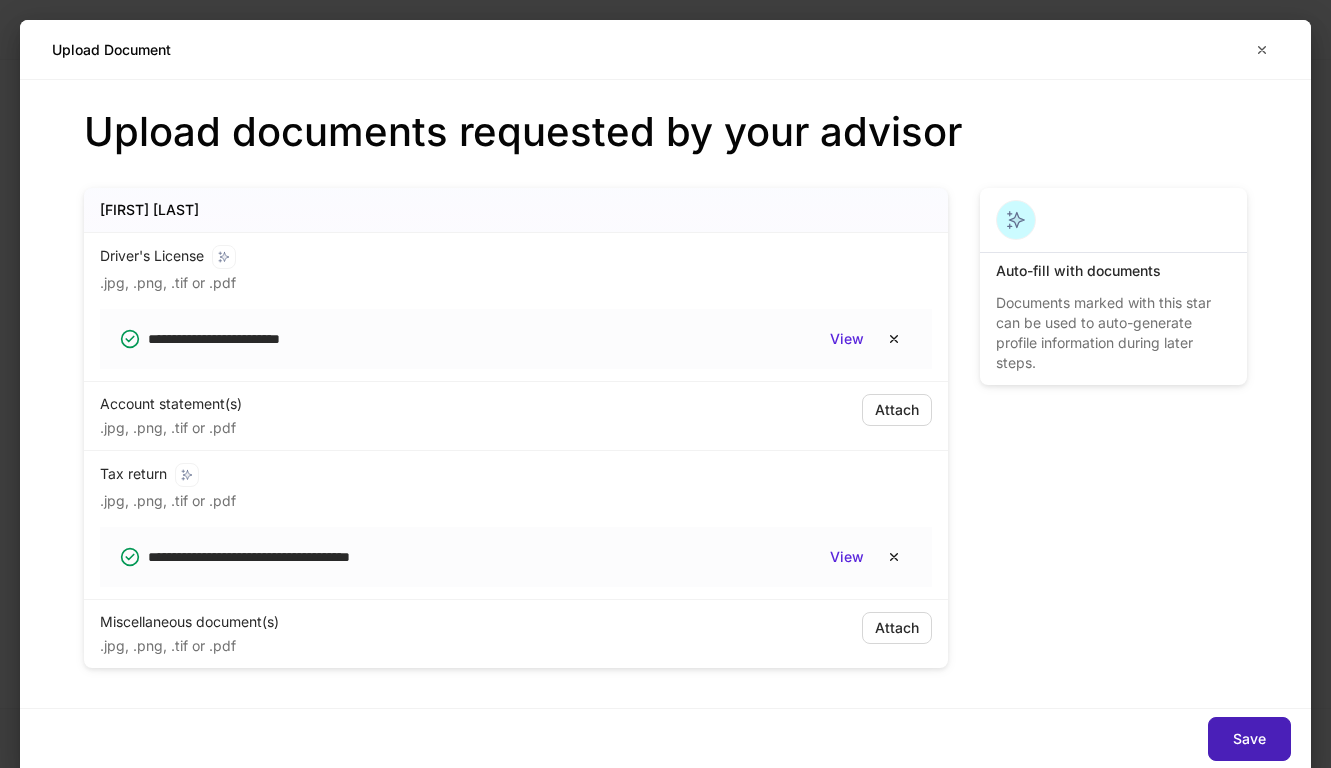 click on "Save" at bounding box center (1249, 739) 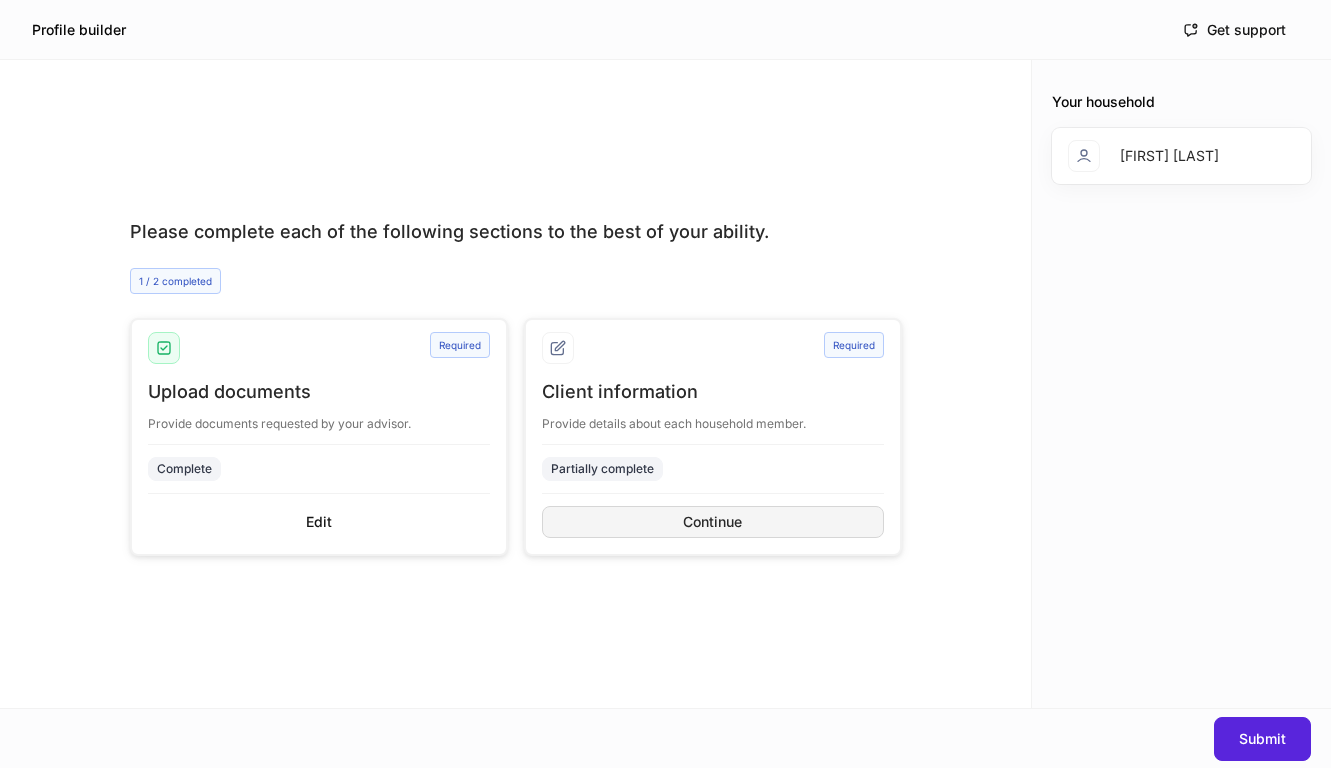 click on "Continue" at bounding box center [713, 522] 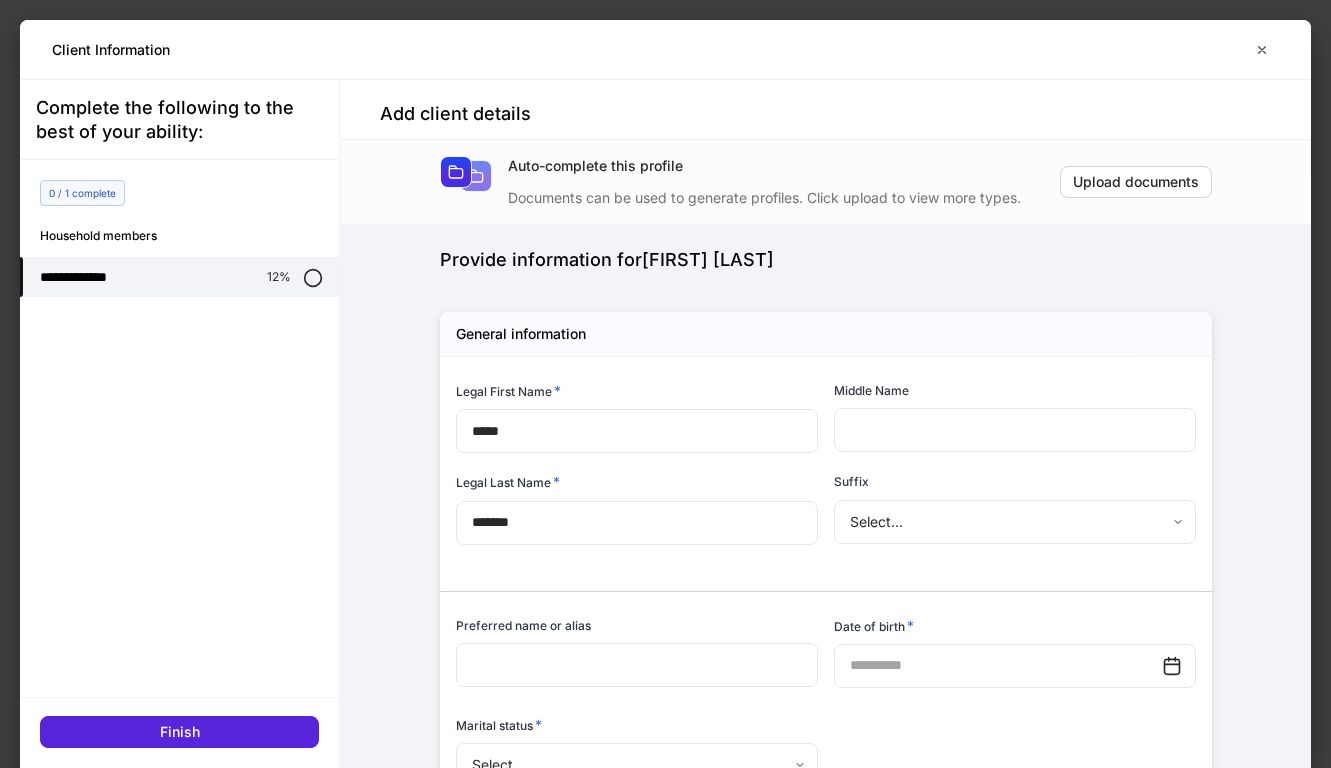 type on "**********" 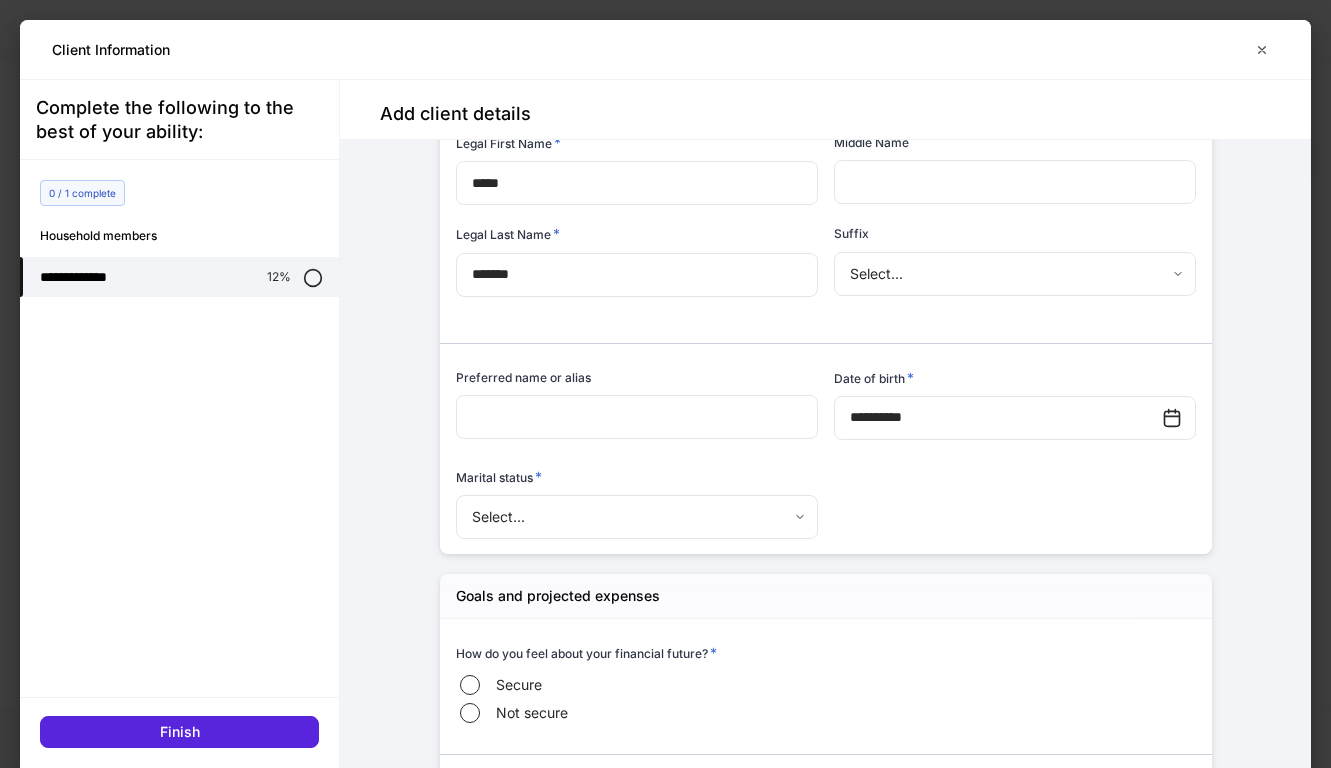 scroll, scrollTop: 261, scrollLeft: 0, axis: vertical 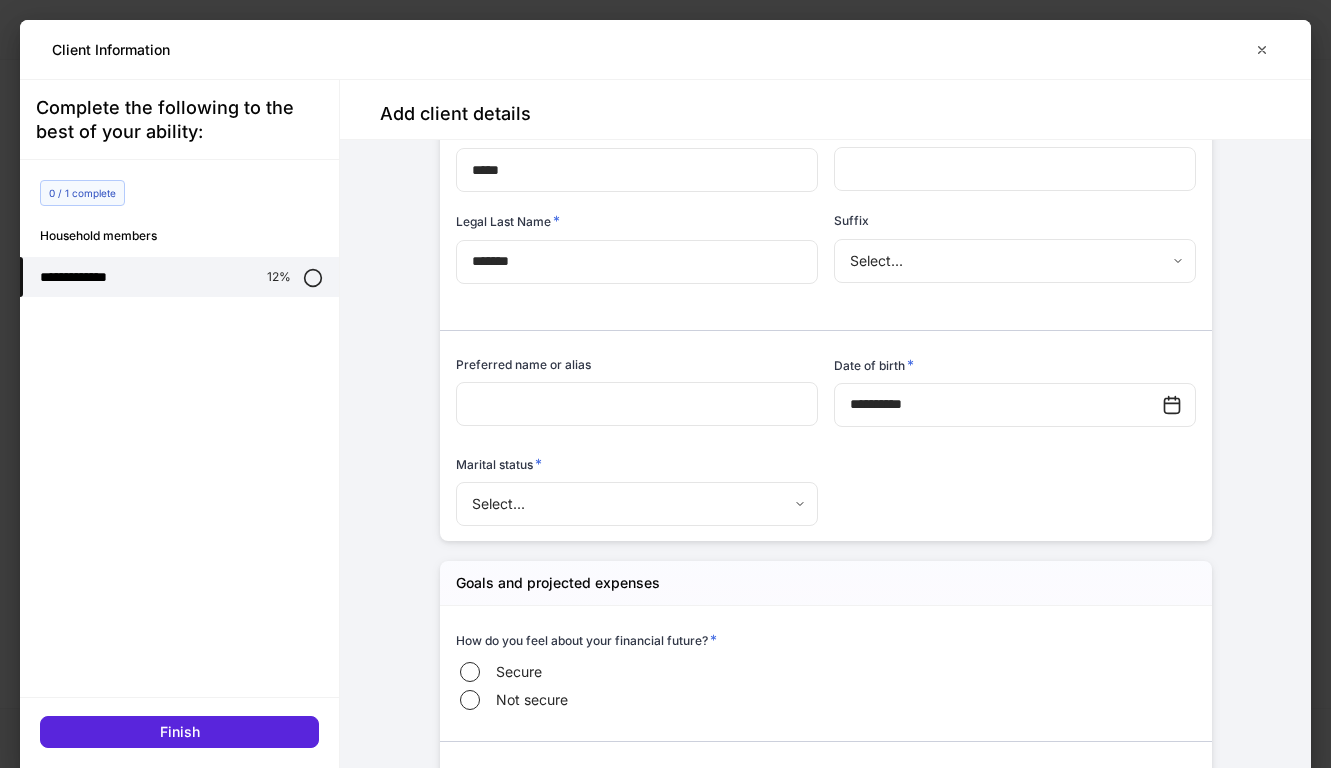 click on "Select... ​" at bounding box center [637, 505] 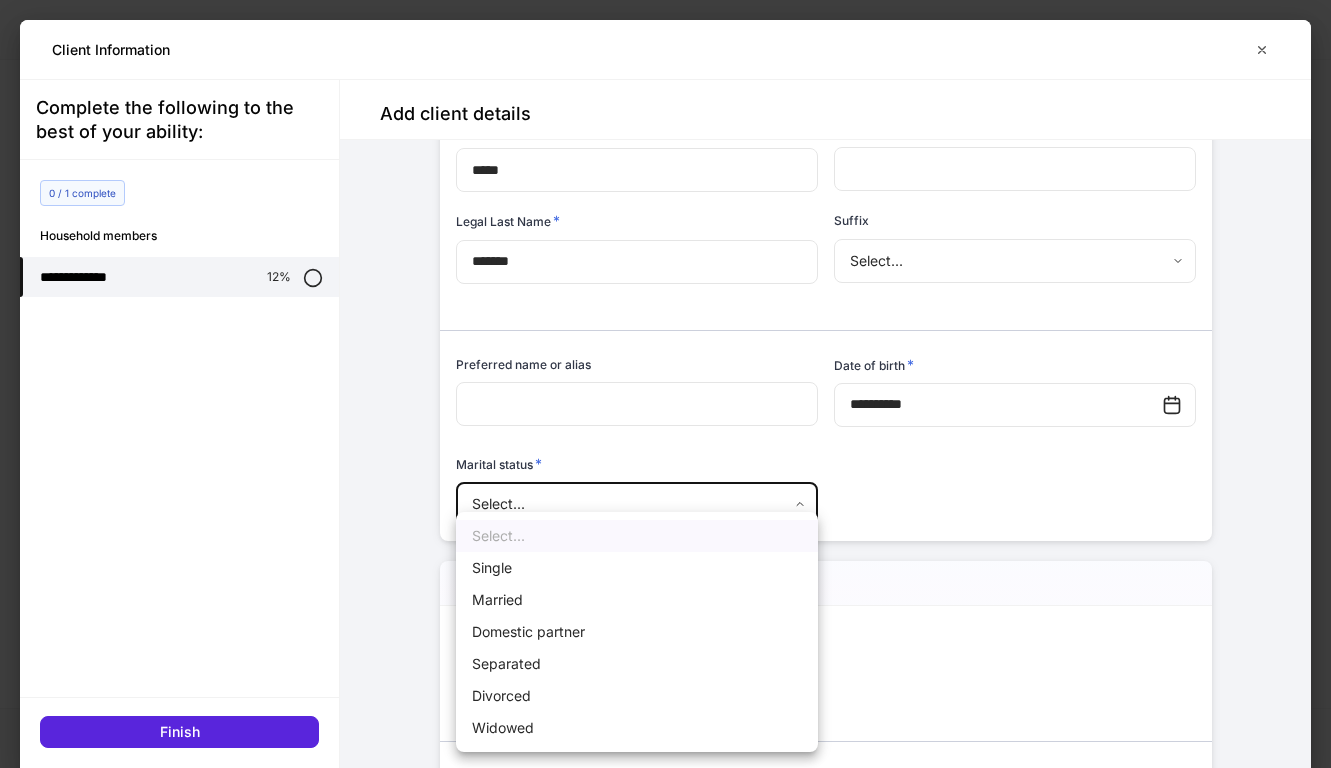 click on "**********" at bounding box center [665, 384] 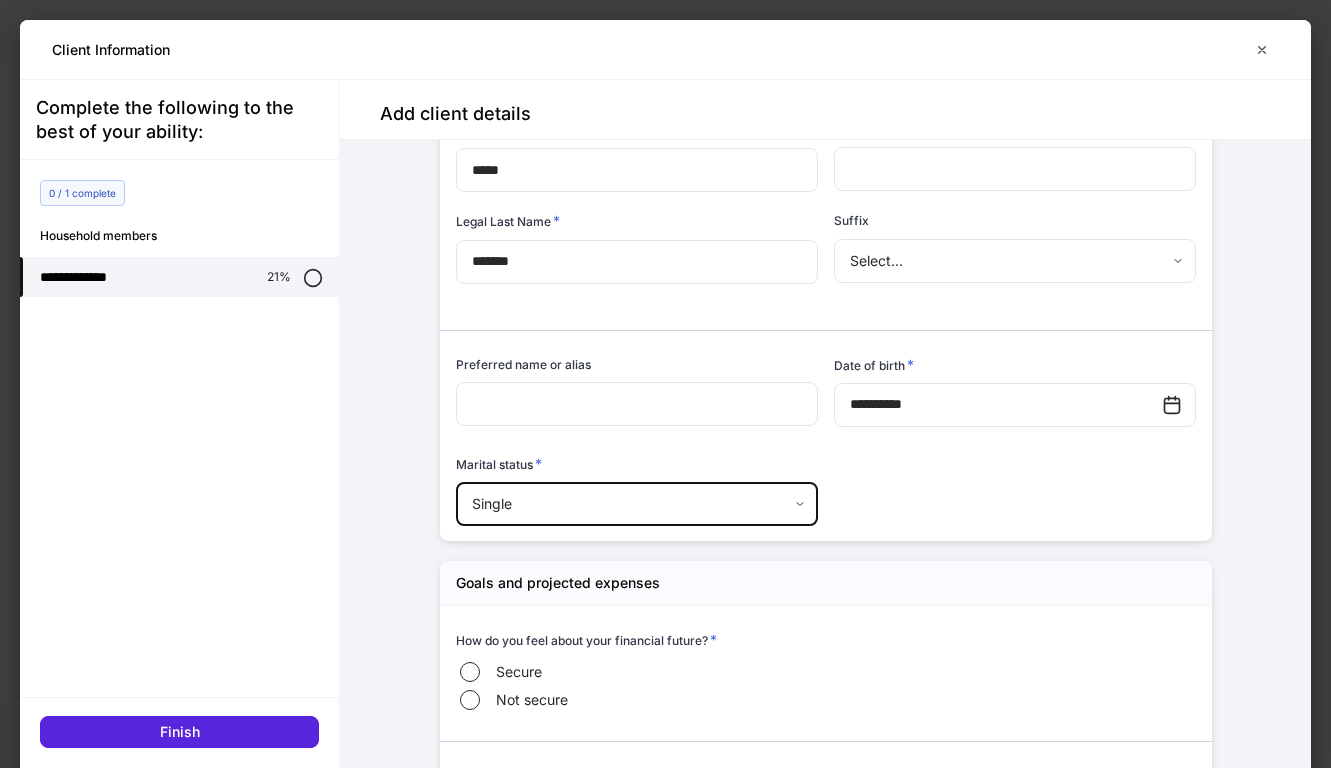 click on "Secure Not secure" at bounding box center [826, 686] 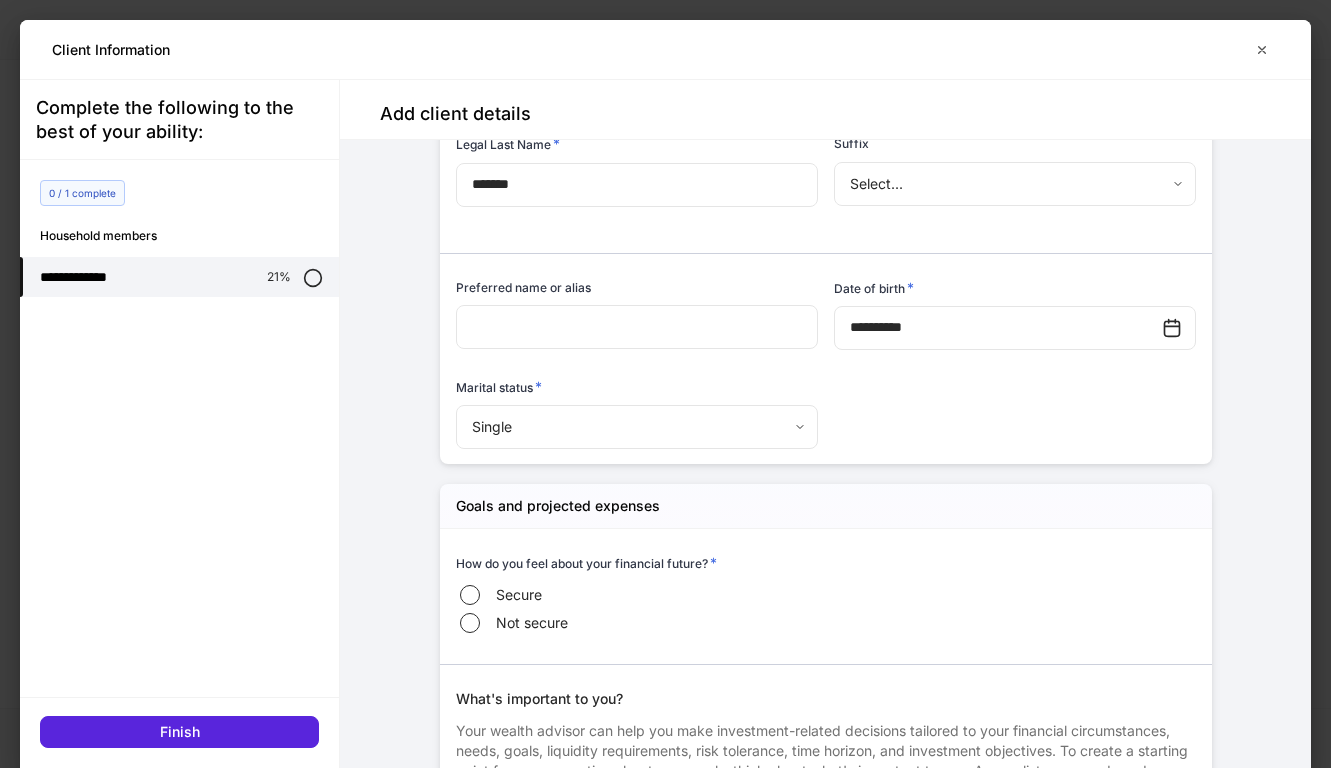 scroll, scrollTop: 339, scrollLeft: 0, axis: vertical 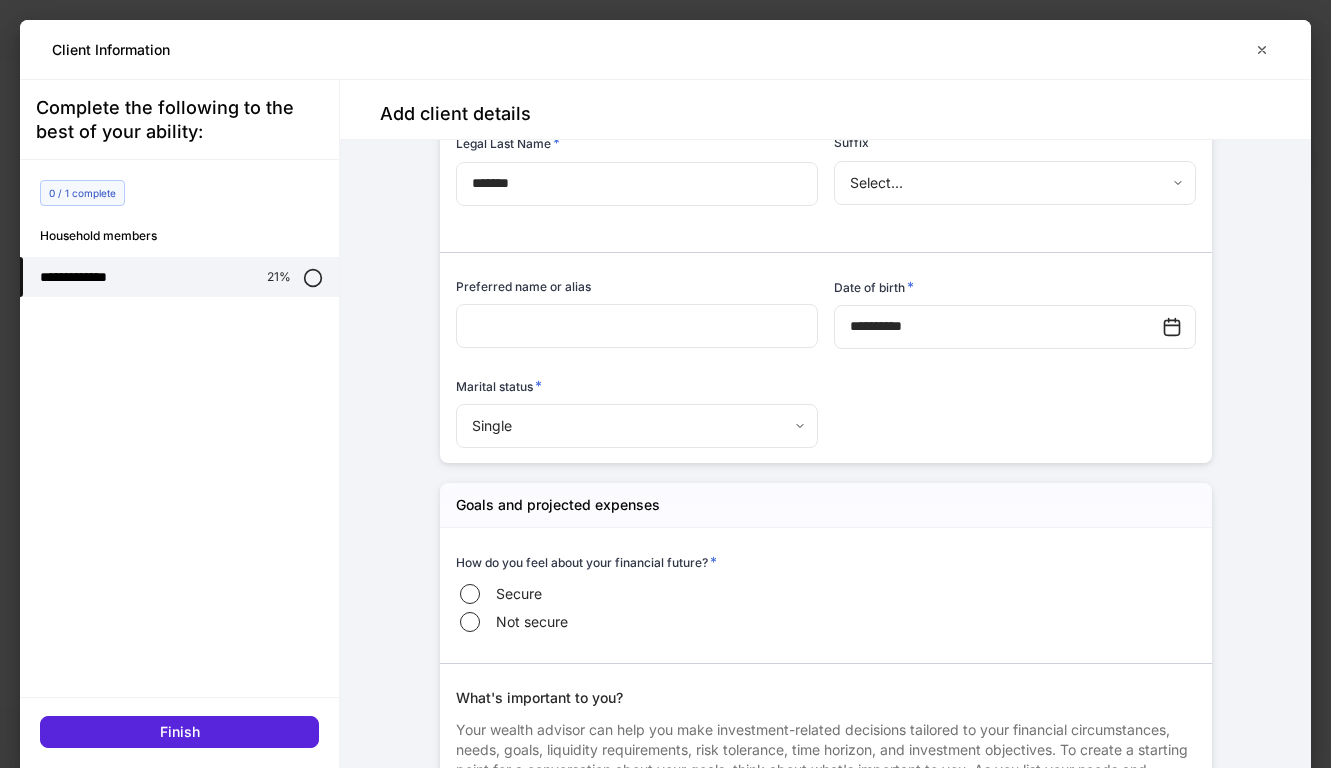 click on "Not secure" at bounding box center (532, 622) 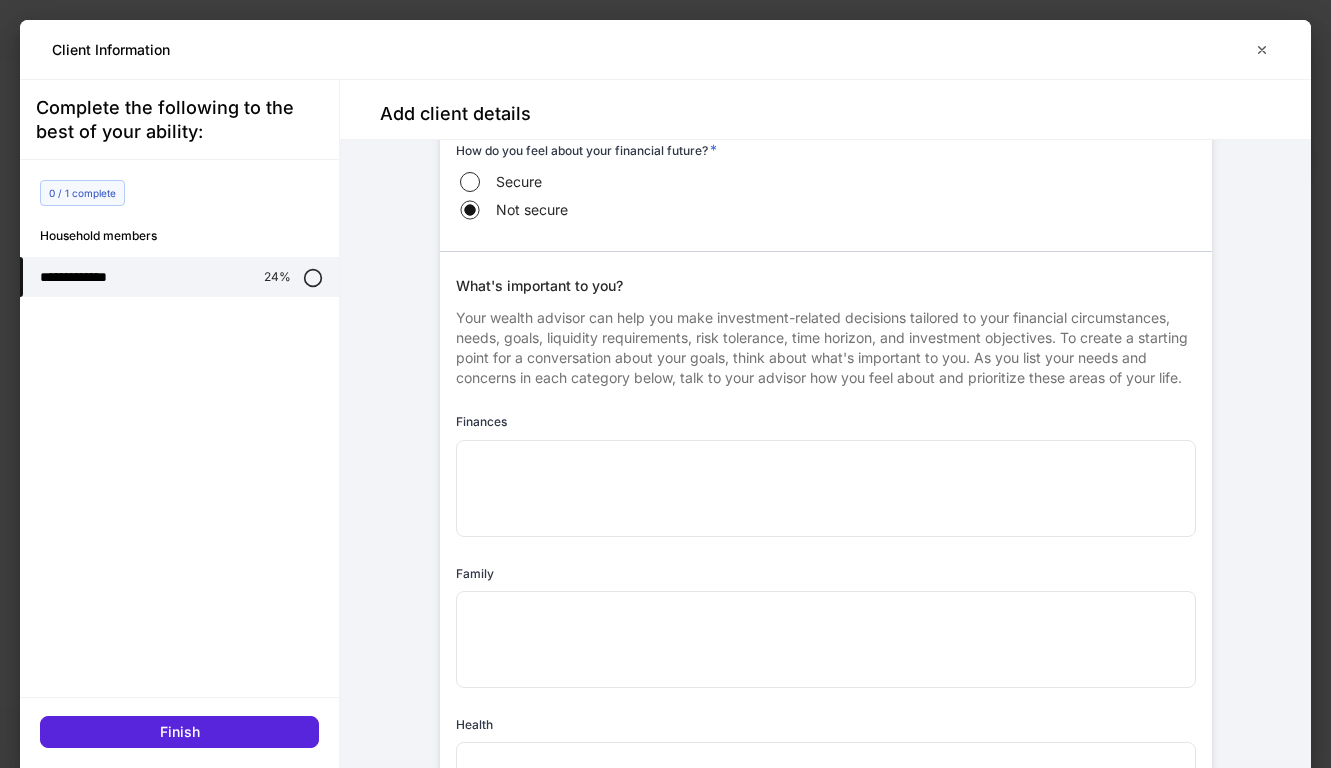 scroll, scrollTop: 750, scrollLeft: 0, axis: vertical 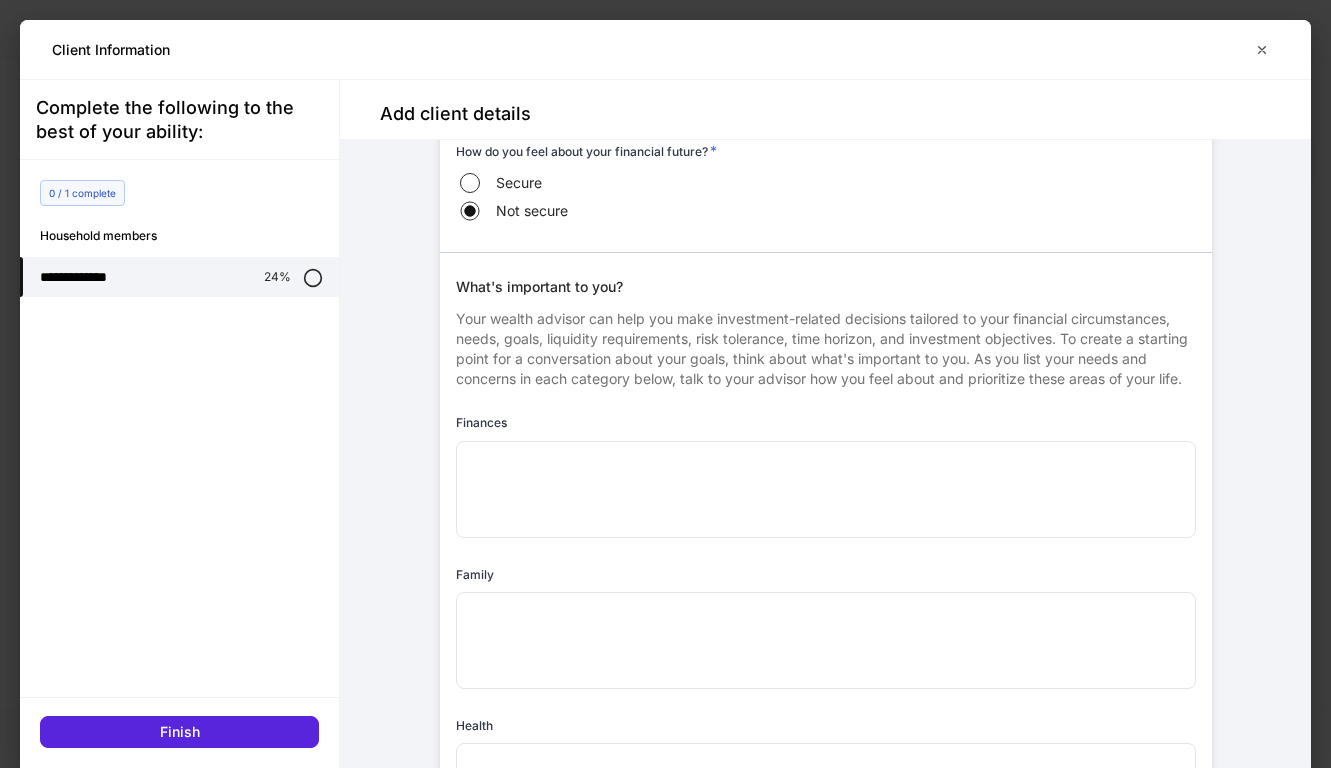 click on "Your wealth advisor can help you make investment-related decisions tailored to your financial circumstances, needs, goals, liquidity requirements, risk tolerance, time horizon, and investment objectives. To create a starting point for a conversation about your goals, think about what's important to you. As you list your needs and concerns in each category below, talk to your advisor how you feel about and prioritize these areas of your life." at bounding box center [826, 343] 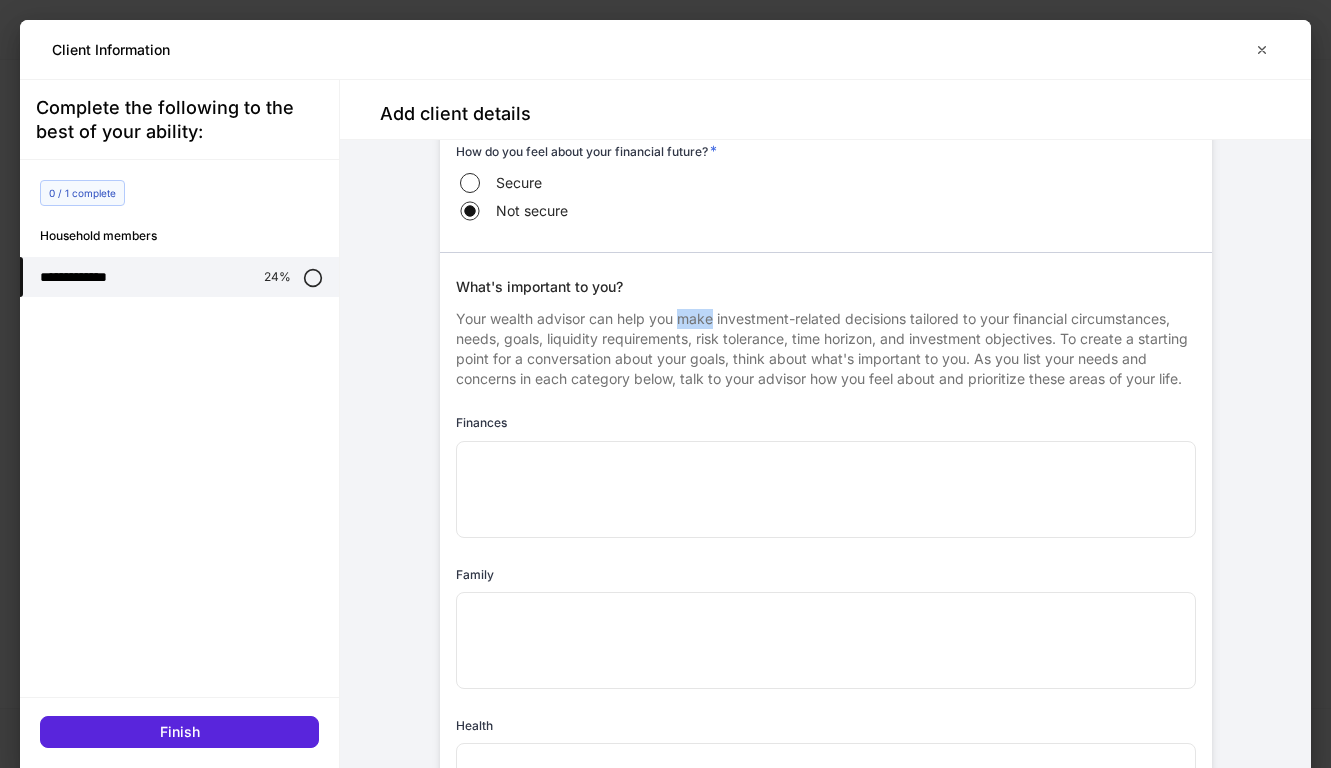 click on "Your wealth advisor can help you make investment-related decisions tailored to your financial circumstances, needs, goals, liquidity requirements, risk tolerance, time horizon, and investment objectives. To create a starting point for a conversation about your goals, think about what's important to you. As you list your needs and concerns in each category below, talk to your advisor how you feel about and prioritize these areas of your life." at bounding box center (826, 343) 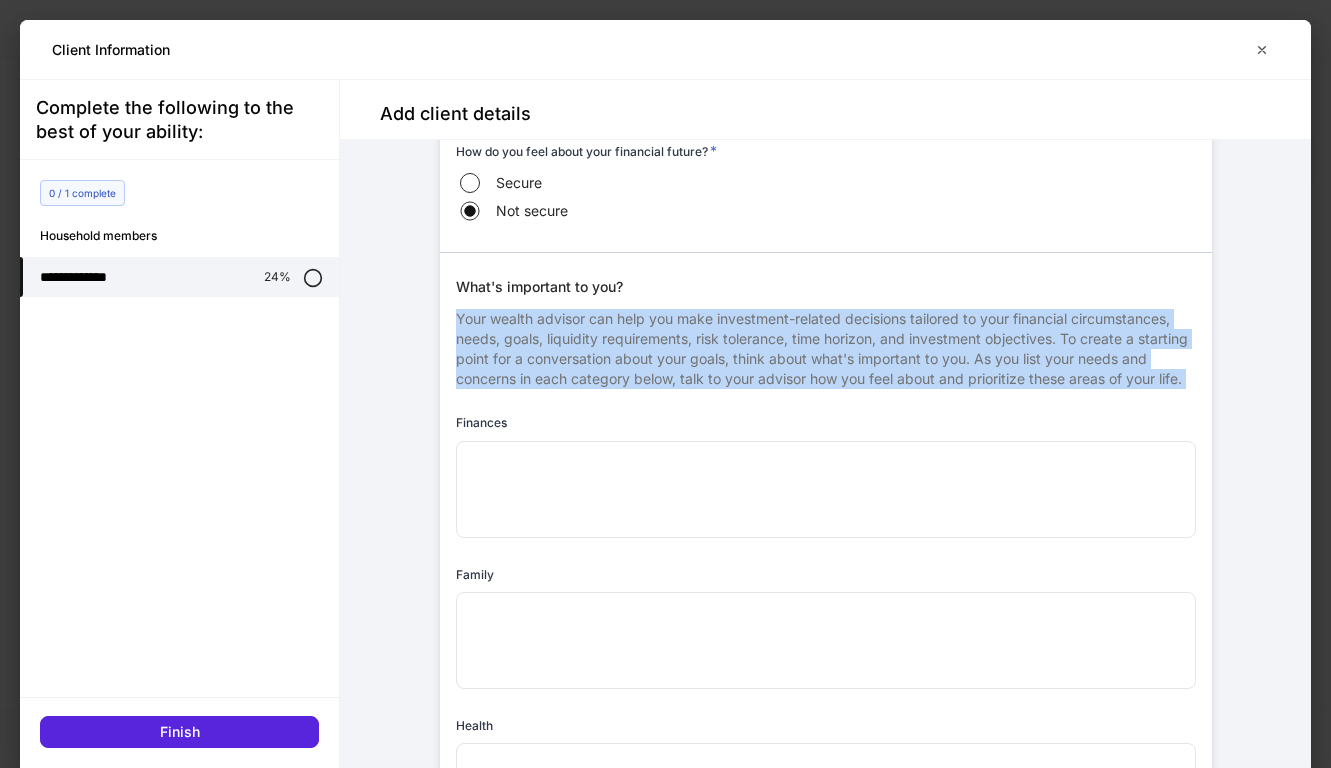 click on "Your wealth advisor can help you make investment-related decisions tailored to your financial circumstances, needs, goals, liquidity requirements, risk tolerance, time horizon, and investment objectives. To create a starting point for a conversation about your goals, think about what's important to you. As you list your needs and concerns in each category below, talk to your advisor how you feel about and prioritize these areas of your life." at bounding box center (826, 343) 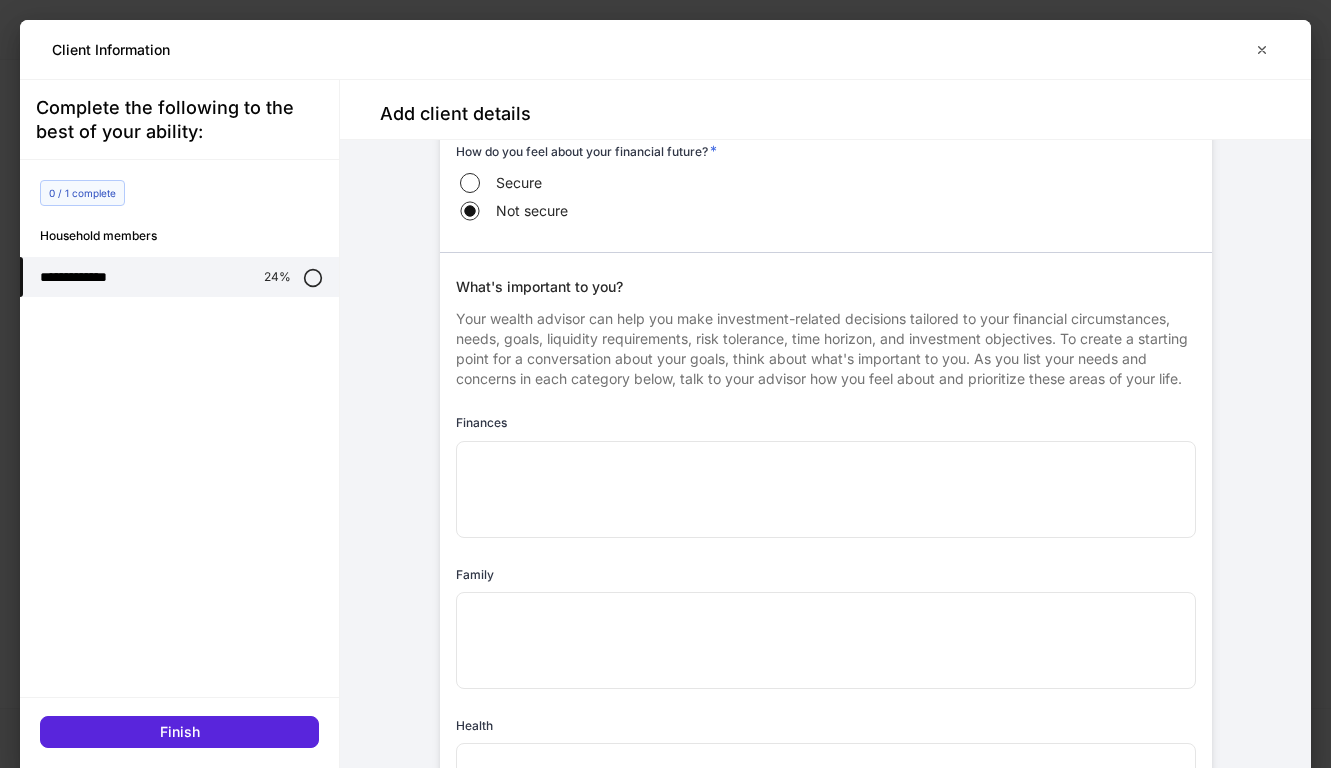 click on "Your wealth advisor can help you make investment-related decisions tailored to your financial circumstances, needs, goals, liquidity requirements, risk tolerance, time horizon, and investment objectives. To create a starting point for a conversation about your goals, think about what's important to you. As you list your needs and concerns in each category below, talk to your advisor how you feel about and prioritize these areas of your life." at bounding box center [826, 343] 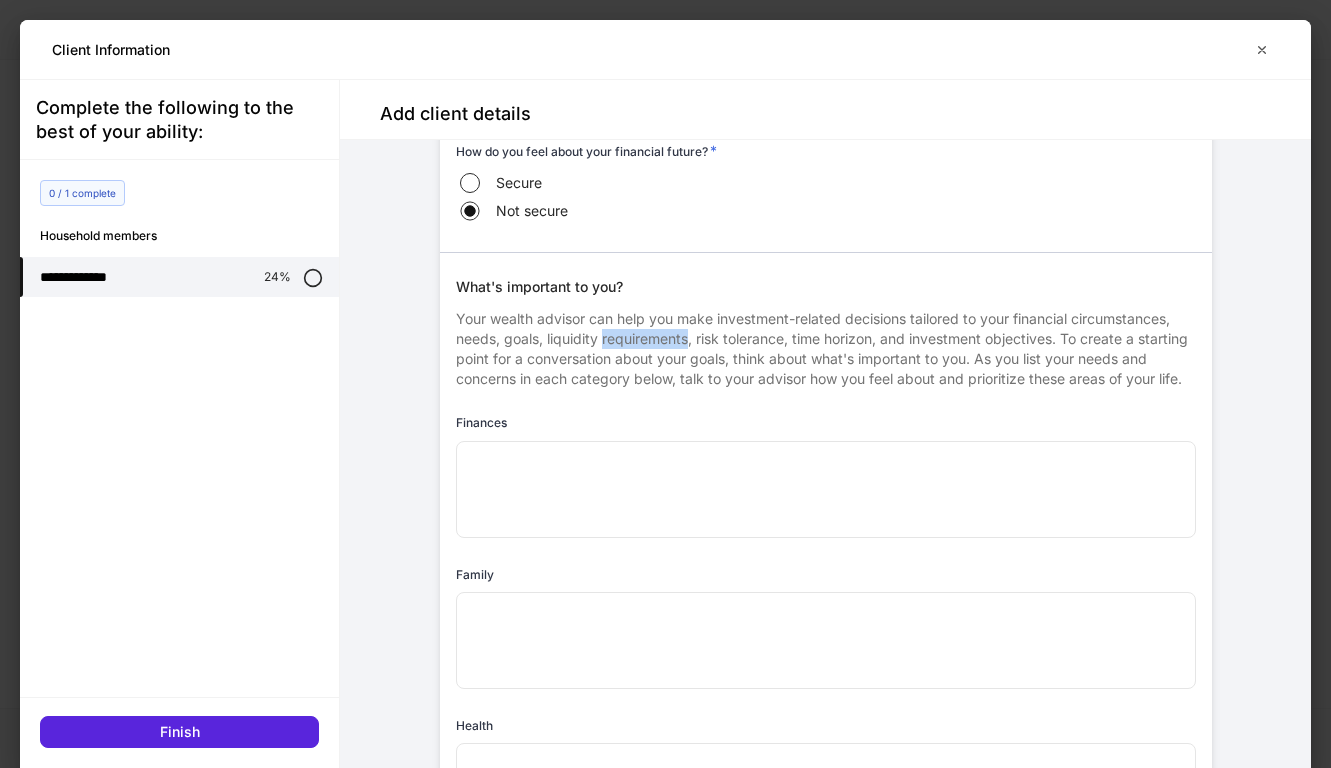 click on "Your wealth advisor can help you make investment-related decisions tailored to your financial circumstances, needs, goals, liquidity requirements, risk tolerance, time horizon, and investment objectives. To create a starting point for a conversation about your goals, think about what's important to you. As you list your needs and concerns in each category below, talk to your advisor how you feel about and prioritize these areas of your life." at bounding box center [826, 343] 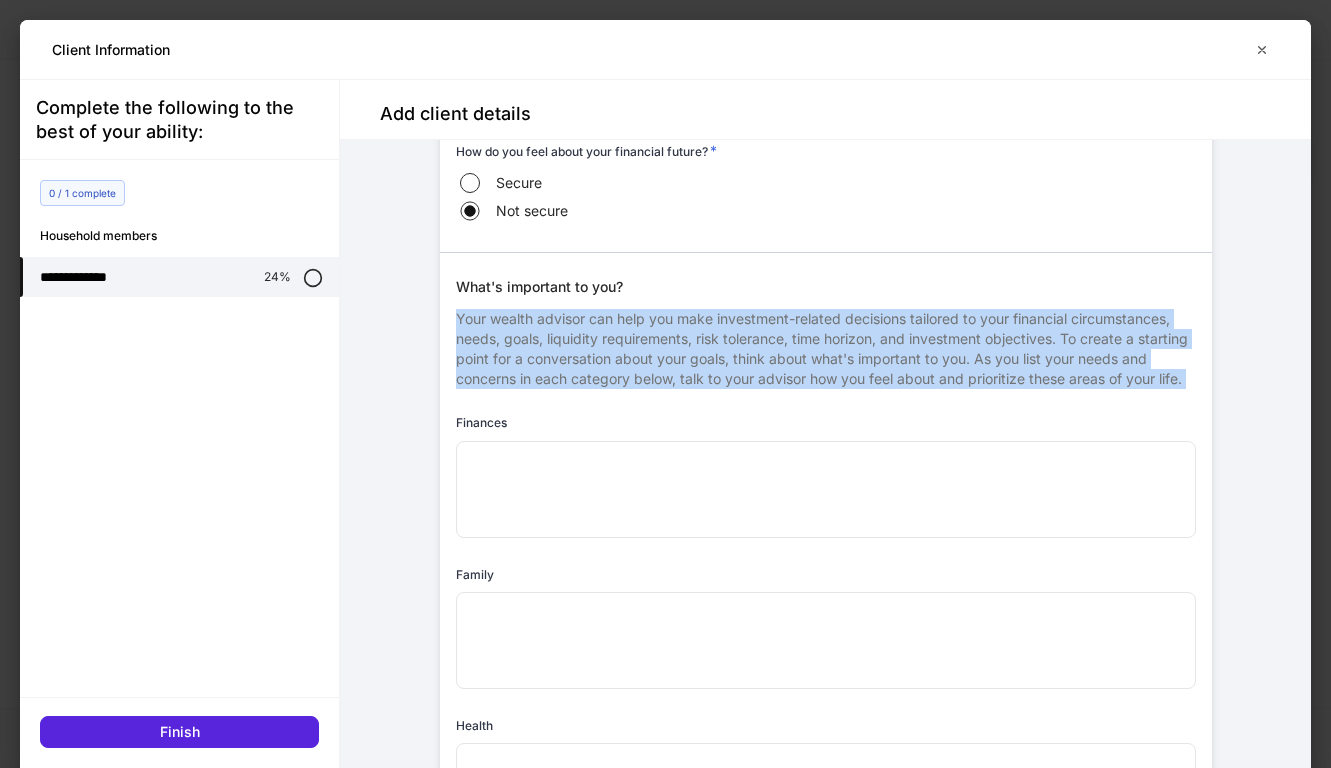 click on "Your wealth advisor can help you make investment-related decisions tailored to your financial circumstances, needs, goals, liquidity requirements, risk tolerance, time horizon, and investment objectives. To create a starting point for a conversation about your goals, think about what's important to you. As you list your needs and concerns in each category below, talk to your advisor how you feel about and prioritize these areas of your life." at bounding box center (826, 343) 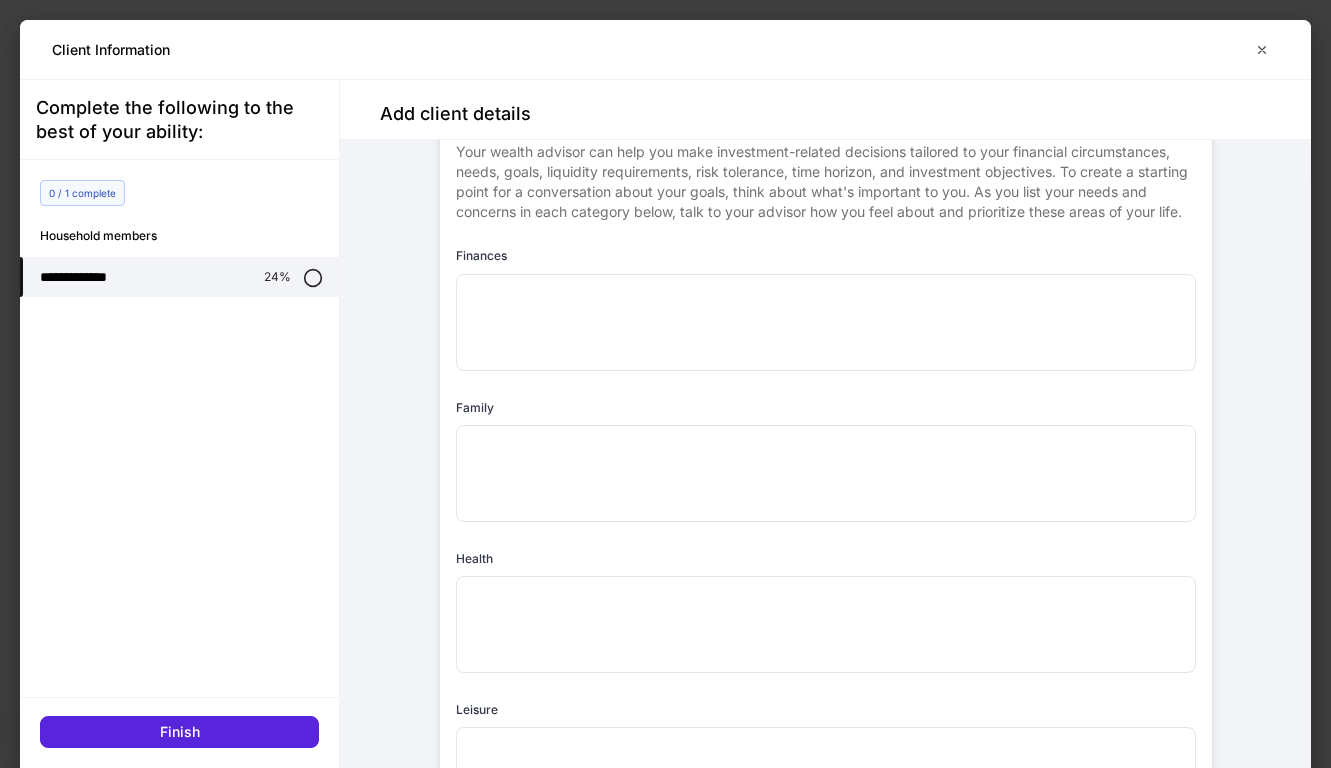 scroll, scrollTop: 763, scrollLeft: 0, axis: vertical 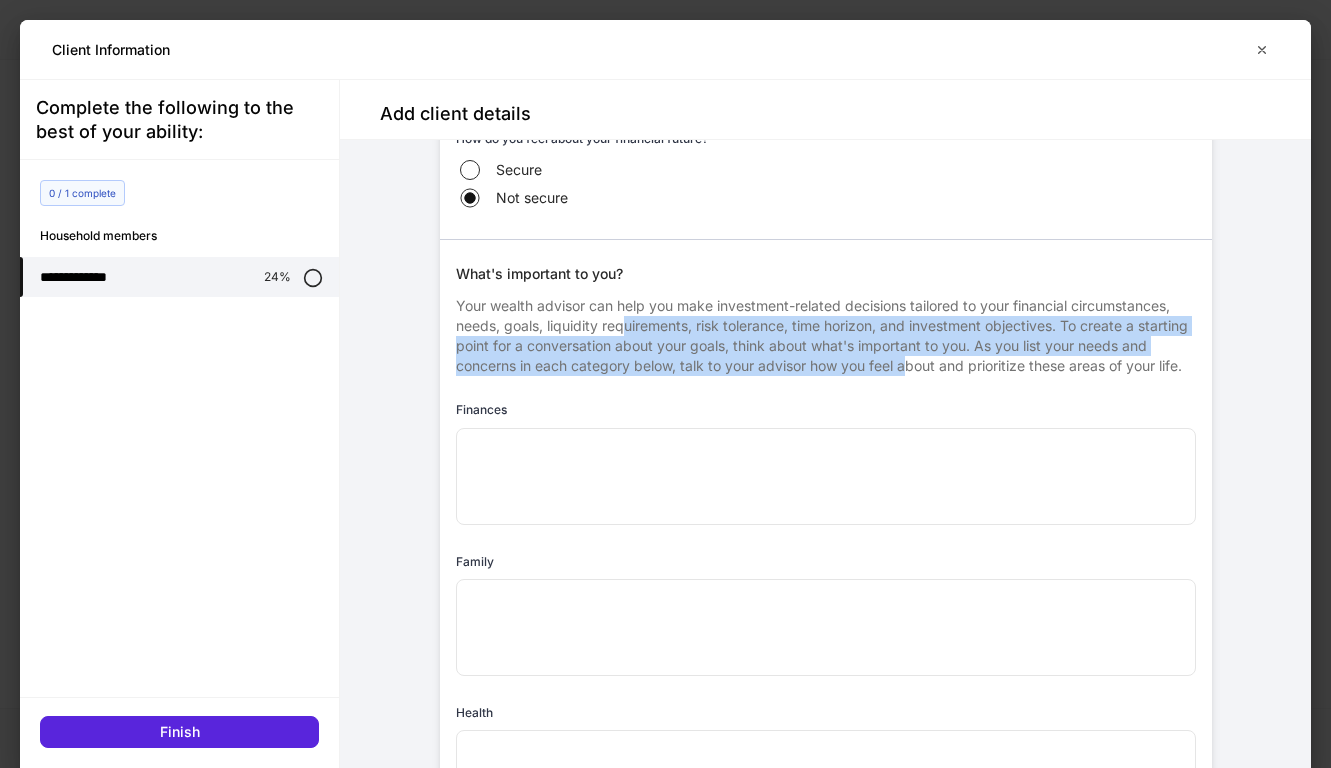 drag, startPoint x: 625, startPoint y: 325, endPoint x: 909, endPoint y: 362, distance: 286.40005 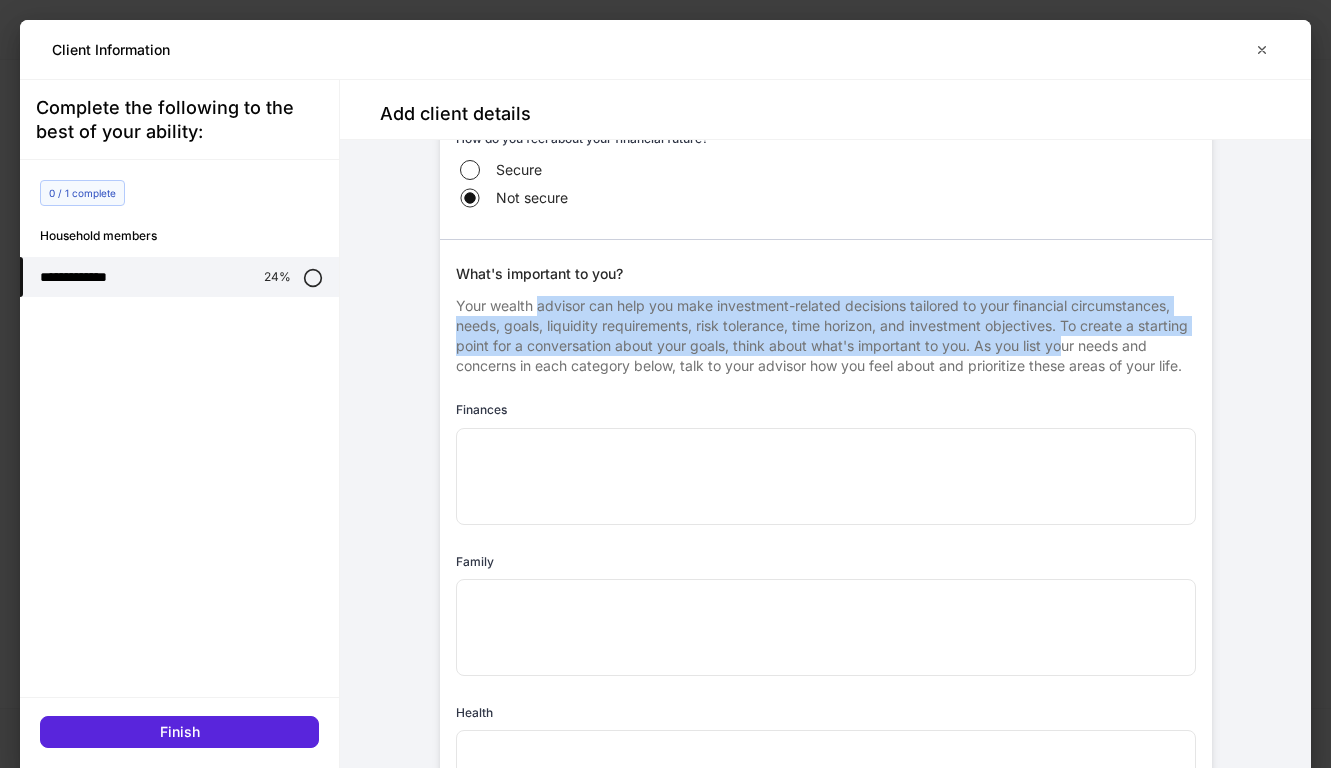 drag, startPoint x: 541, startPoint y: 310, endPoint x: 1065, endPoint y: 342, distance: 524.9762 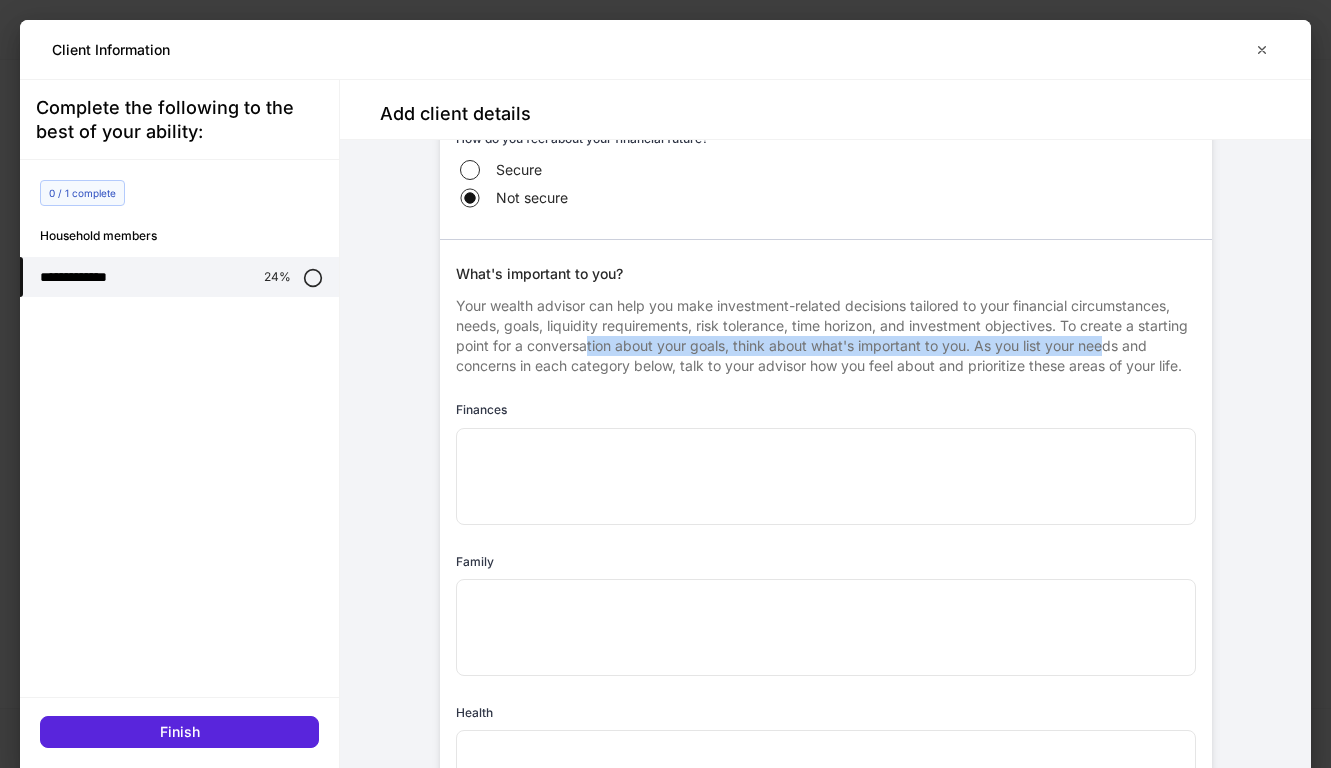 drag, startPoint x: 586, startPoint y: 352, endPoint x: 1106, endPoint y: 345, distance: 520.0471 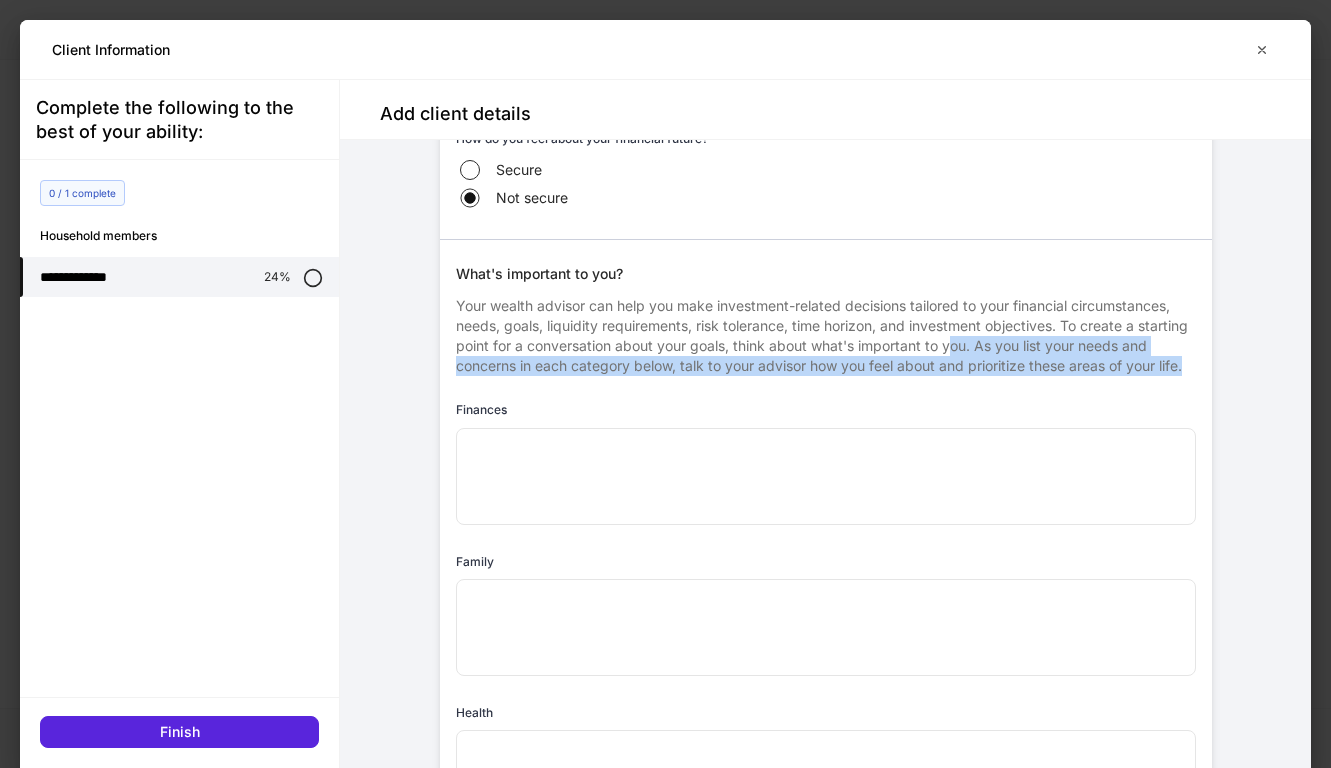 drag, startPoint x: 951, startPoint y: 344, endPoint x: 1202, endPoint y: 367, distance: 252.05157 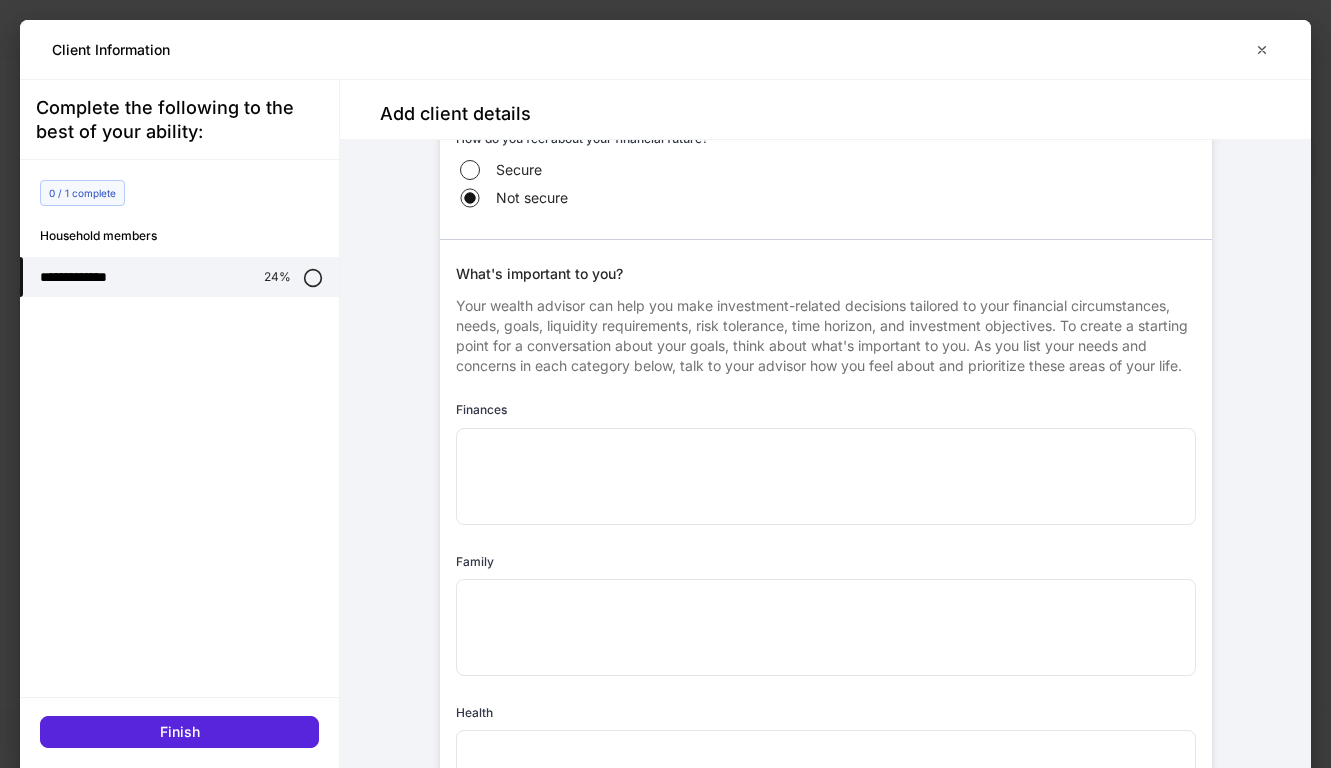 click at bounding box center (826, 476) 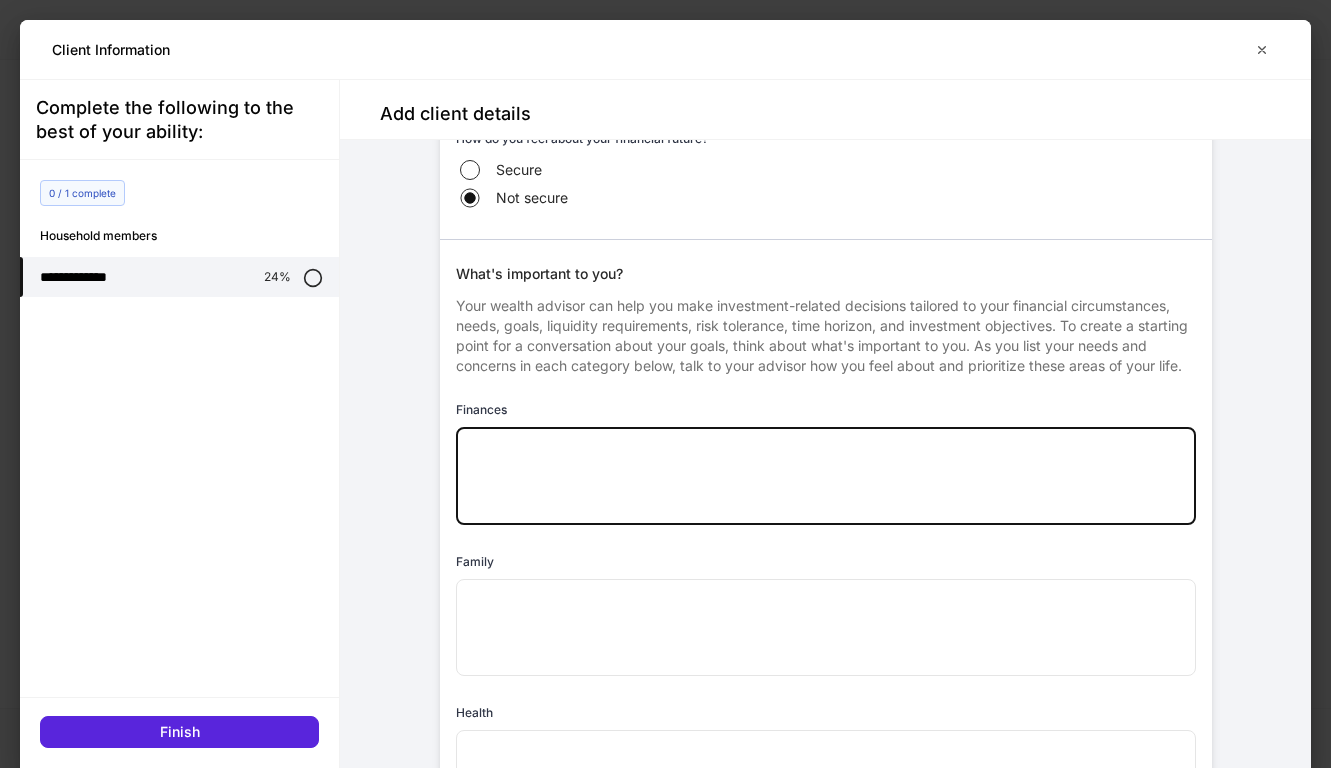 click at bounding box center [826, 476] 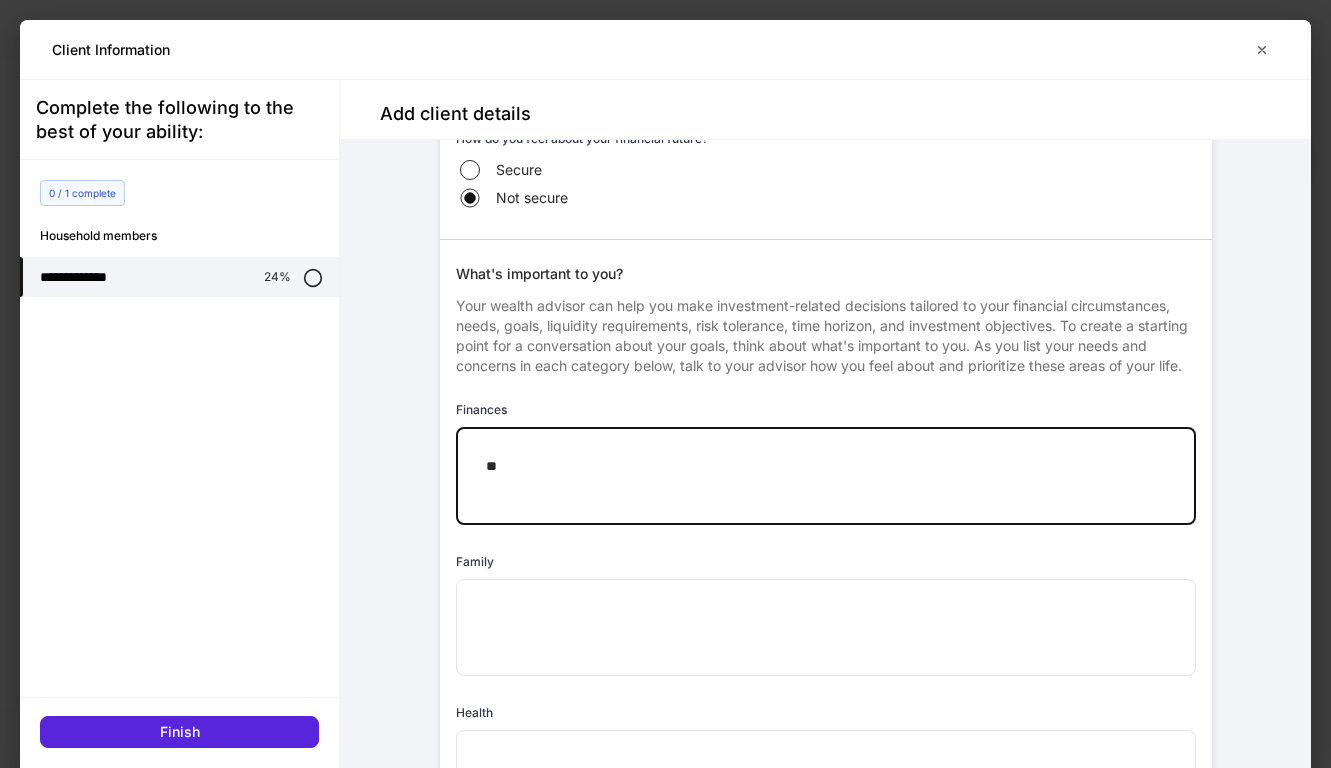 type on "*" 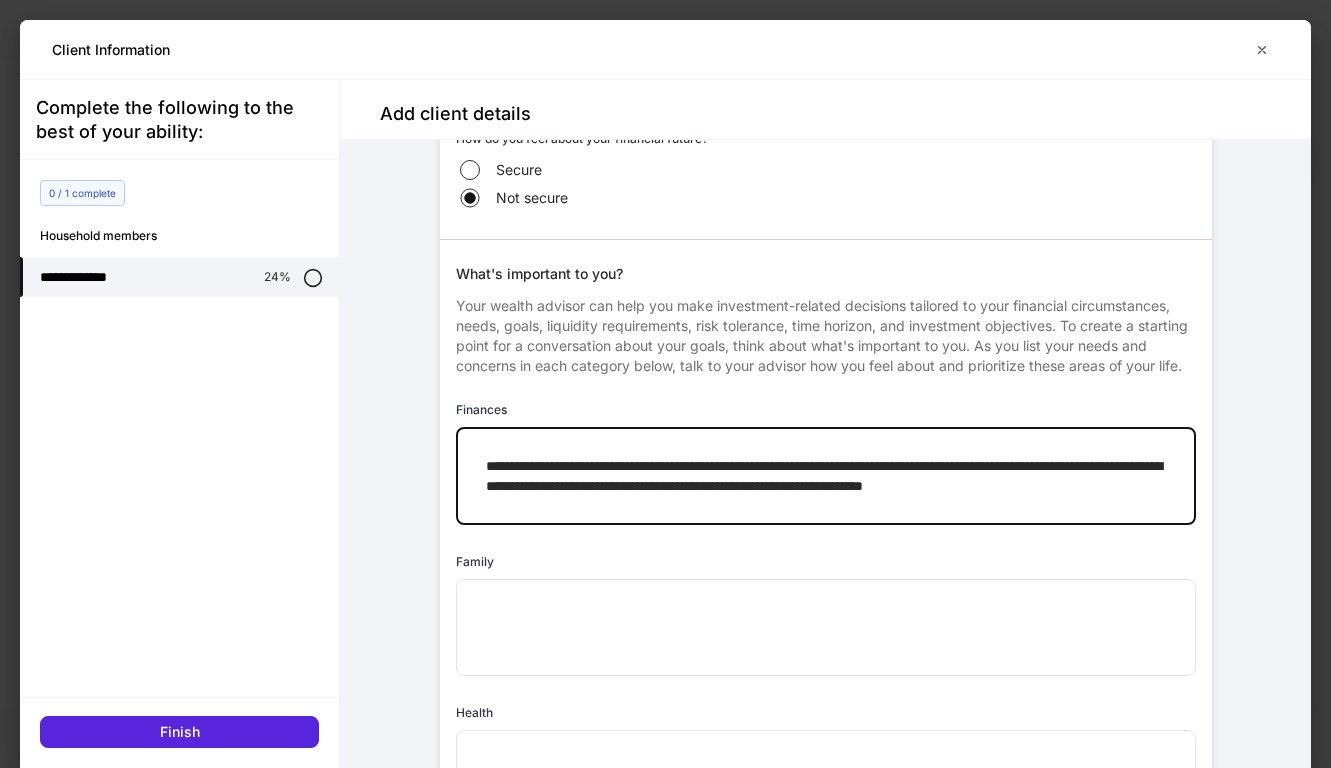 scroll, scrollTop: 7, scrollLeft: 0, axis: vertical 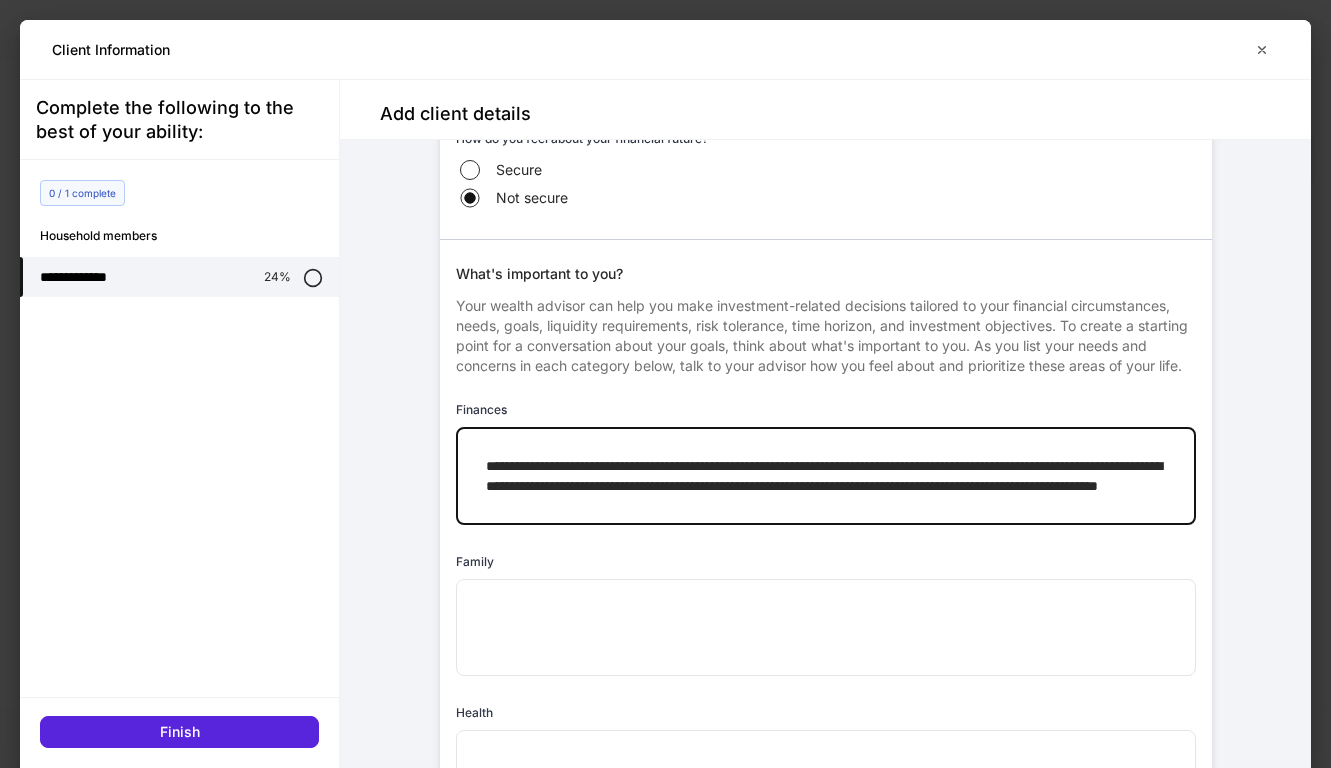 click on "**********" at bounding box center [826, 476] 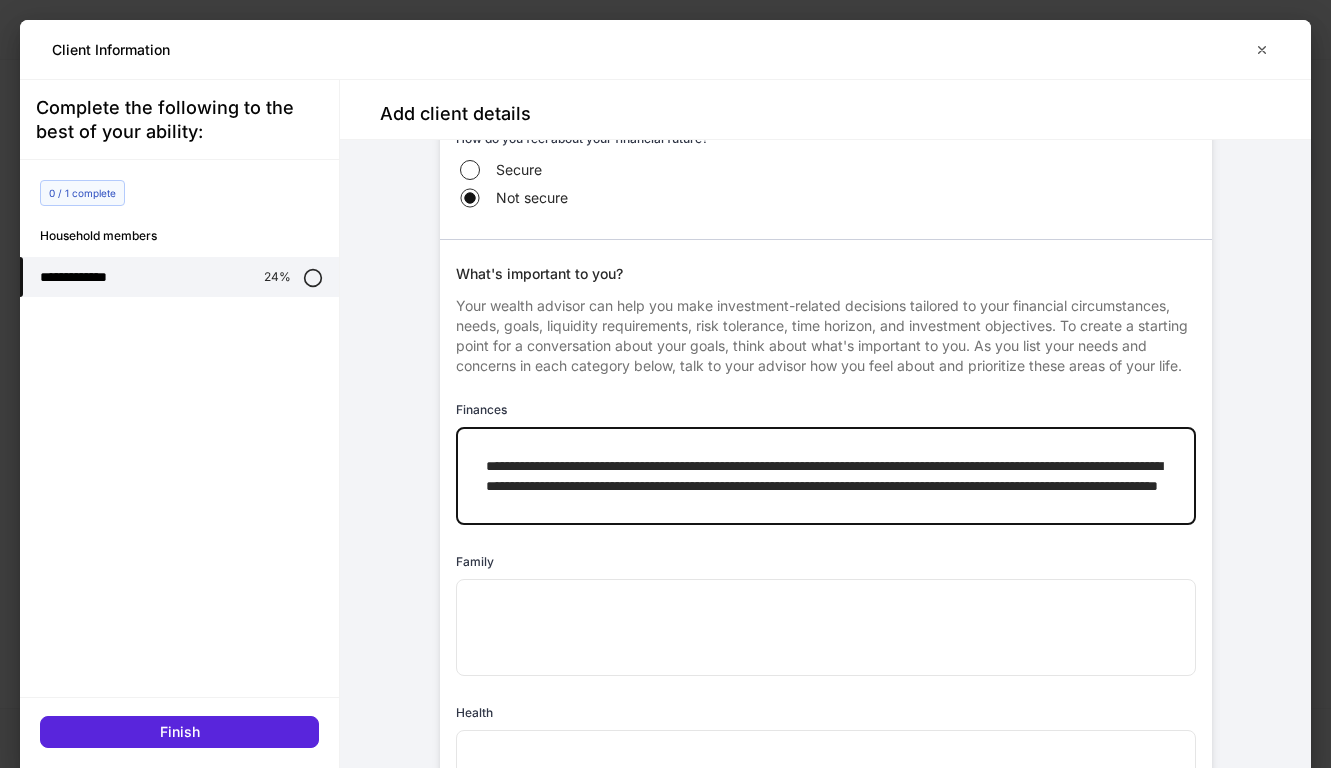 click on "**********" at bounding box center [826, 476] 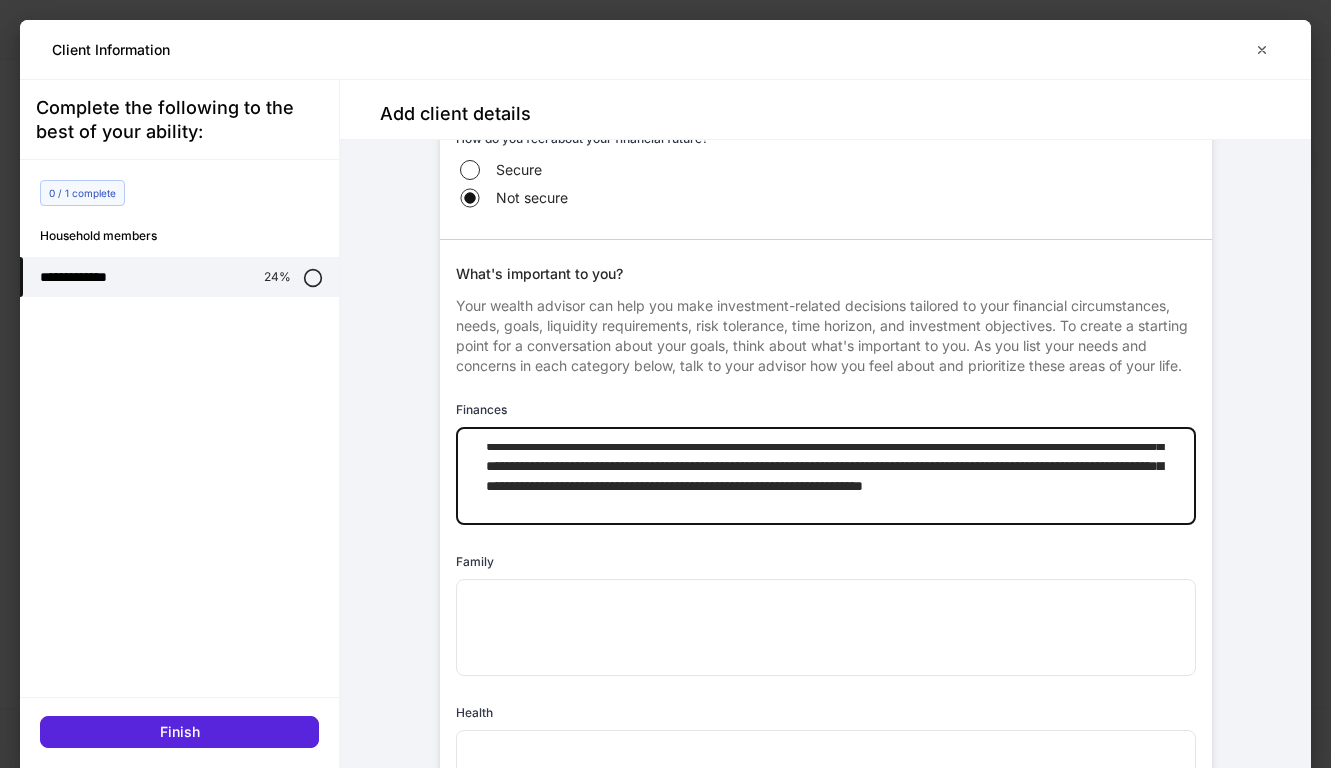scroll, scrollTop: 100, scrollLeft: 0, axis: vertical 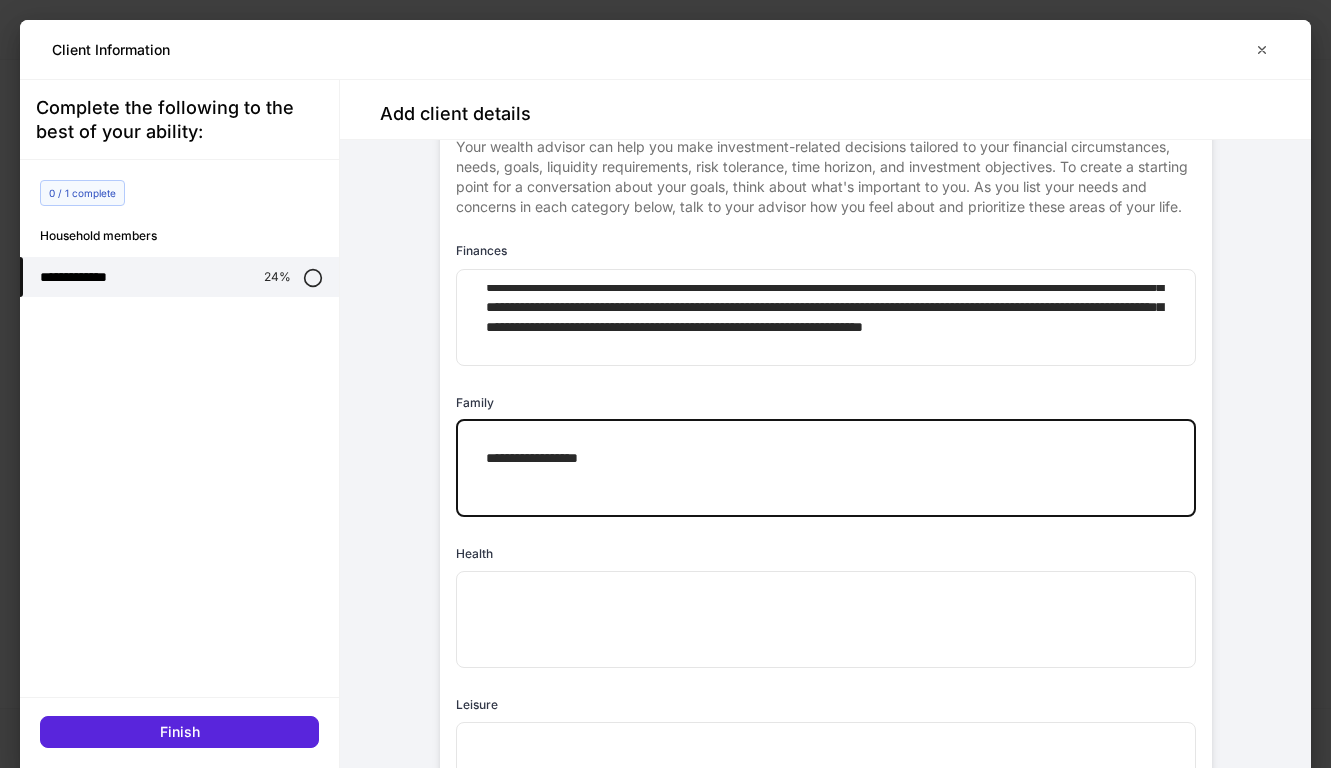 type on "**********" 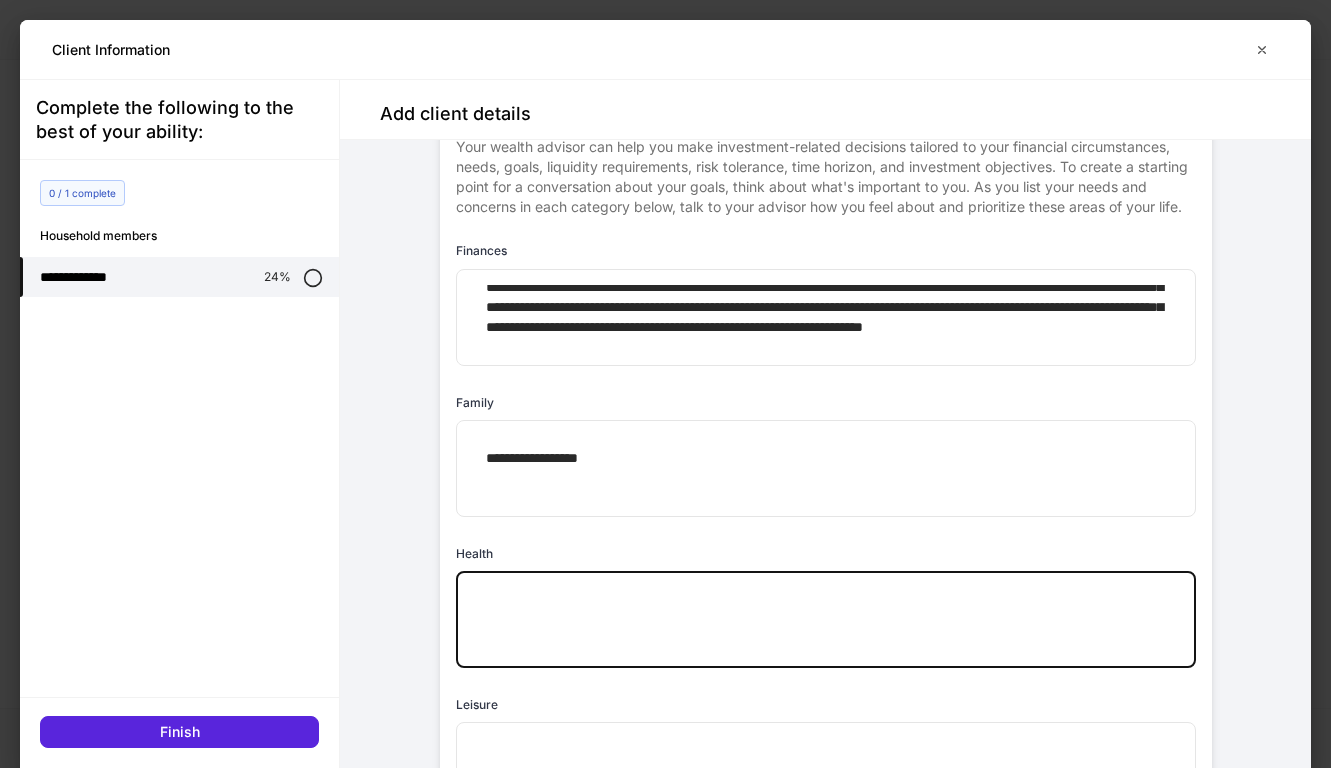 click at bounding box center (826, 620) 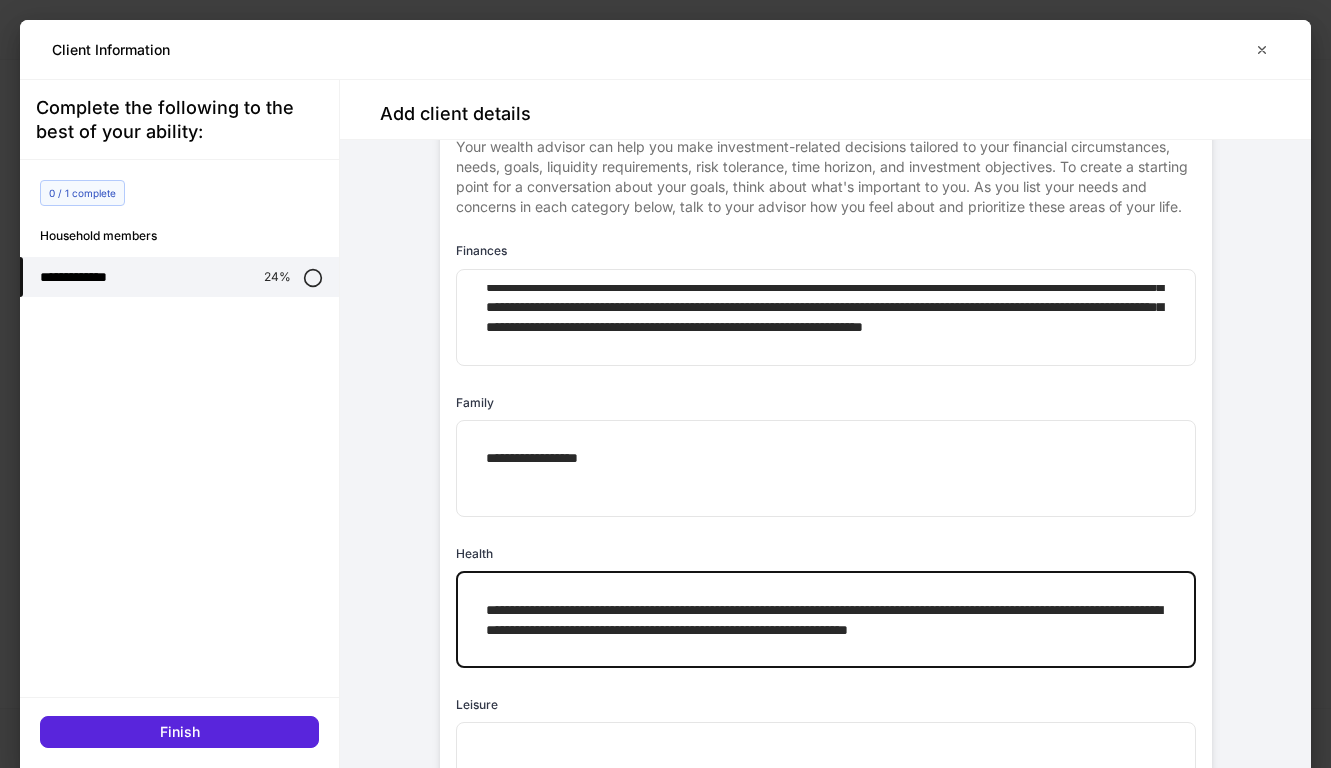 scroll, scrollTop: 7, scrollLeft: 0, axis: vertical 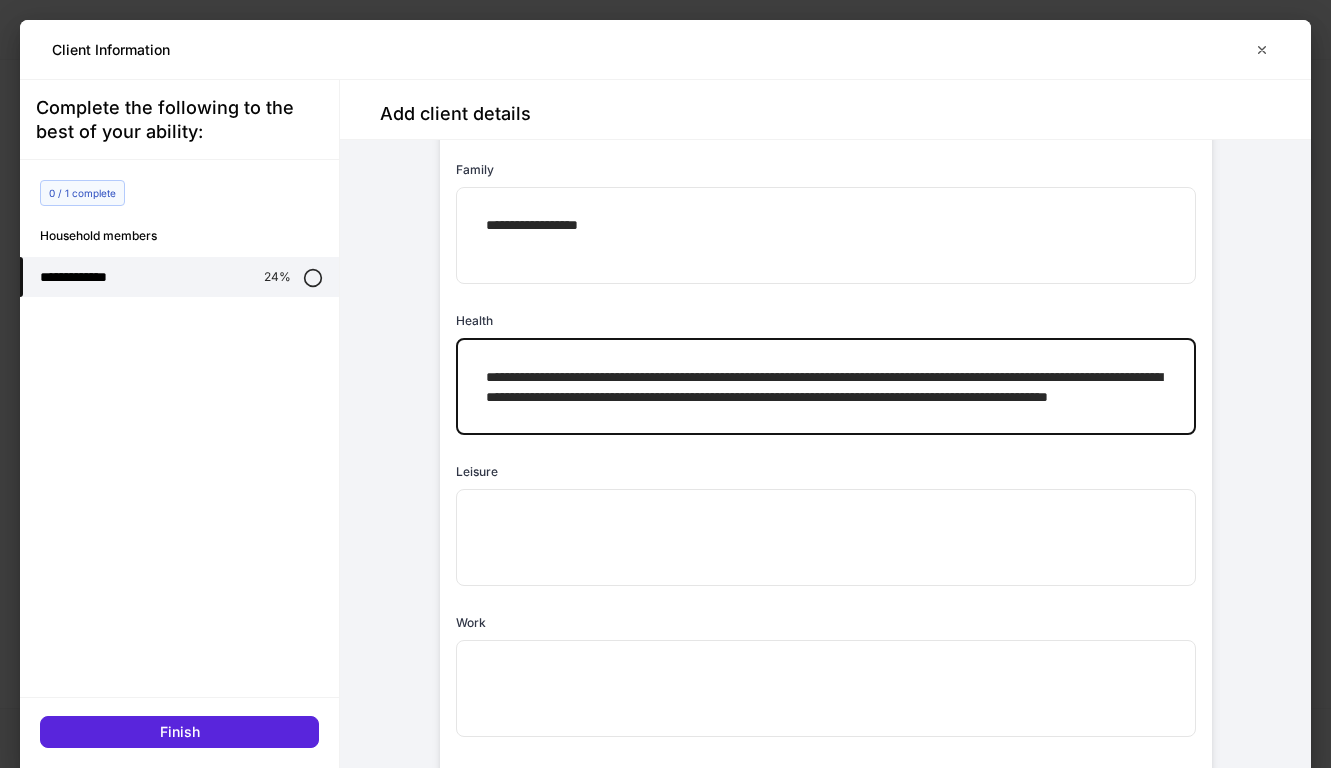 type on "**********" 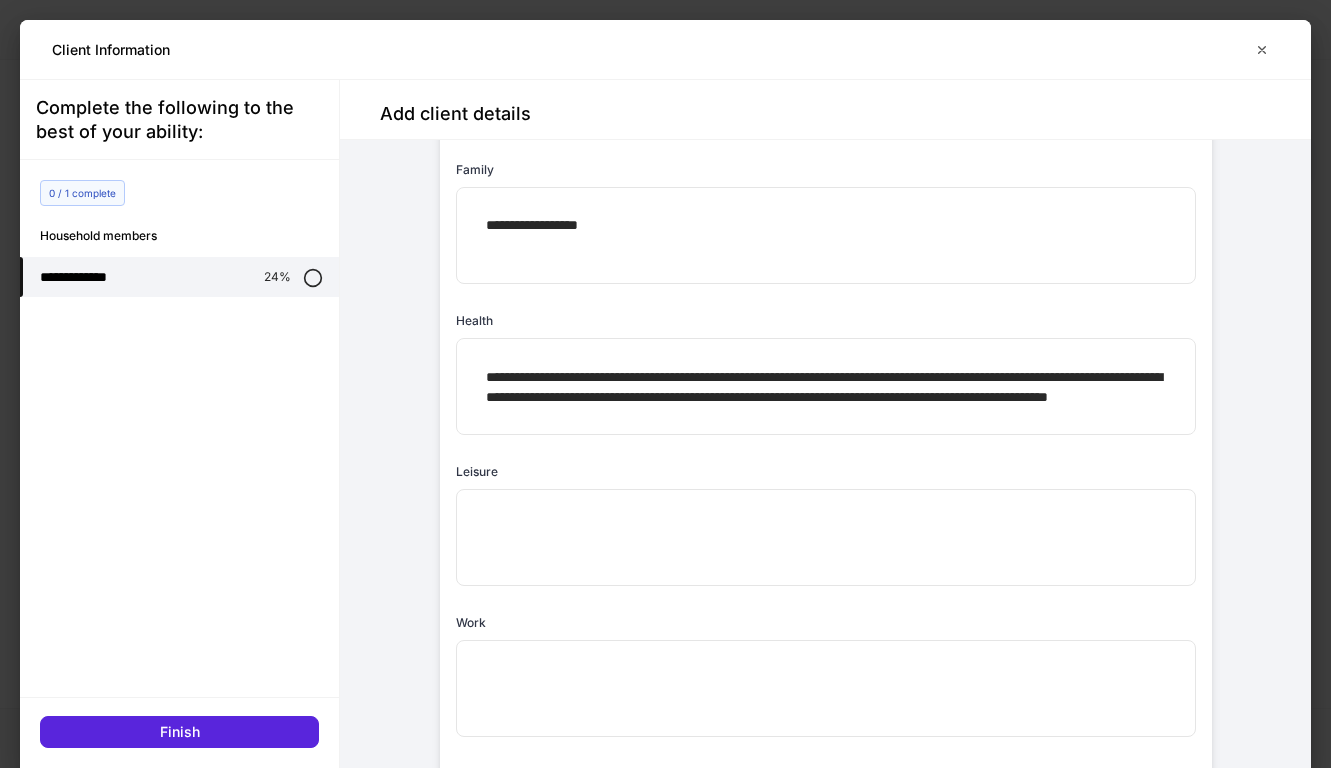 click on "* ​" at bounding box center [826, 537] 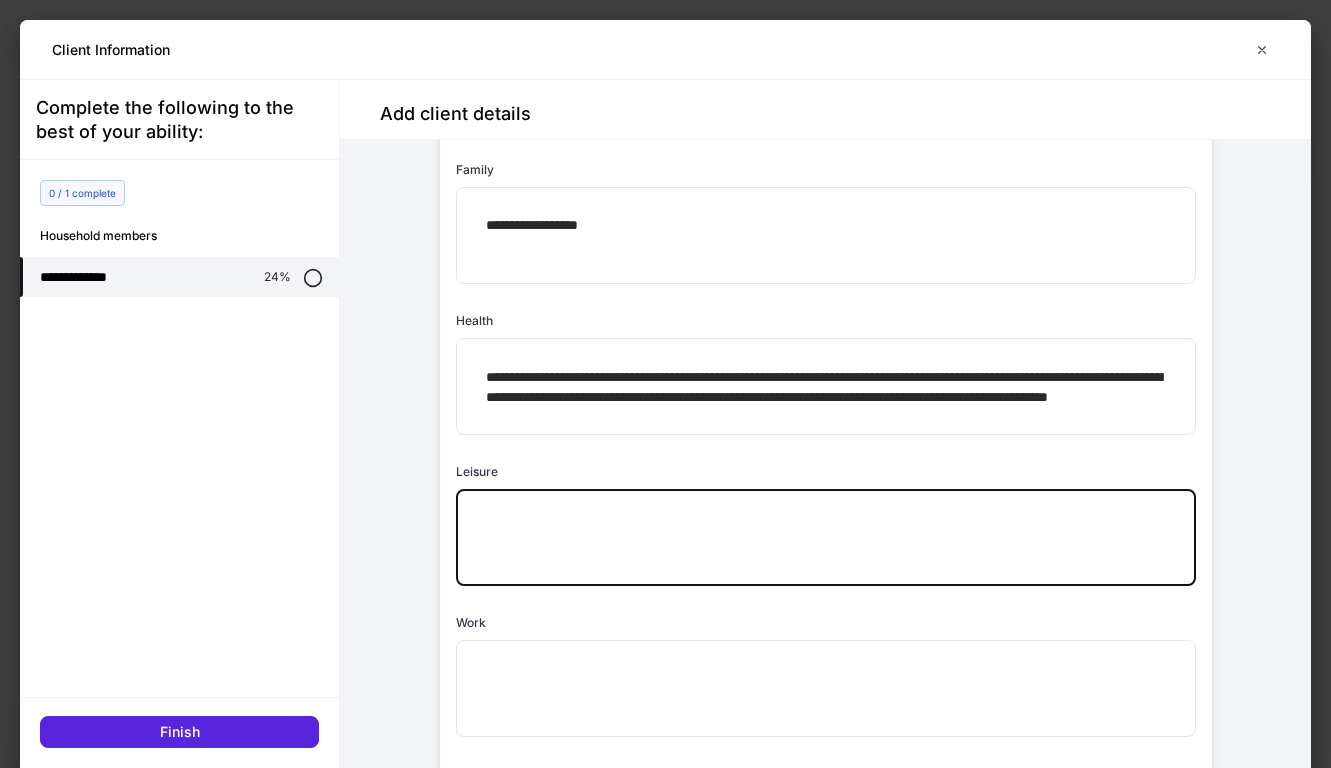 click at bounding box center [826, 538] 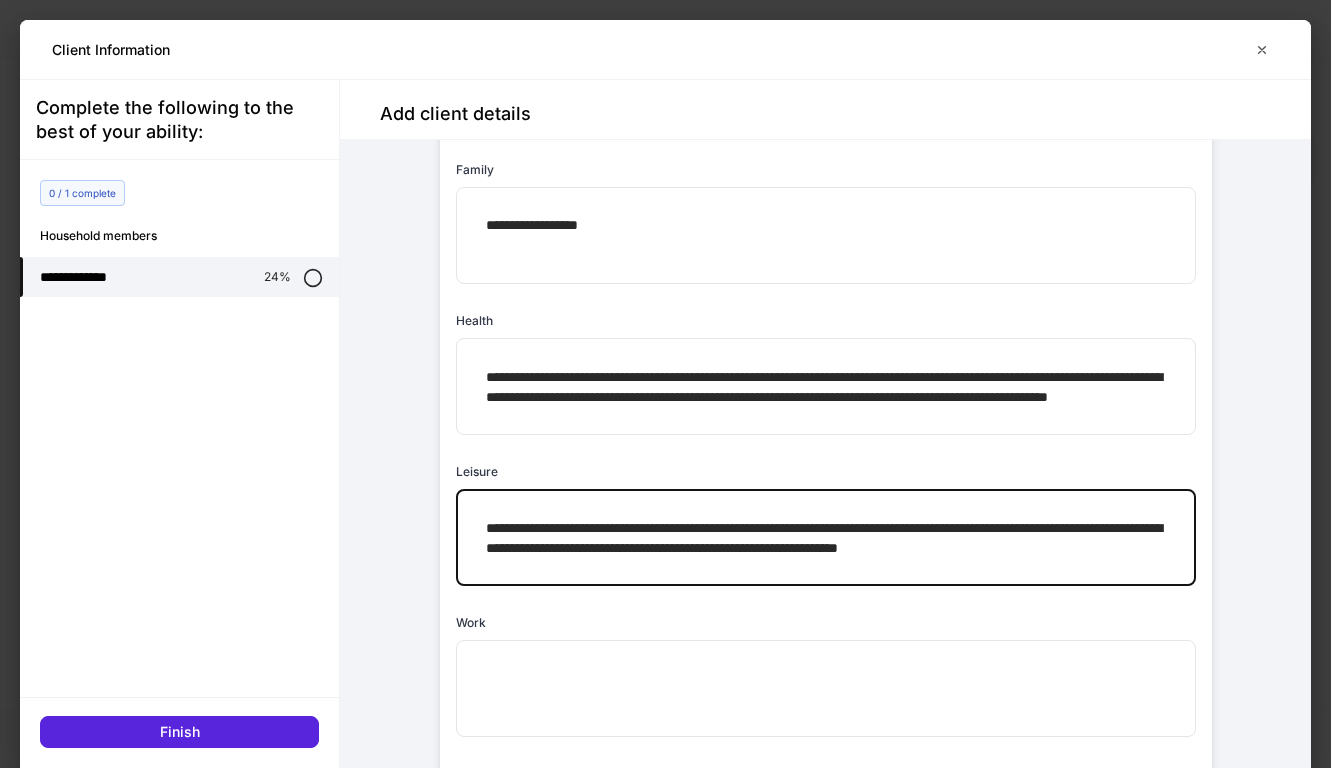 scroll, scrollTop: 6, scrollLeft: 0, axis: vertical 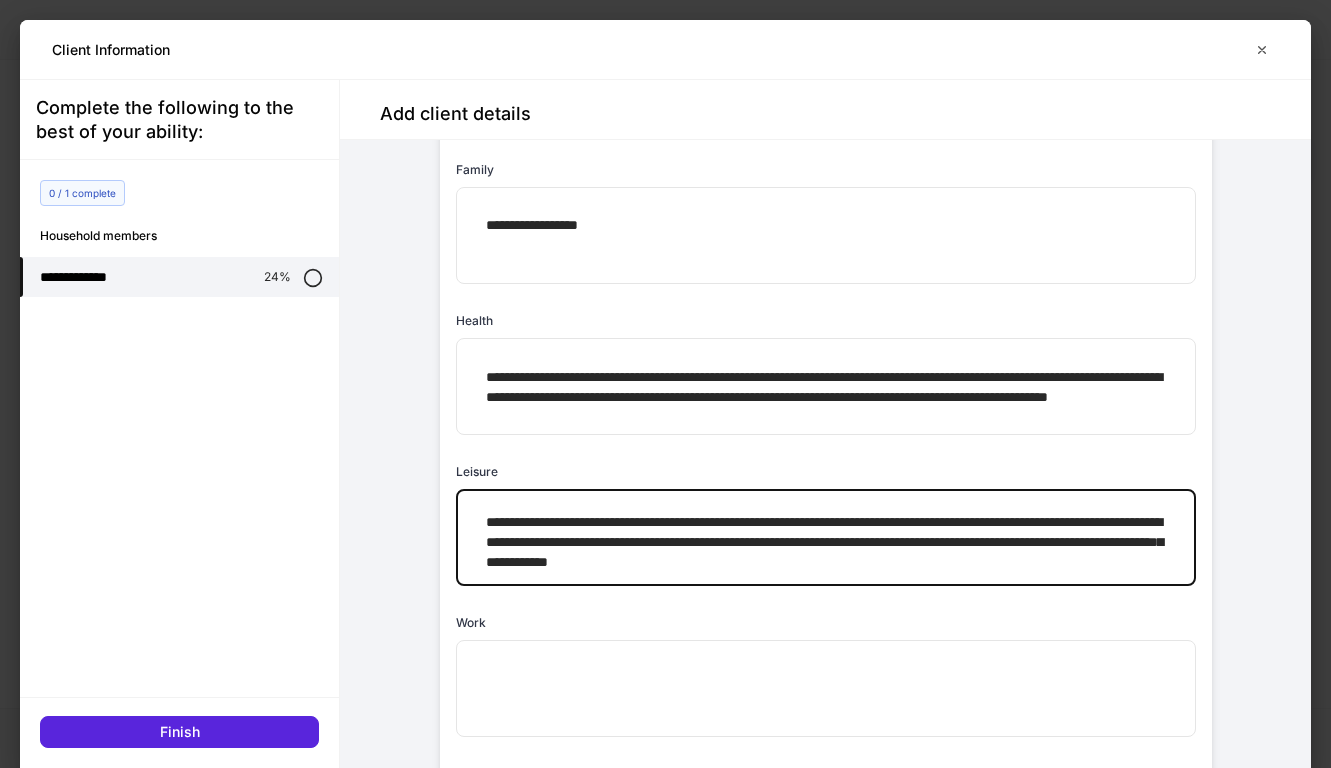 click on "**********" at bounding box center [826, 538] 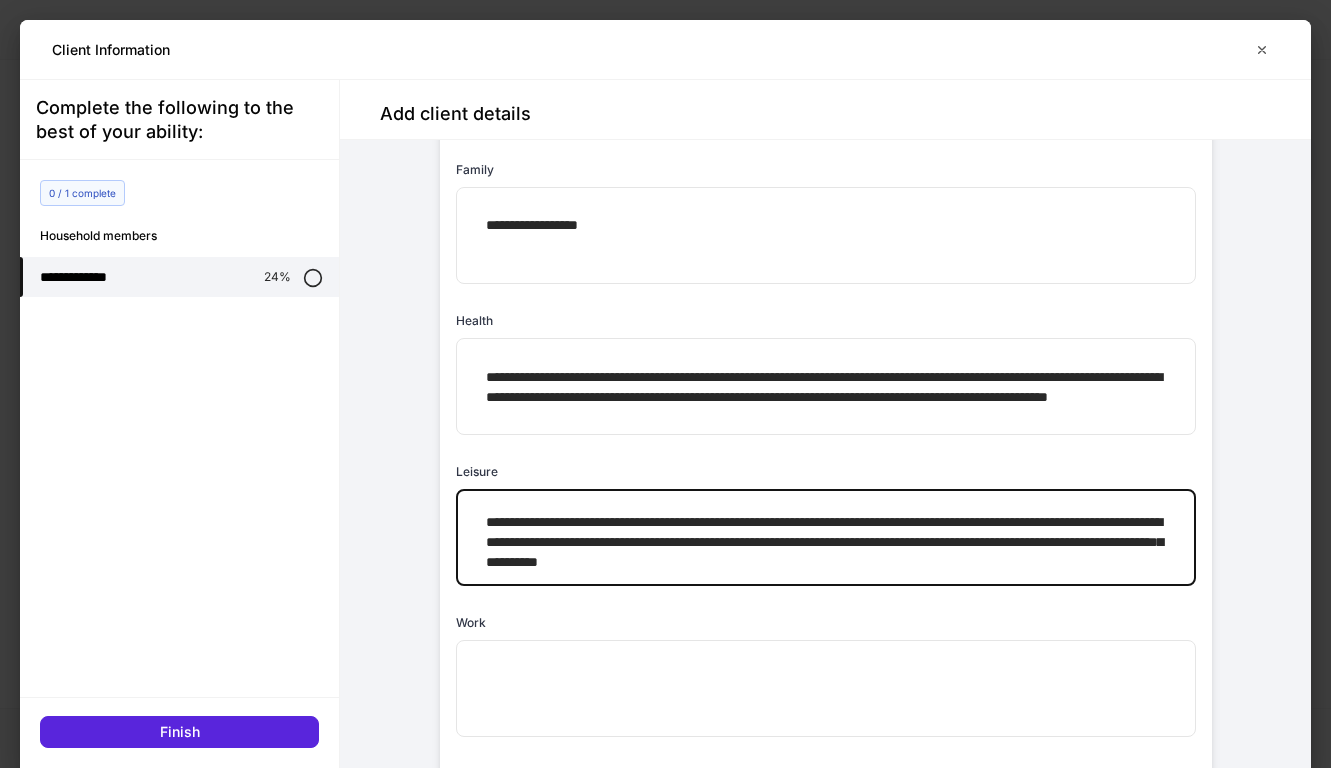 click on "**********" at bounding box center [826, 538] 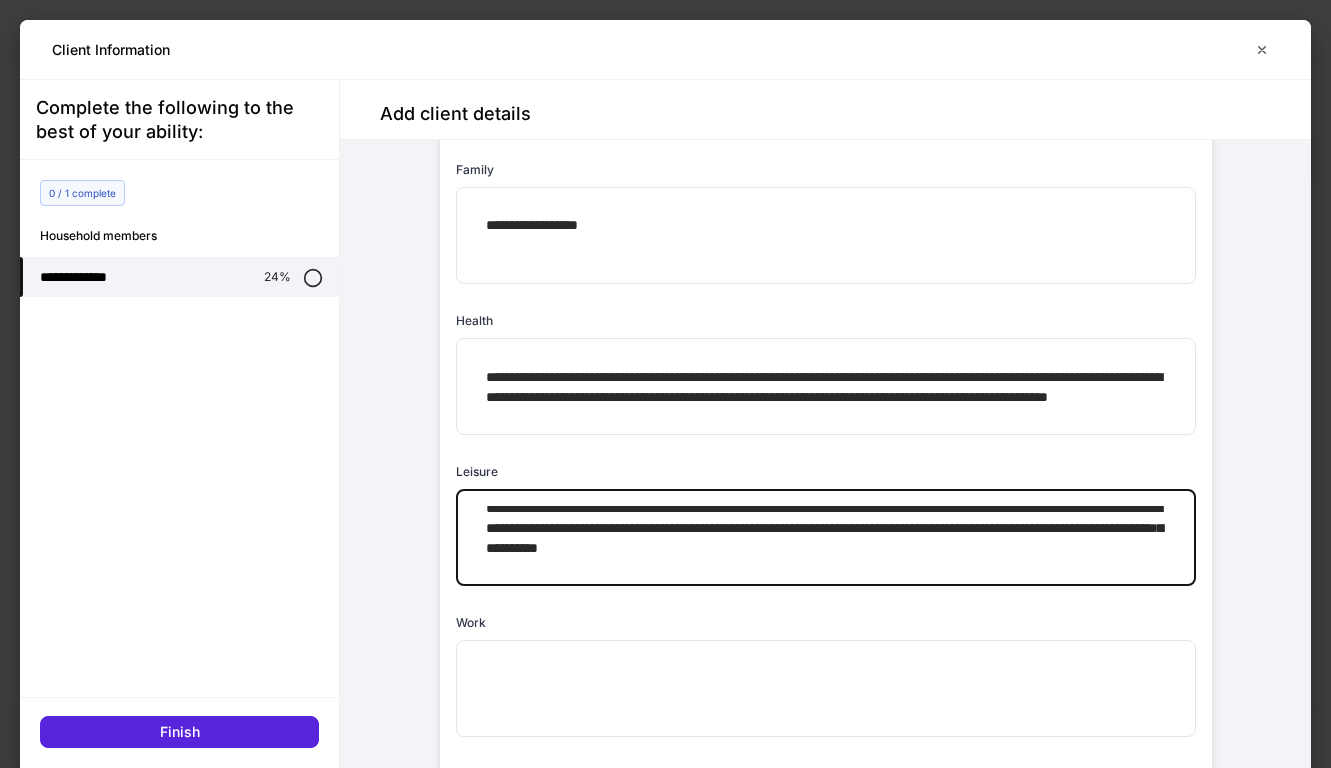 type on "**********" 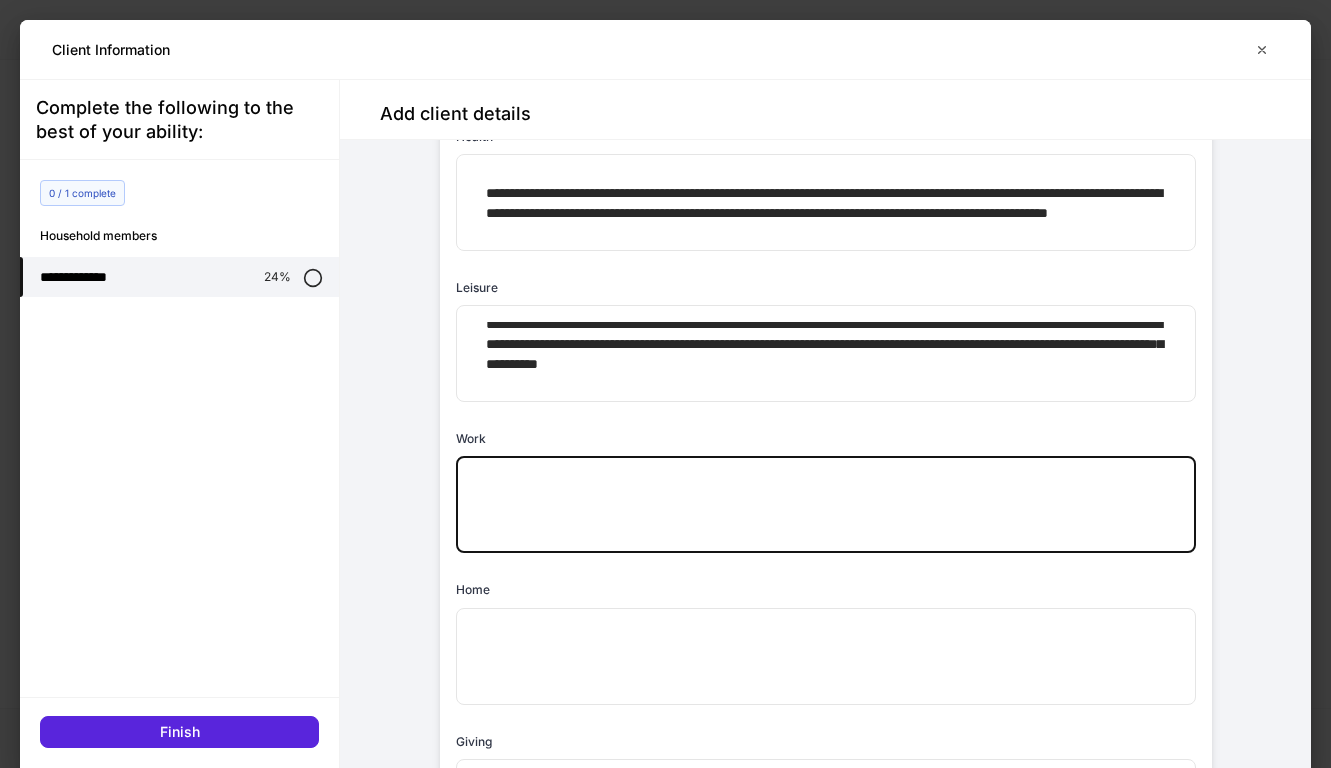scroll, scrollTop: 1342, scrollLeft: 0, axis: vertical 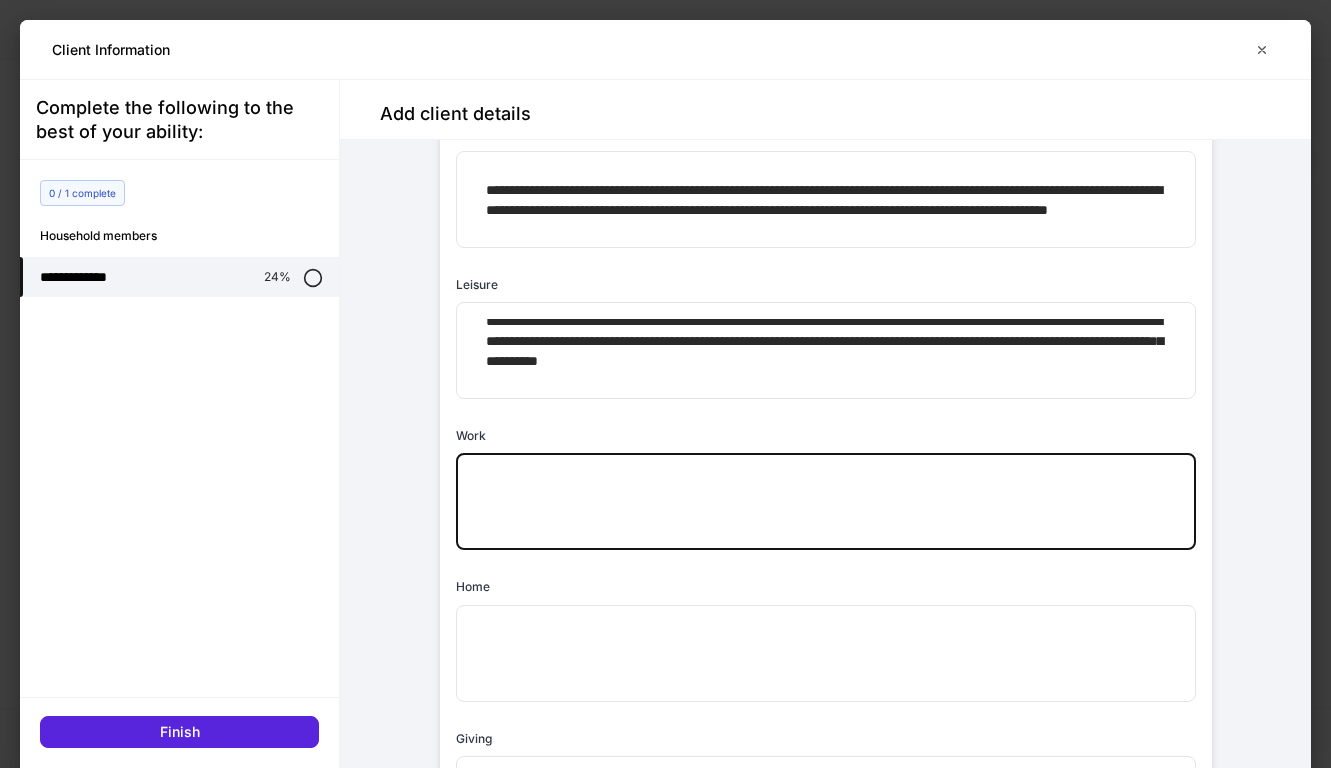click at bounding box center [826, 502] 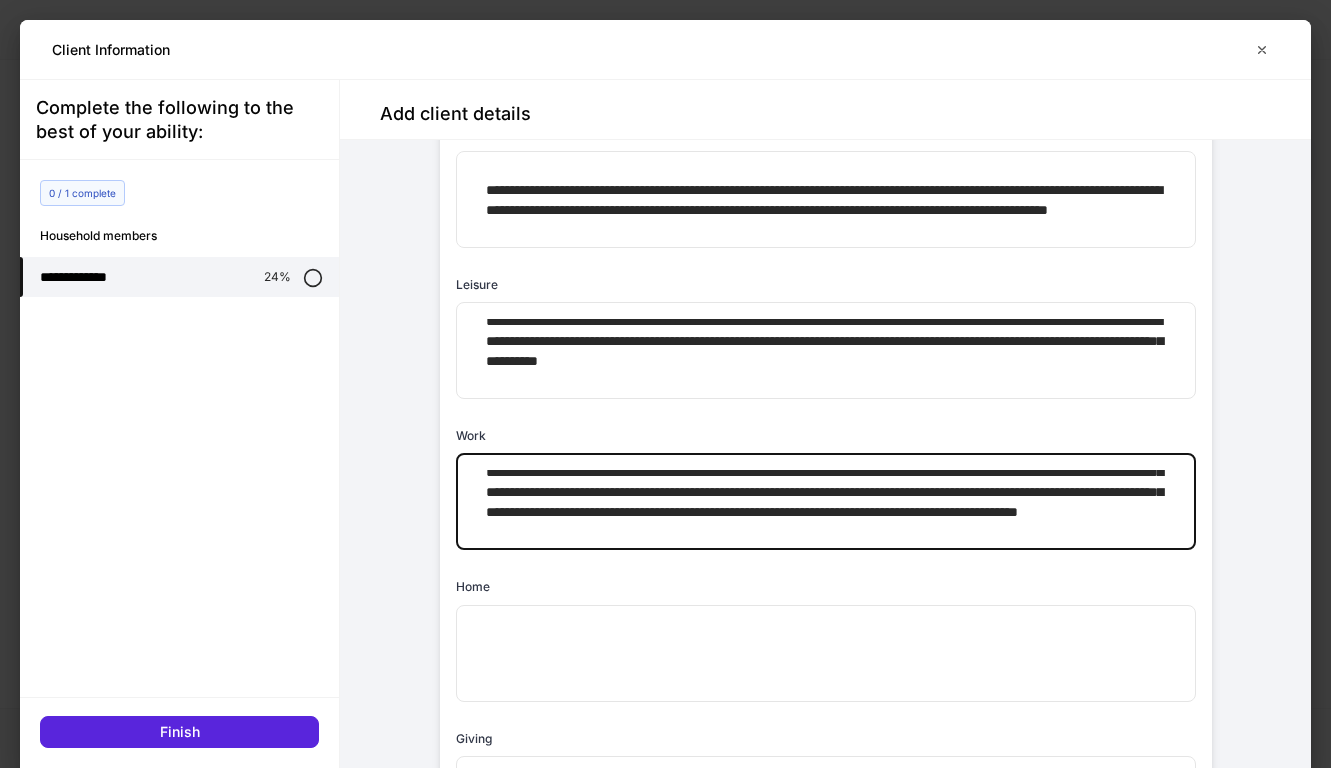 scroll, scrollTop: 66, scrollLeft: 0, axis: vertical 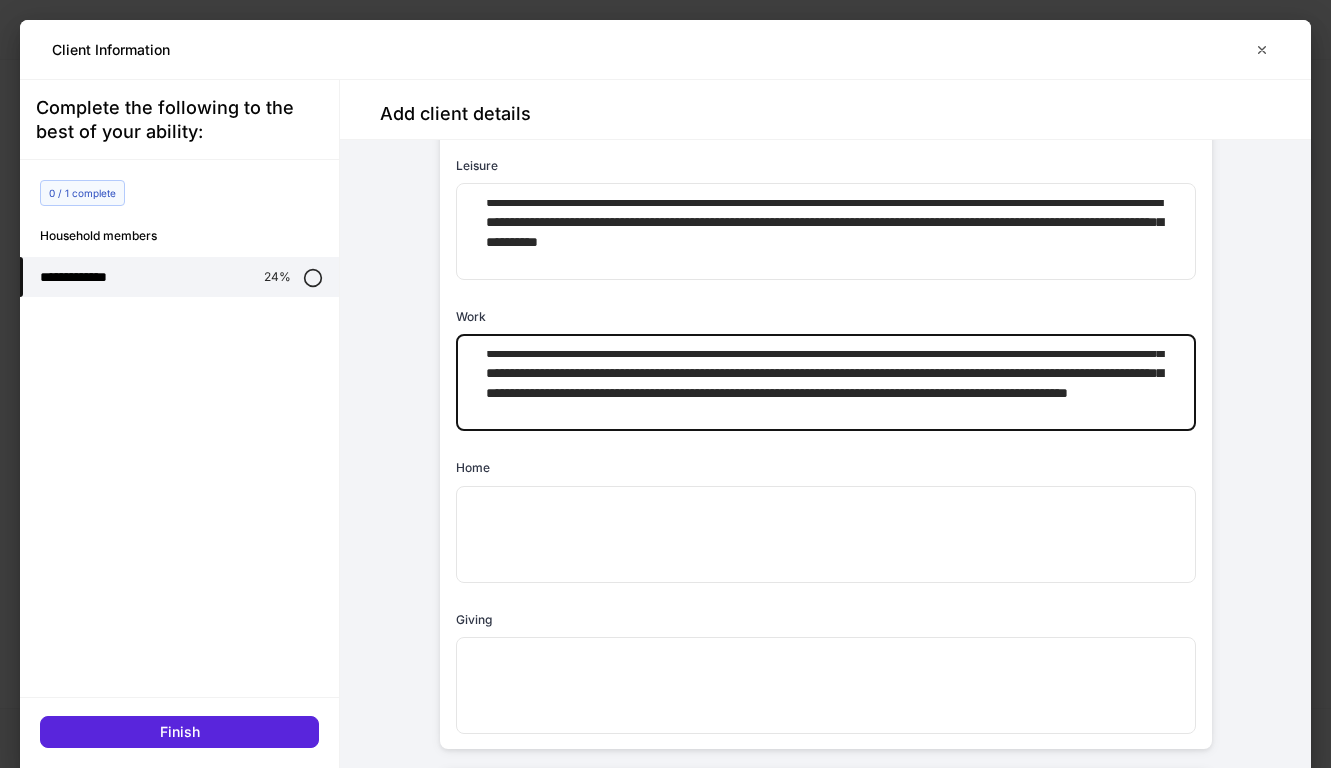type on "**********" 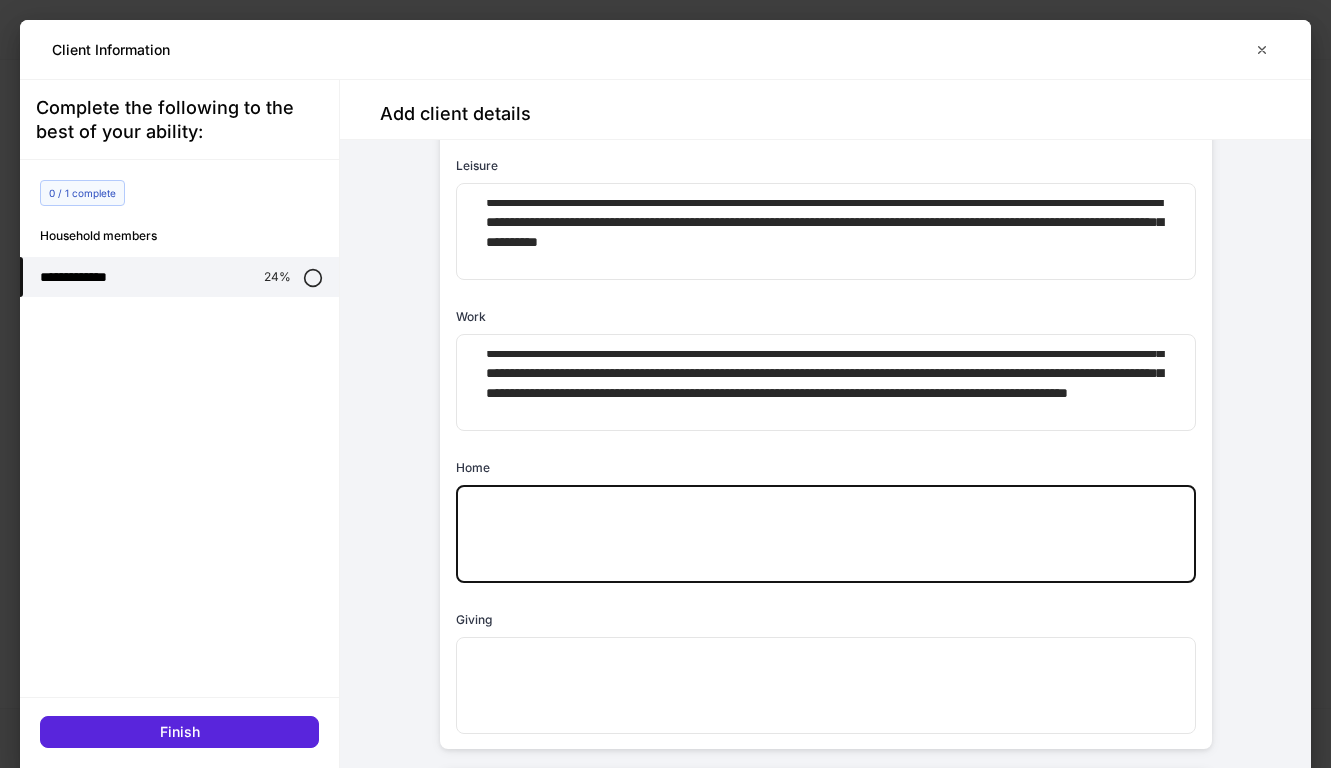 click at bounding box center [826, 534] 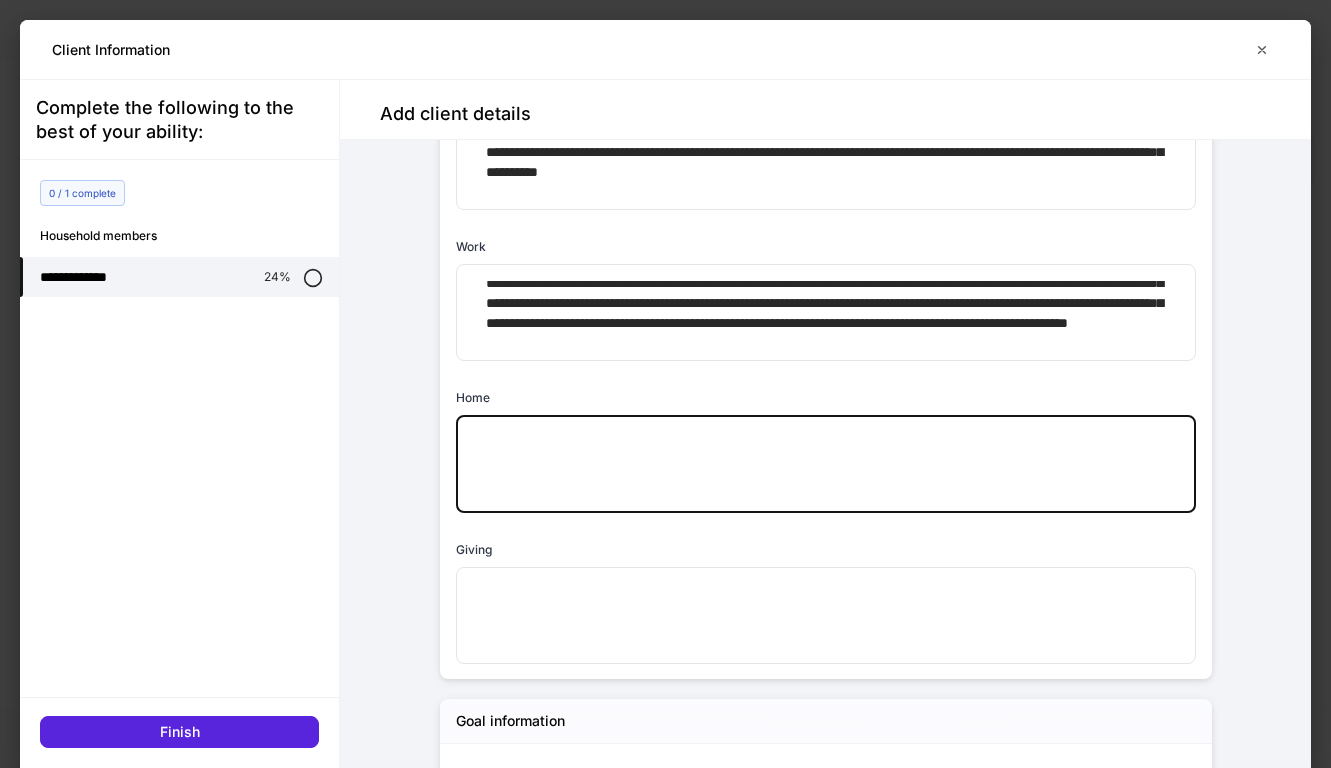 scroll, scrollTop: 1532, scrollLeft: 0, axis: vertical 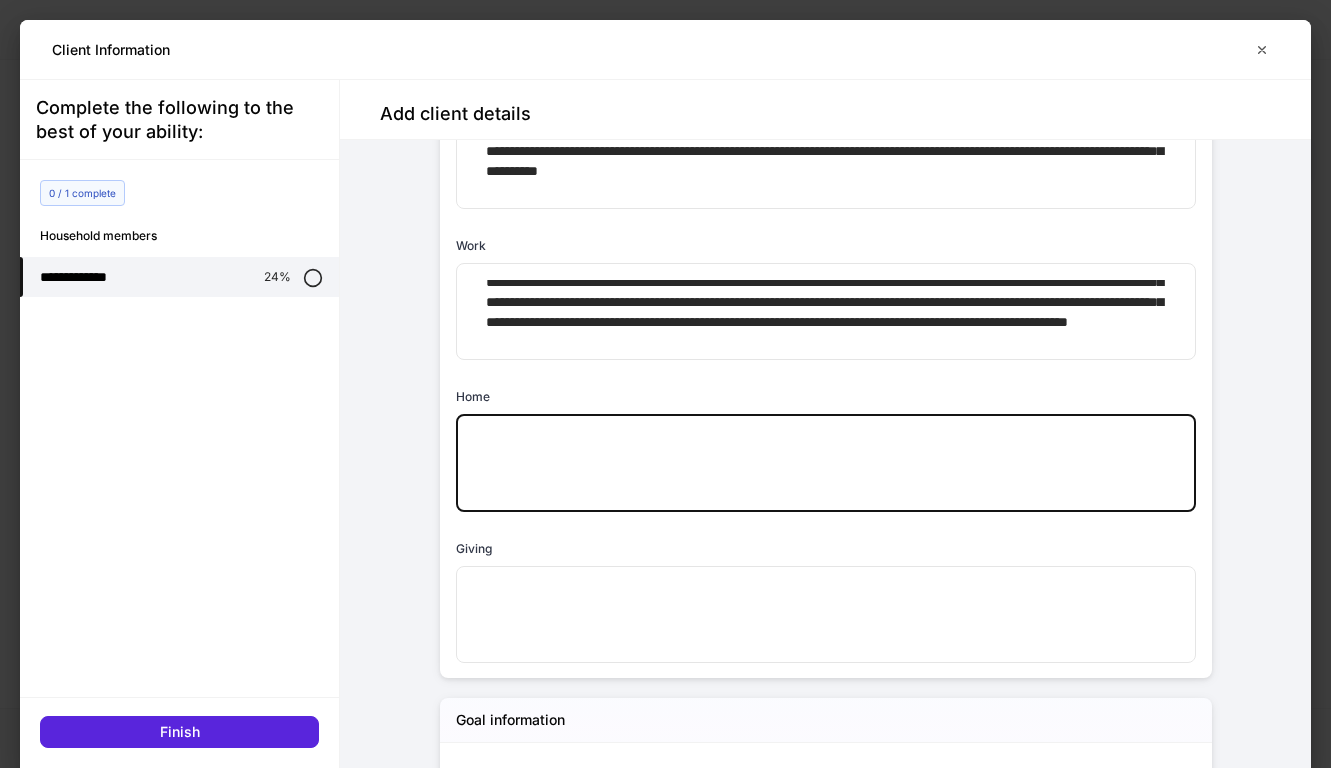 click at bounding box center [826, 463] 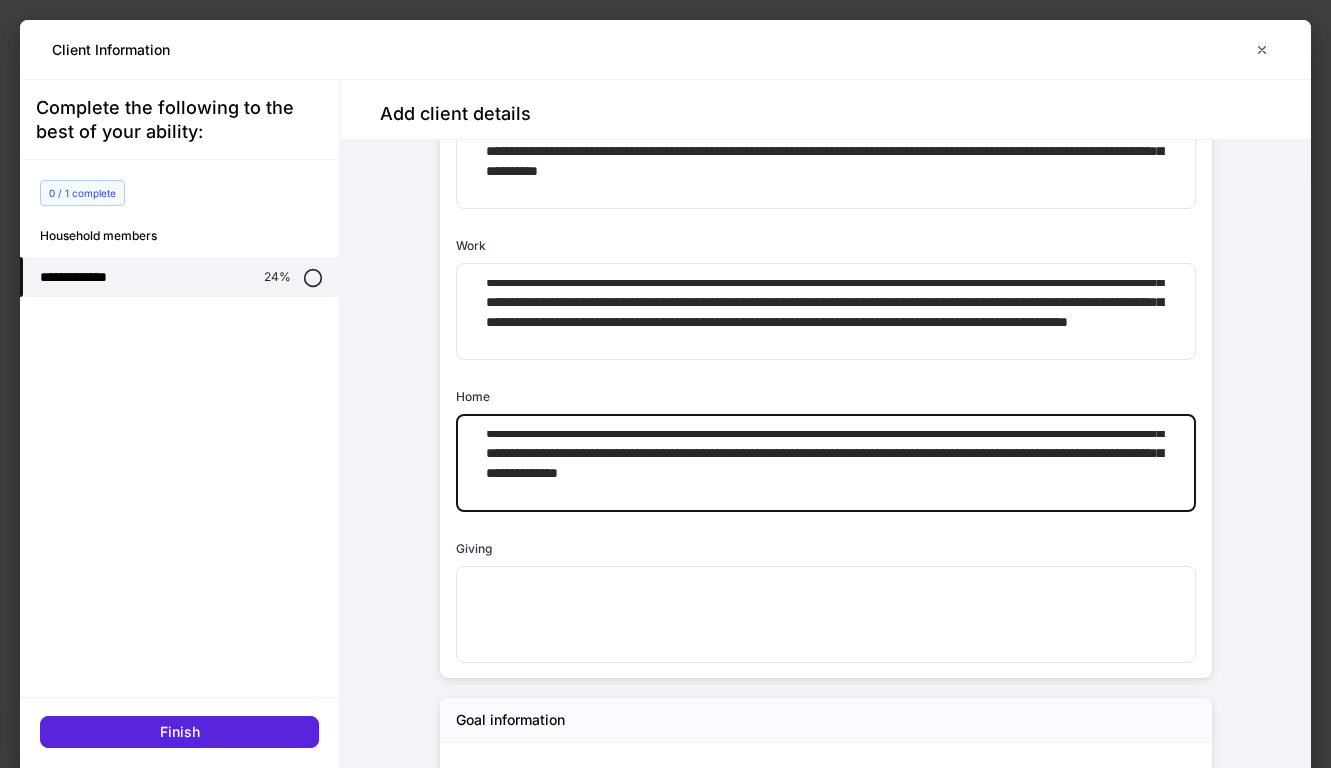 scroll, scrollTop: 47, scrollLeft: 0, axis: vertical 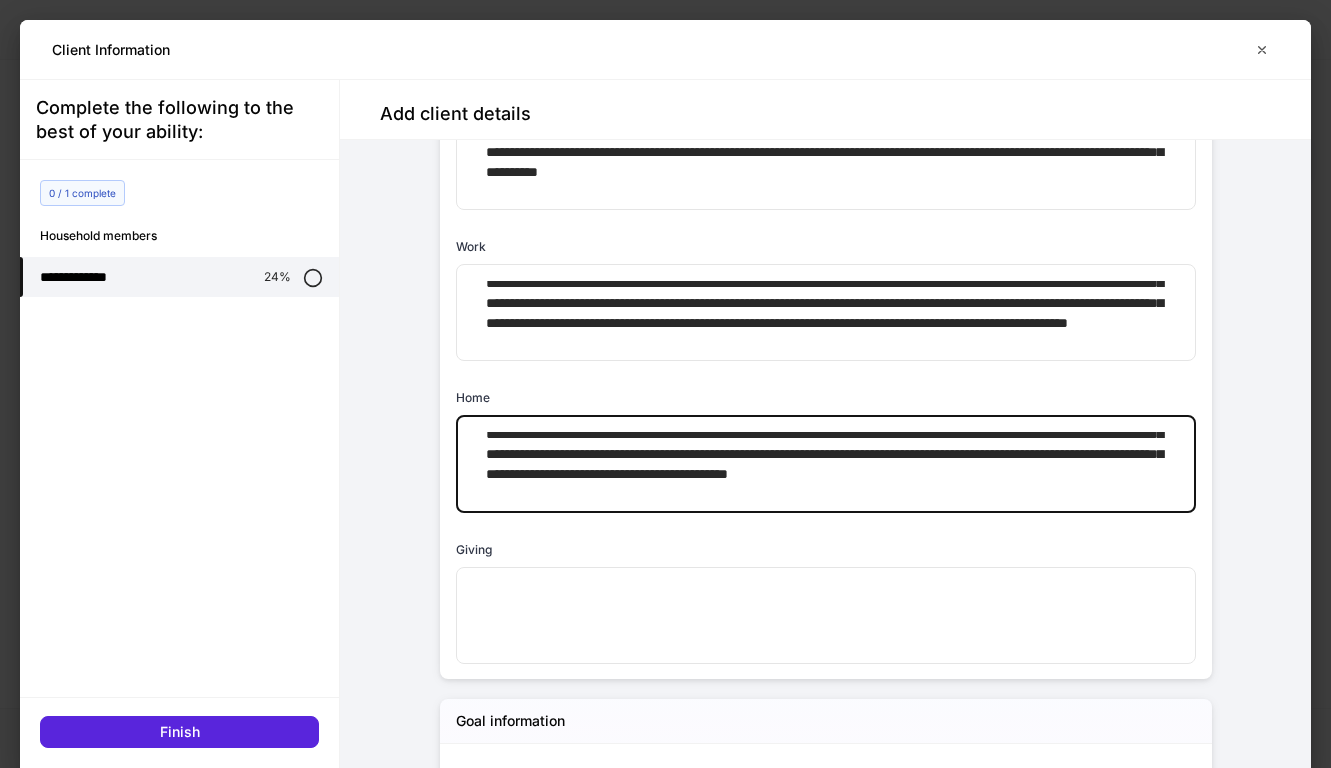 click on "**********" at bounding box center [826, 464] 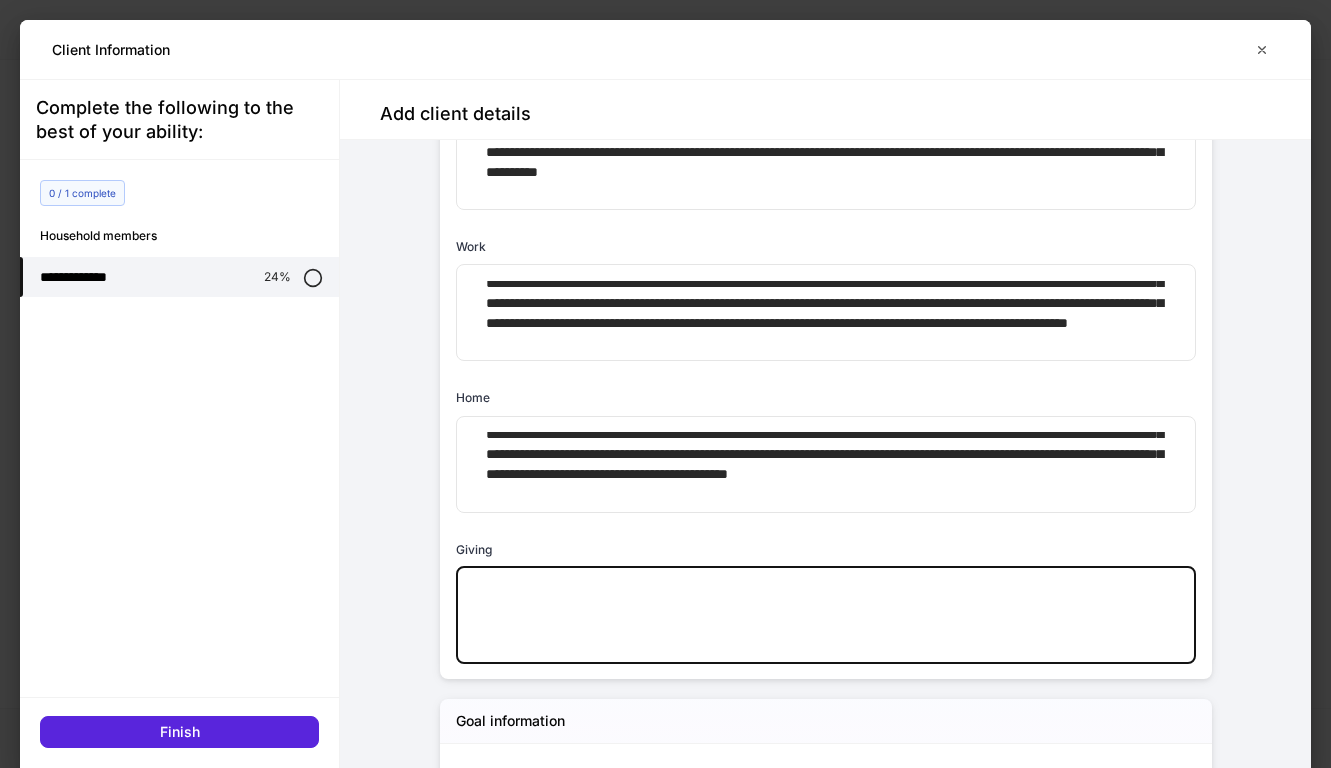 click at bounding box center [826, 615] 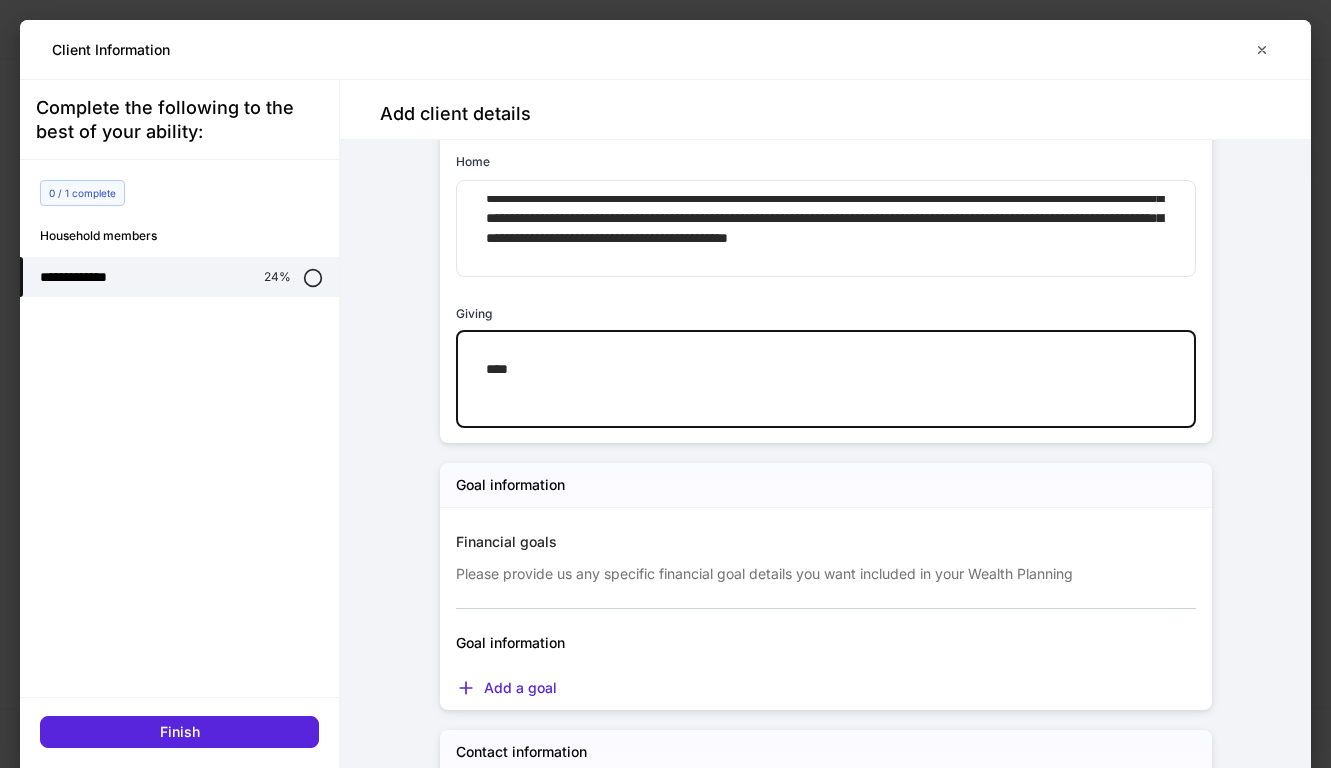 scroll, scrollTop: 1771, scrollLeft: 0, axis: vertical 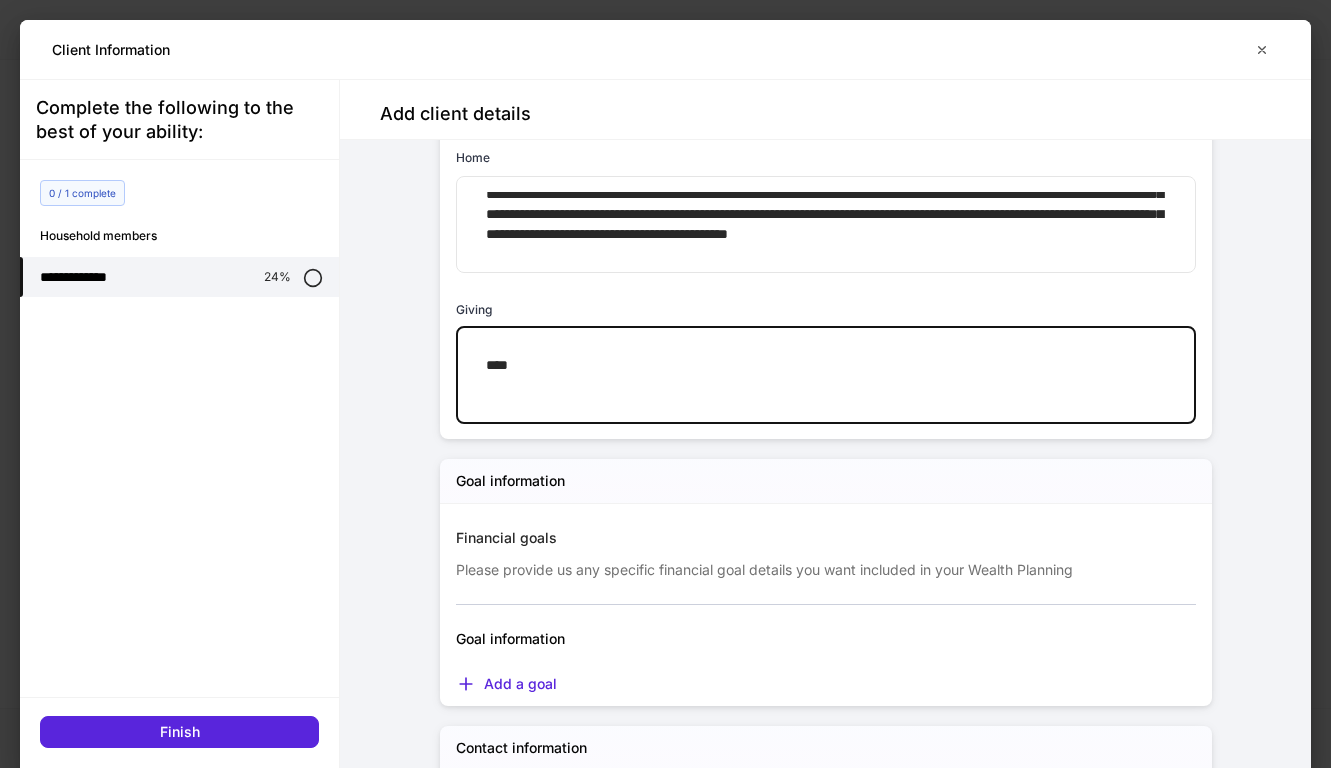 type on "****" 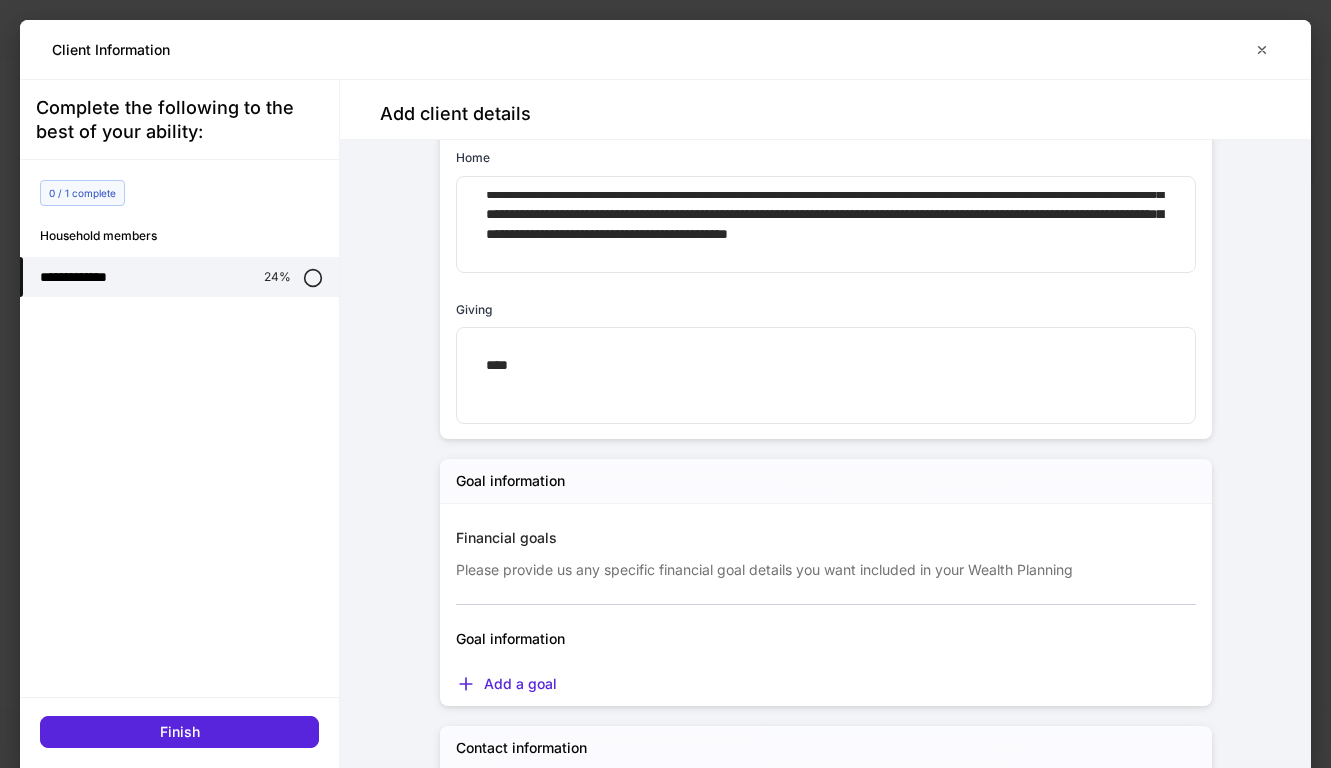 click on "**********" at bounding box center (826, 2432) 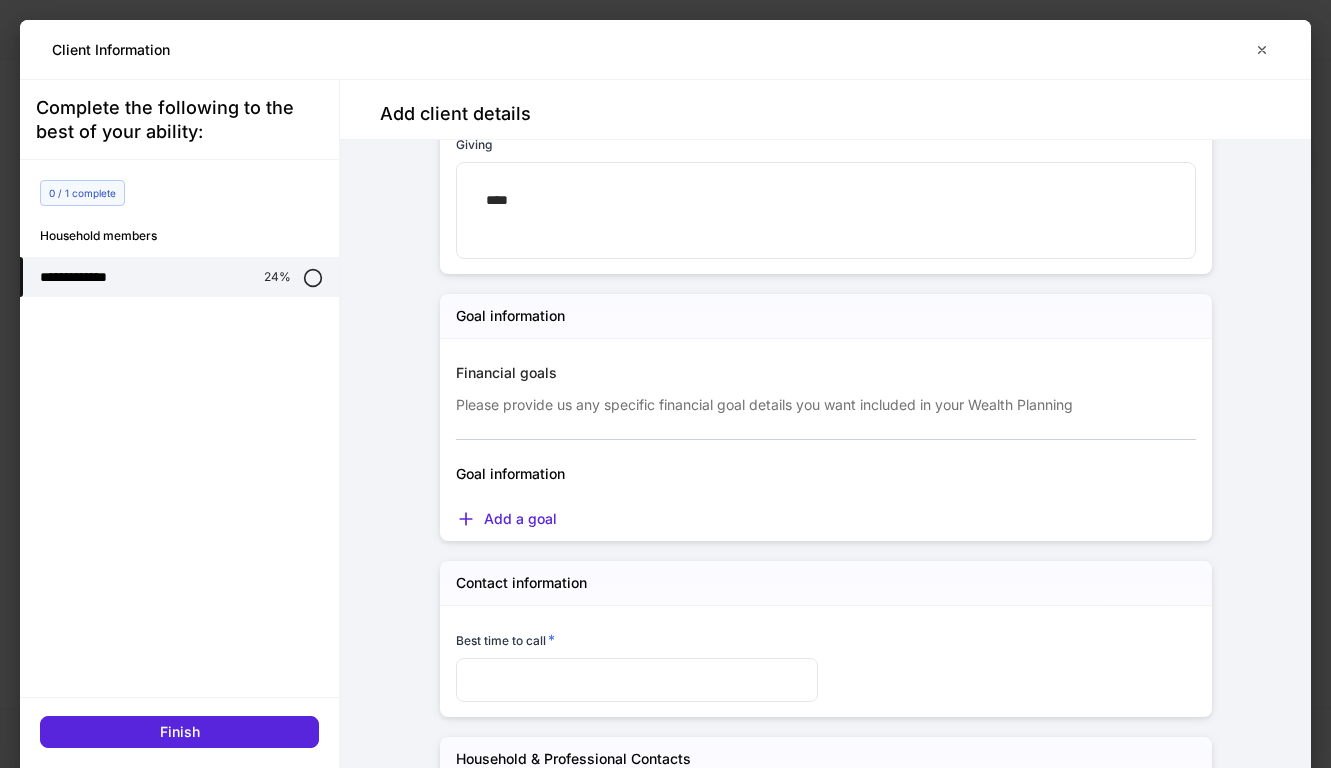 scroll, scrollTop: 1940, scrollLeft: 0, axis: vertical 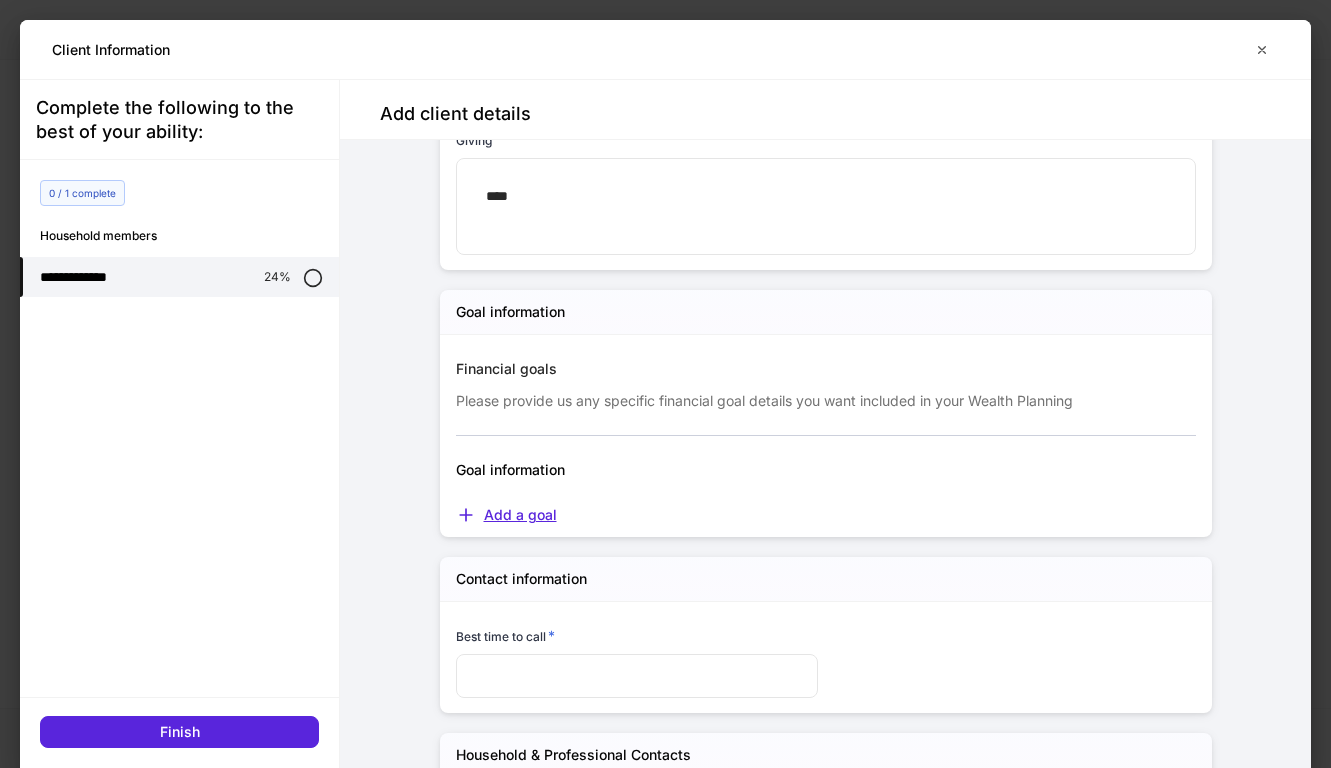 click on "Add a goal" at bounding box center [506, 515] 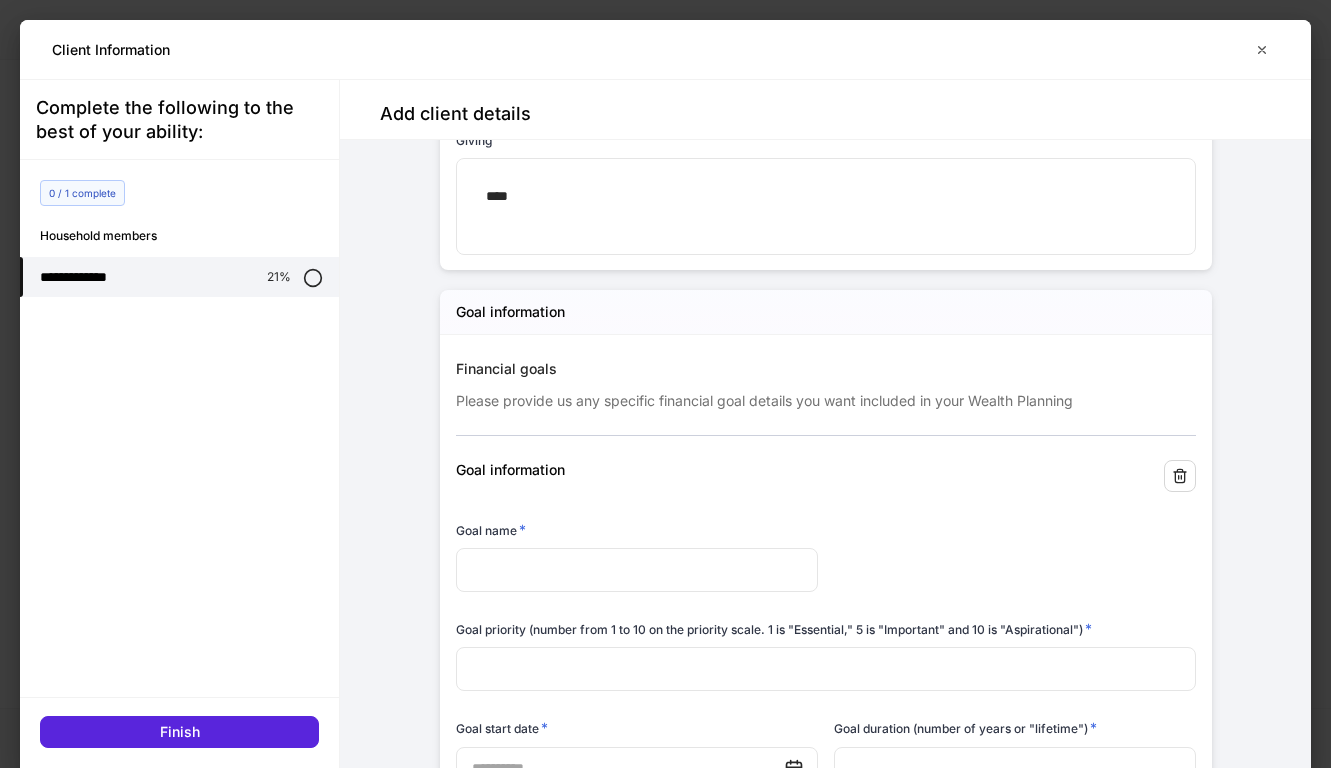 click on "Goal name * ​" at bounding box center [629, 545] 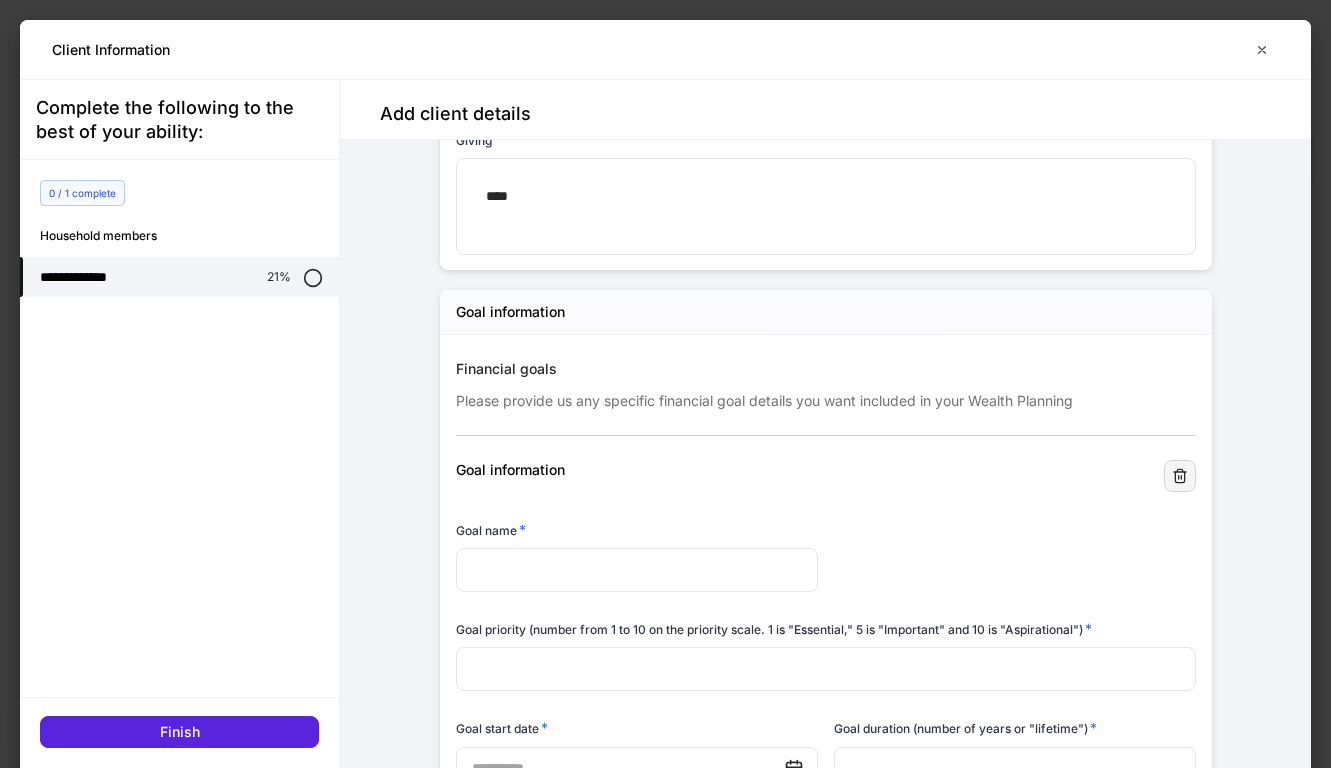 click 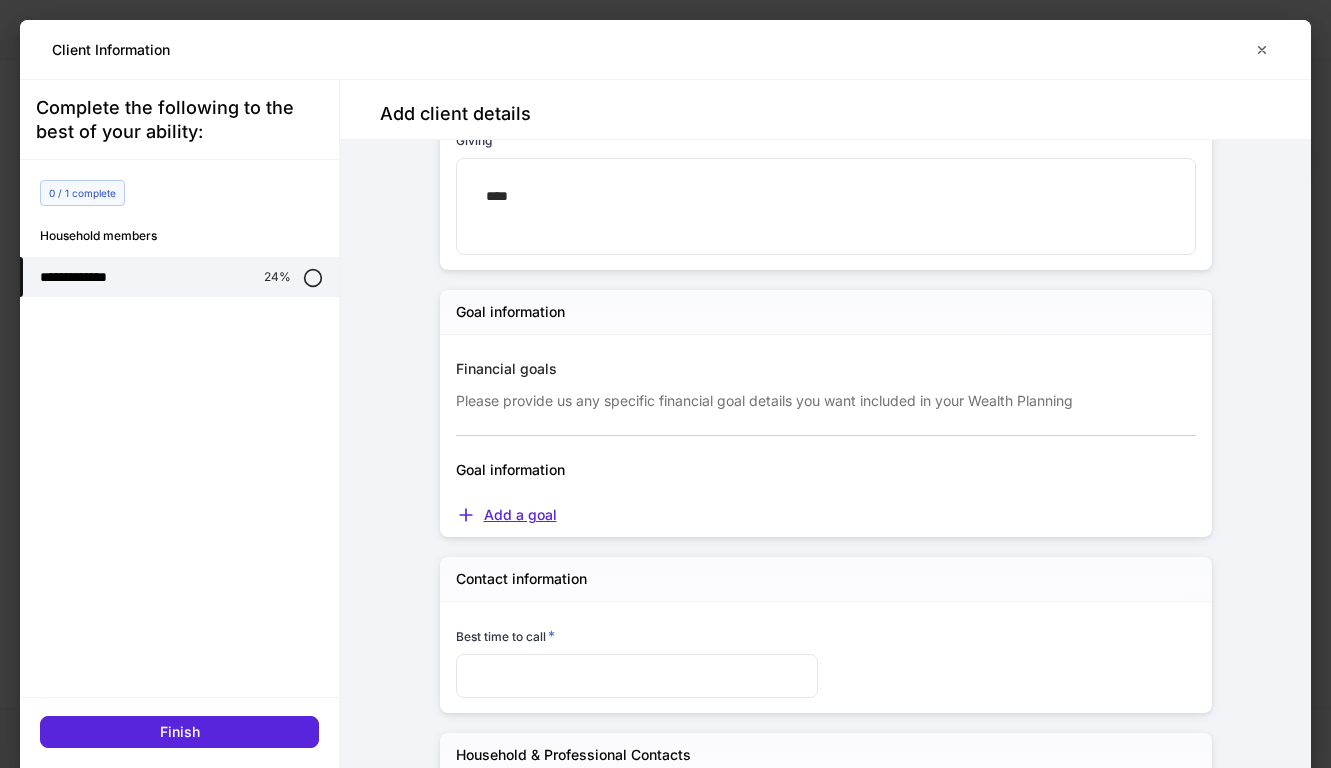 click on "Add a goal" at bounding box center (506, 515) 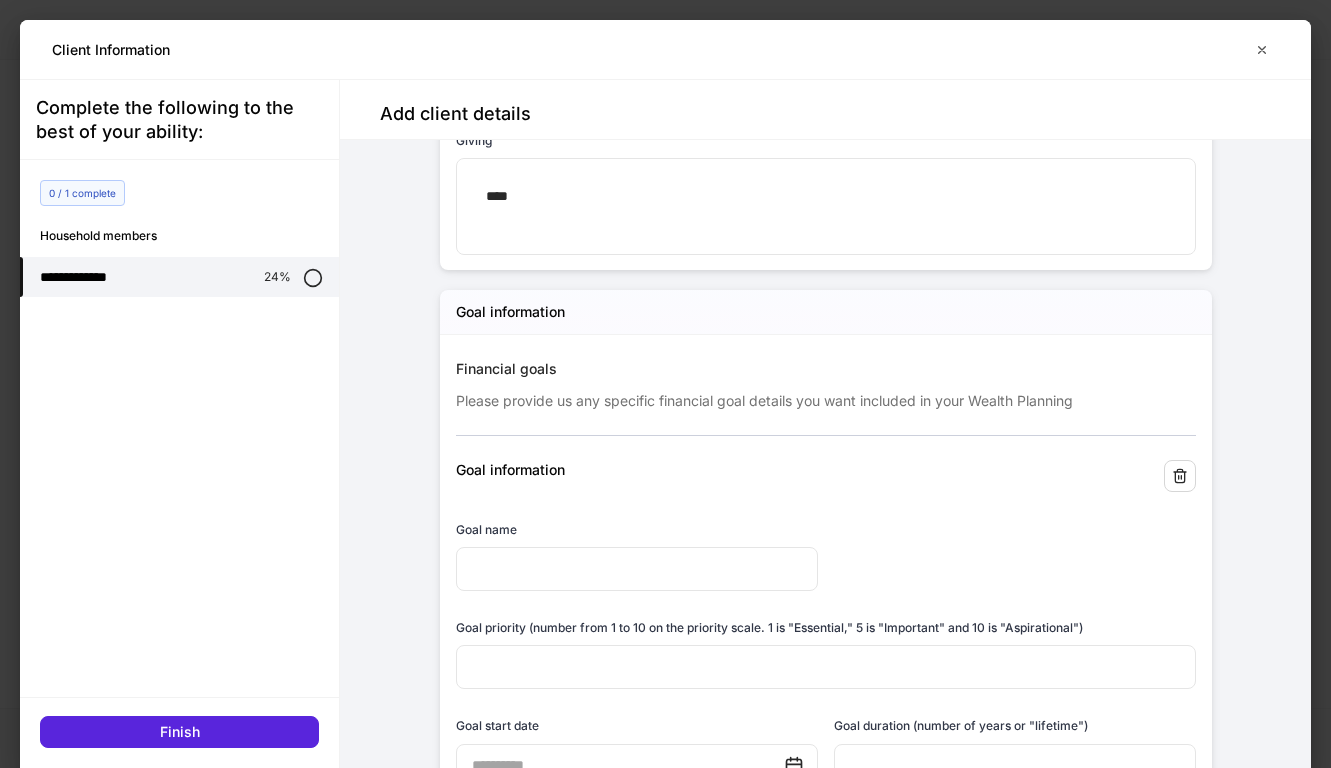 click at bounding box center [637, 569] 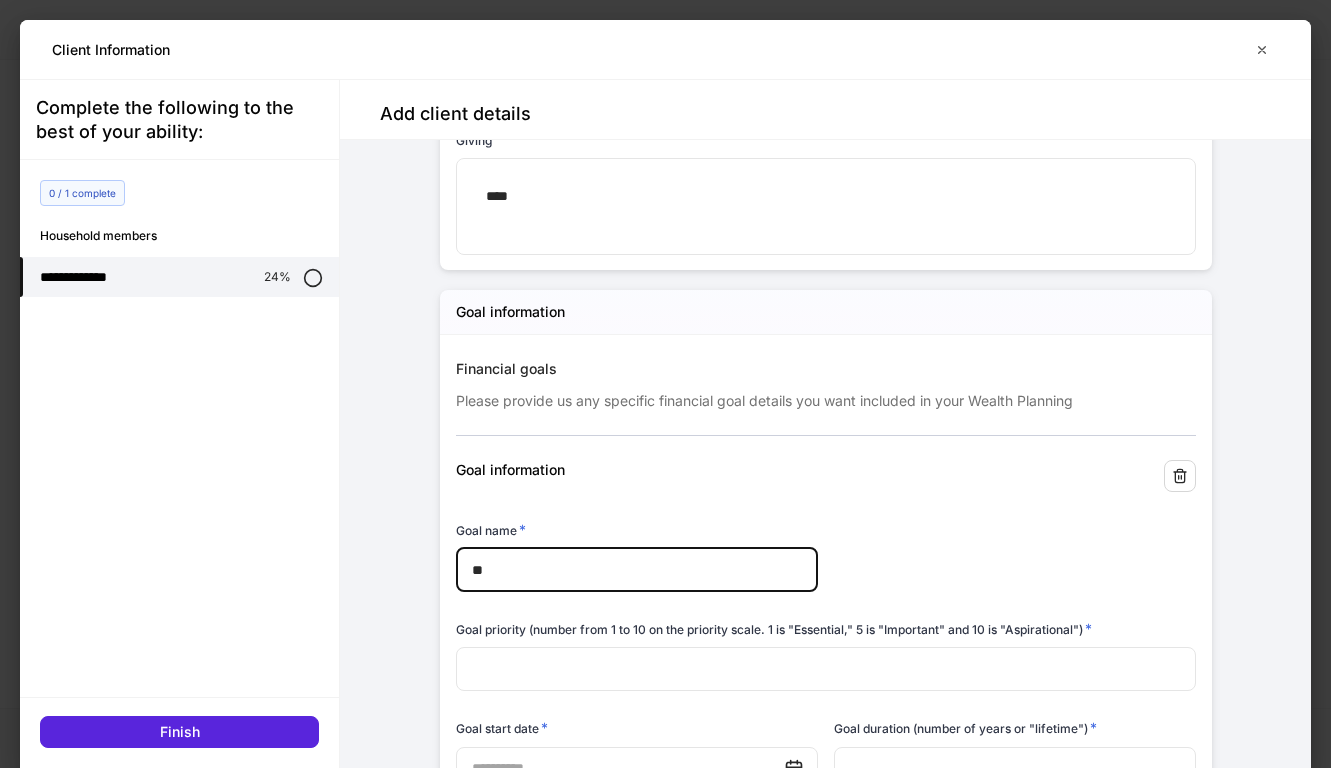 type on "*" 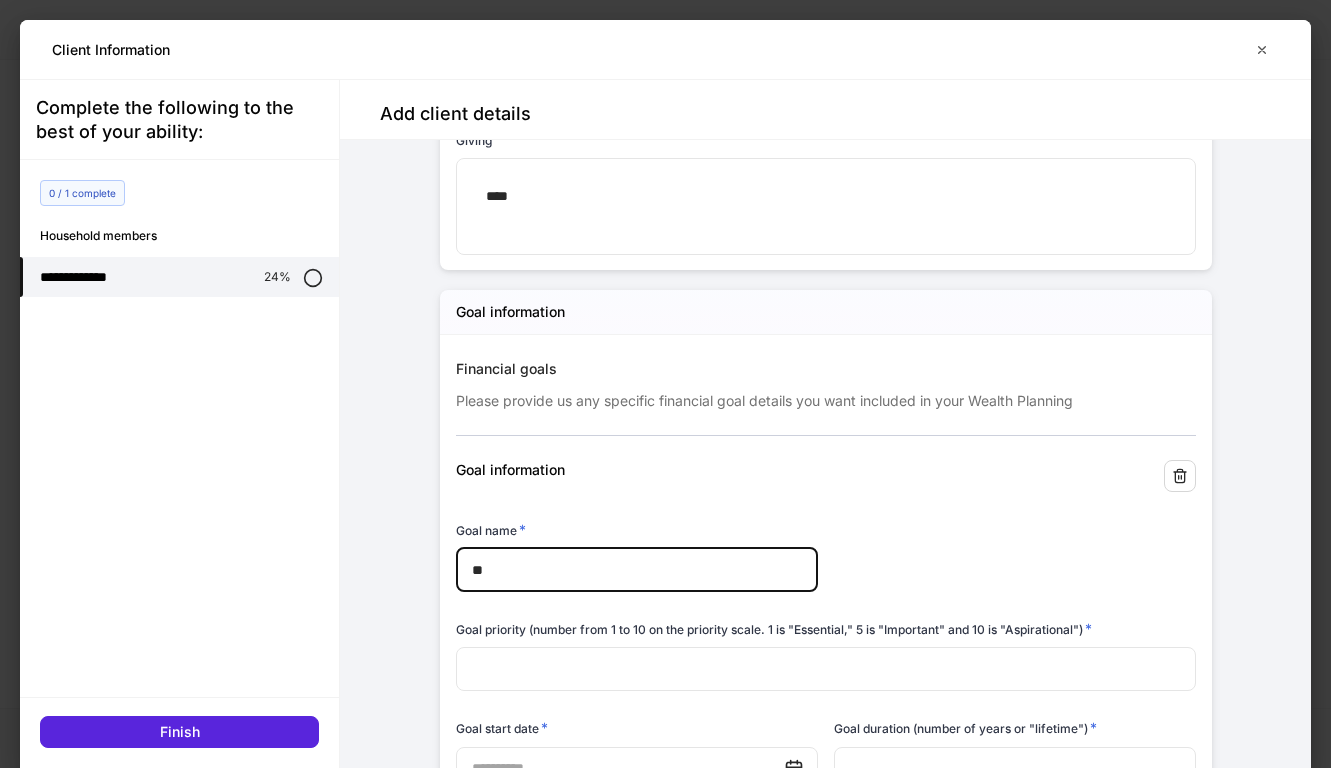 type on "*" 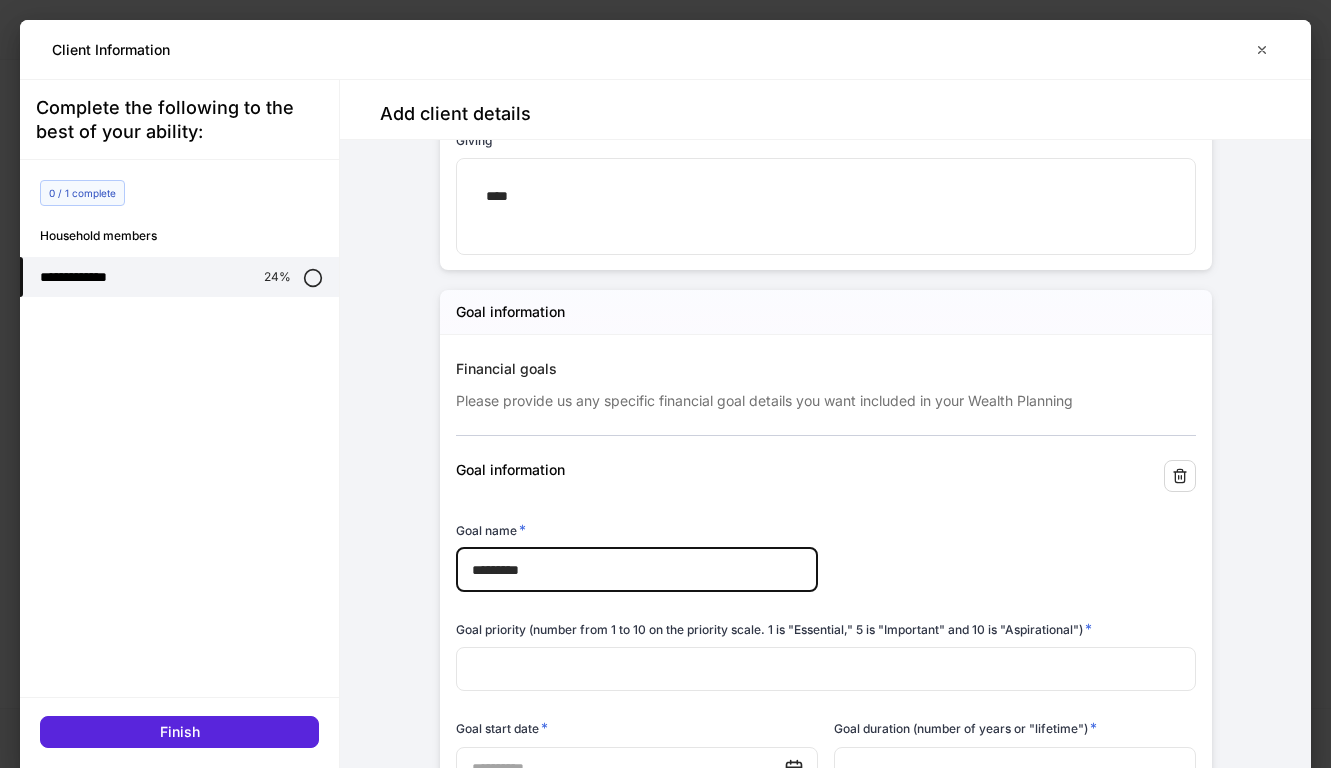 type on "*********" 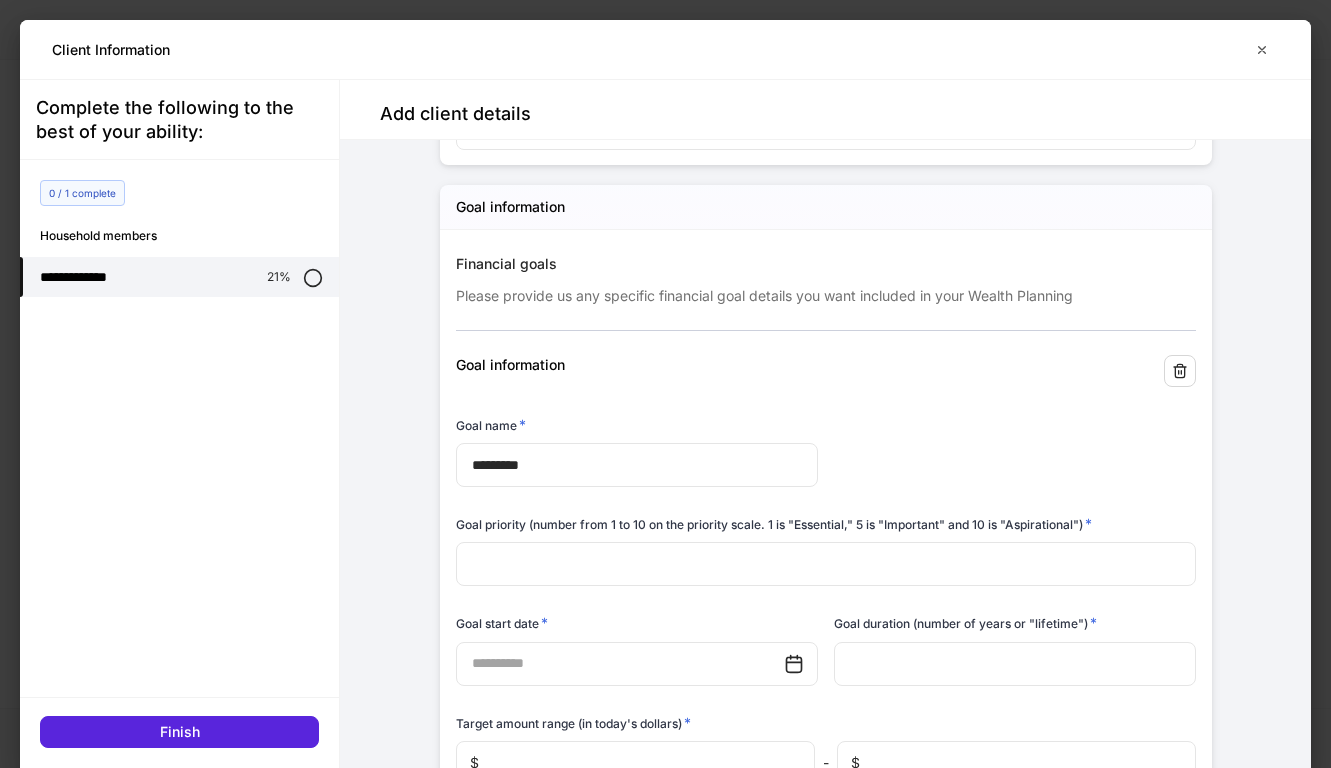 scroll, scrollTop: 2049, scrollLeft: 0, axis: vertical 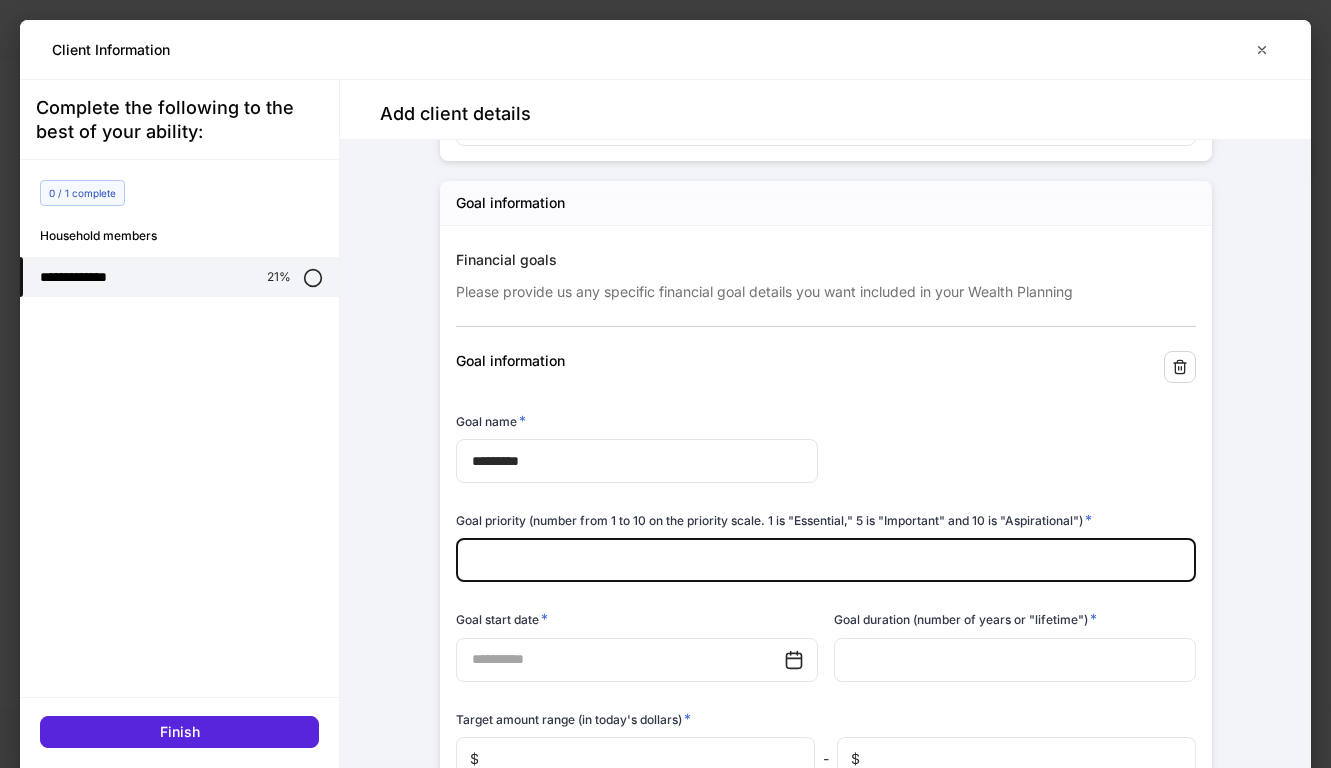 click at bounding box center [826, 560] 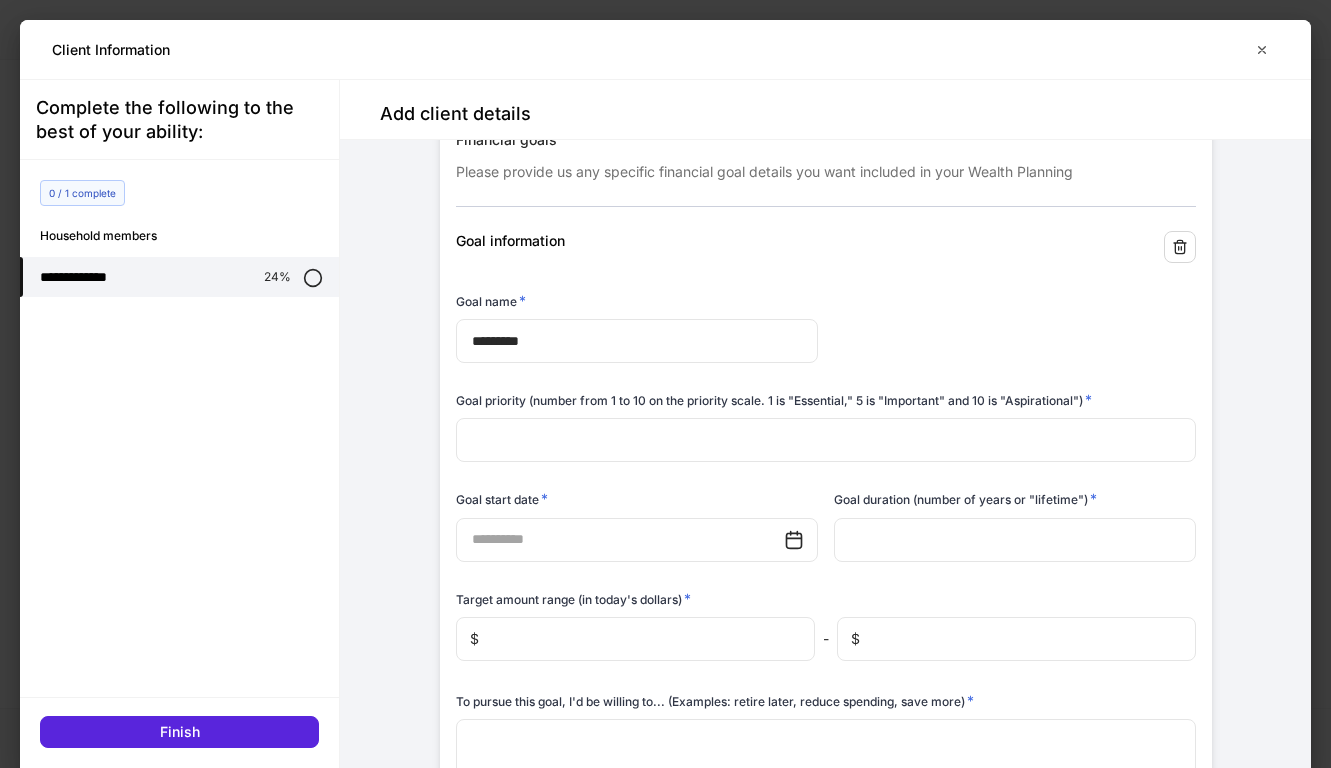 scroll, scrollTop: 2170, scrollLeft: 0, axis: vertical 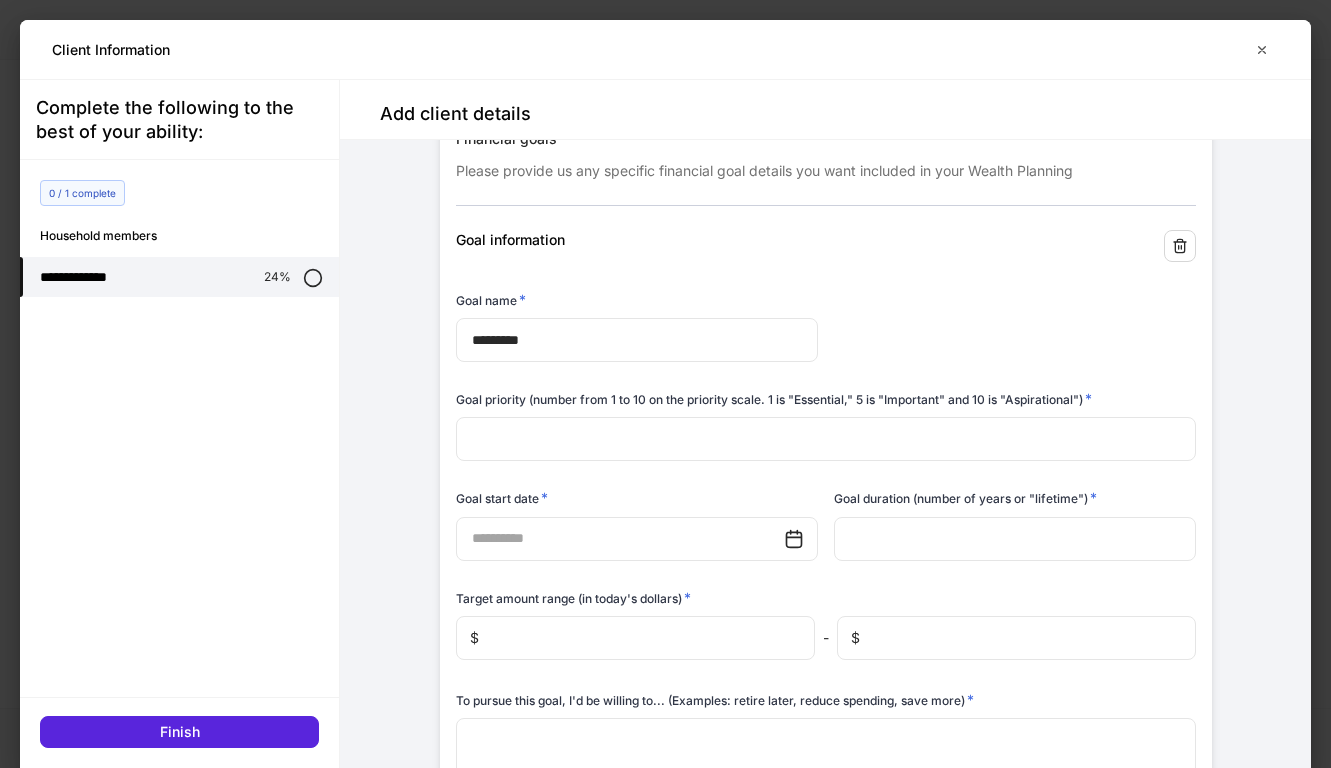 click 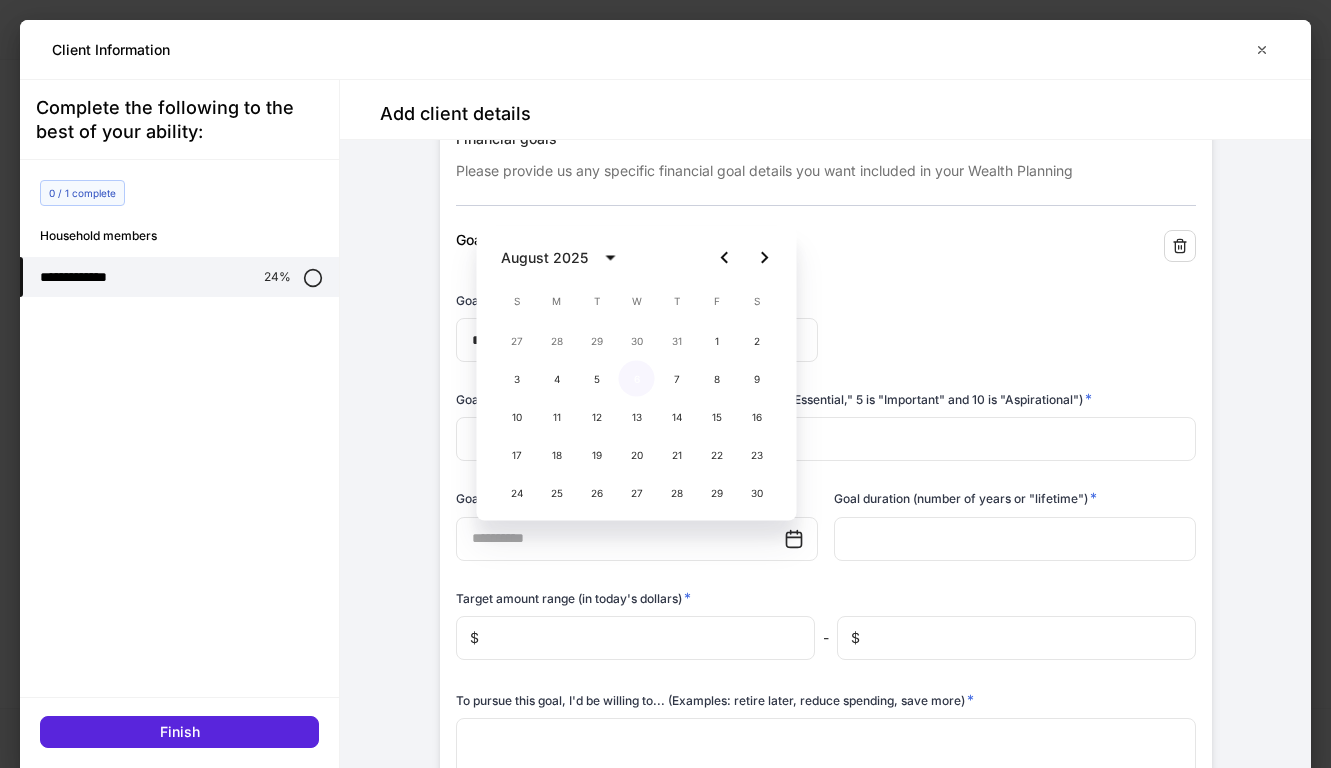 click on "6" at bounding box center (637, 379) 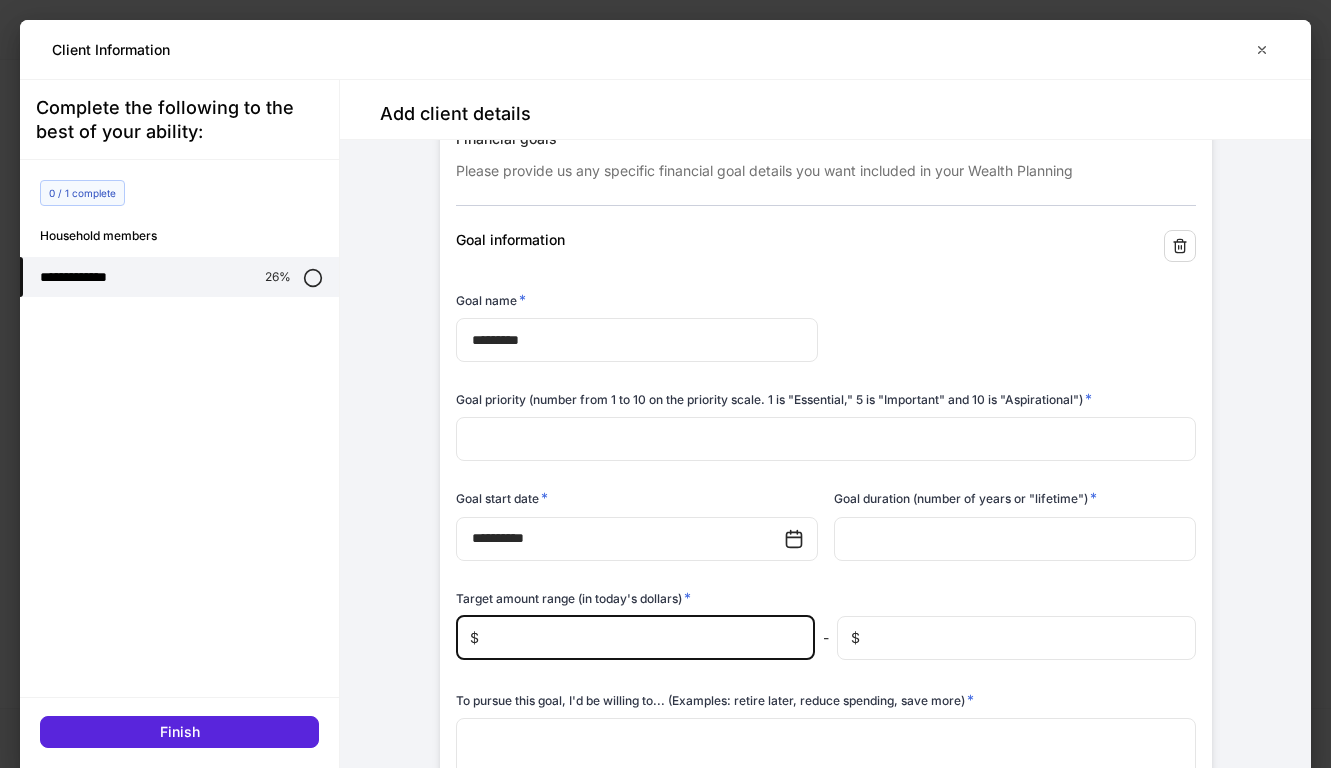 click at bounding box center [647, 638] 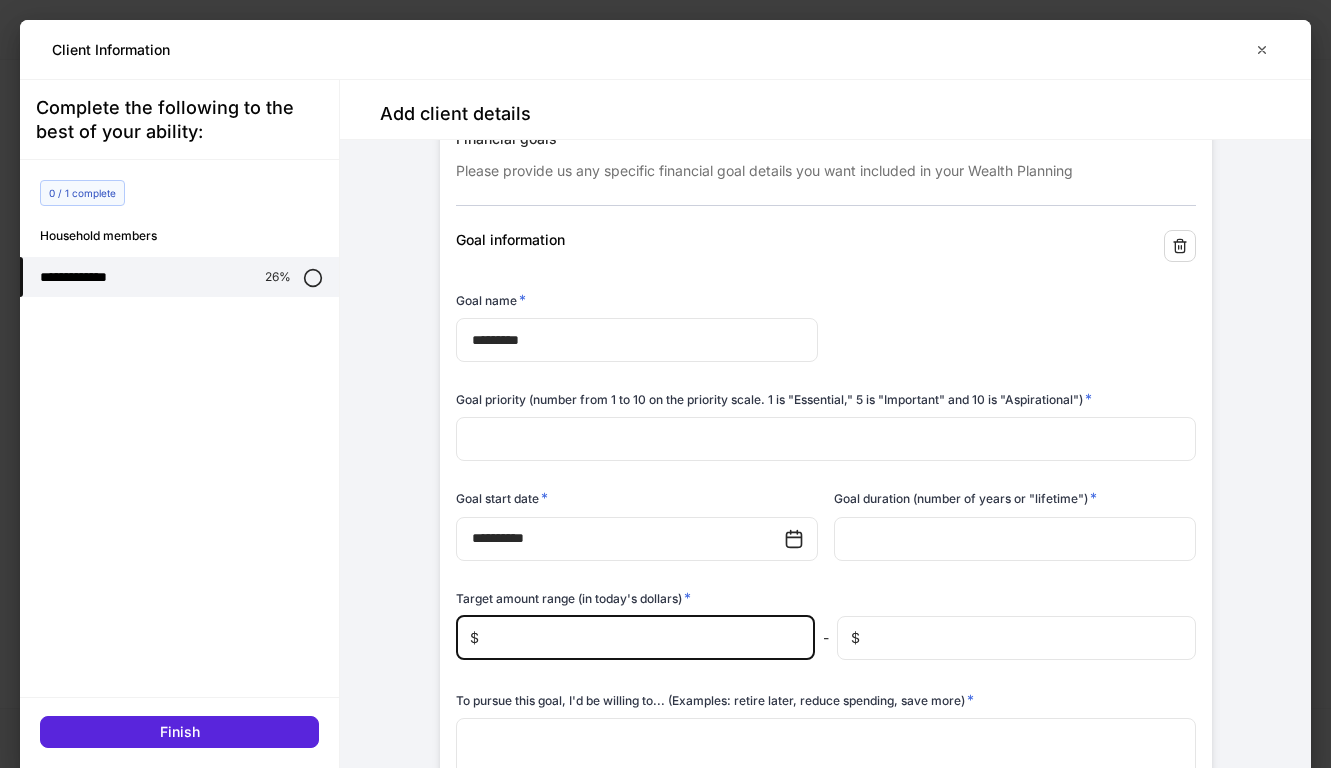 type 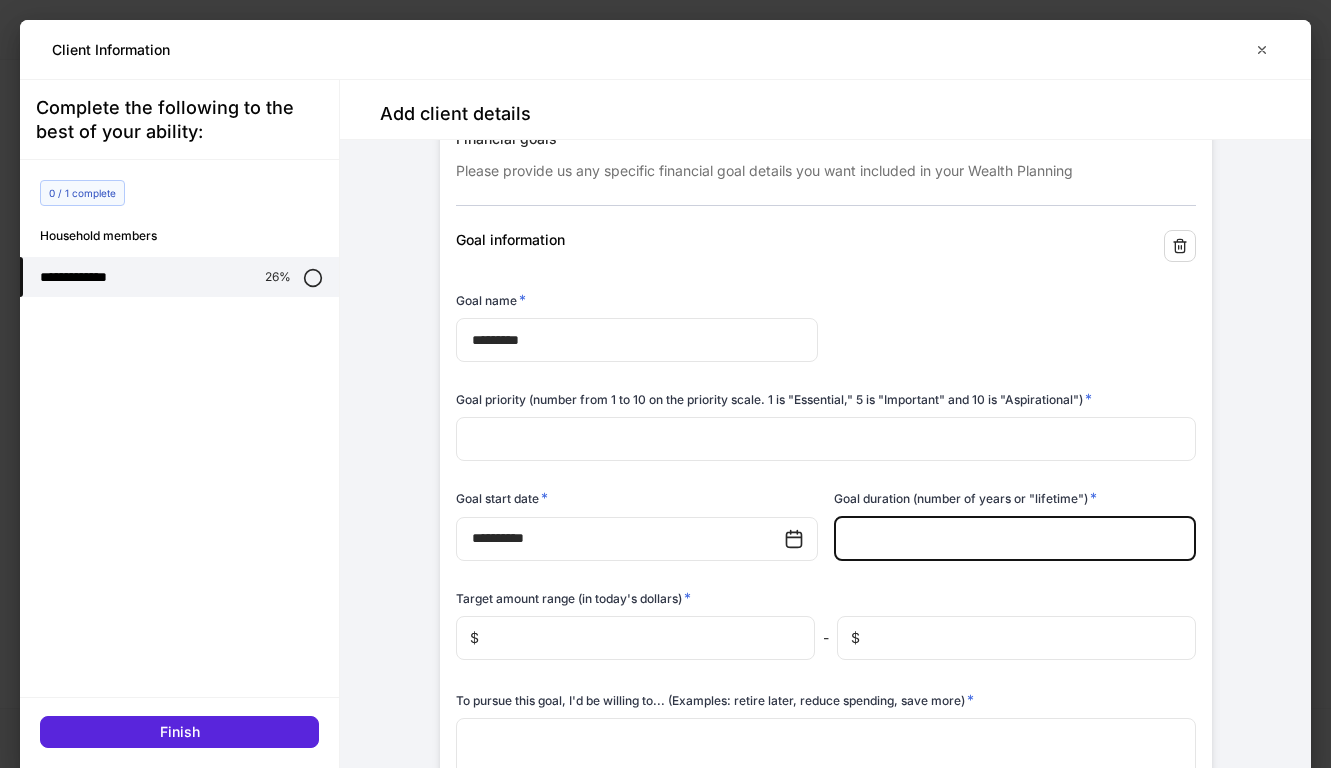 click at bounding box center [1015, 539] 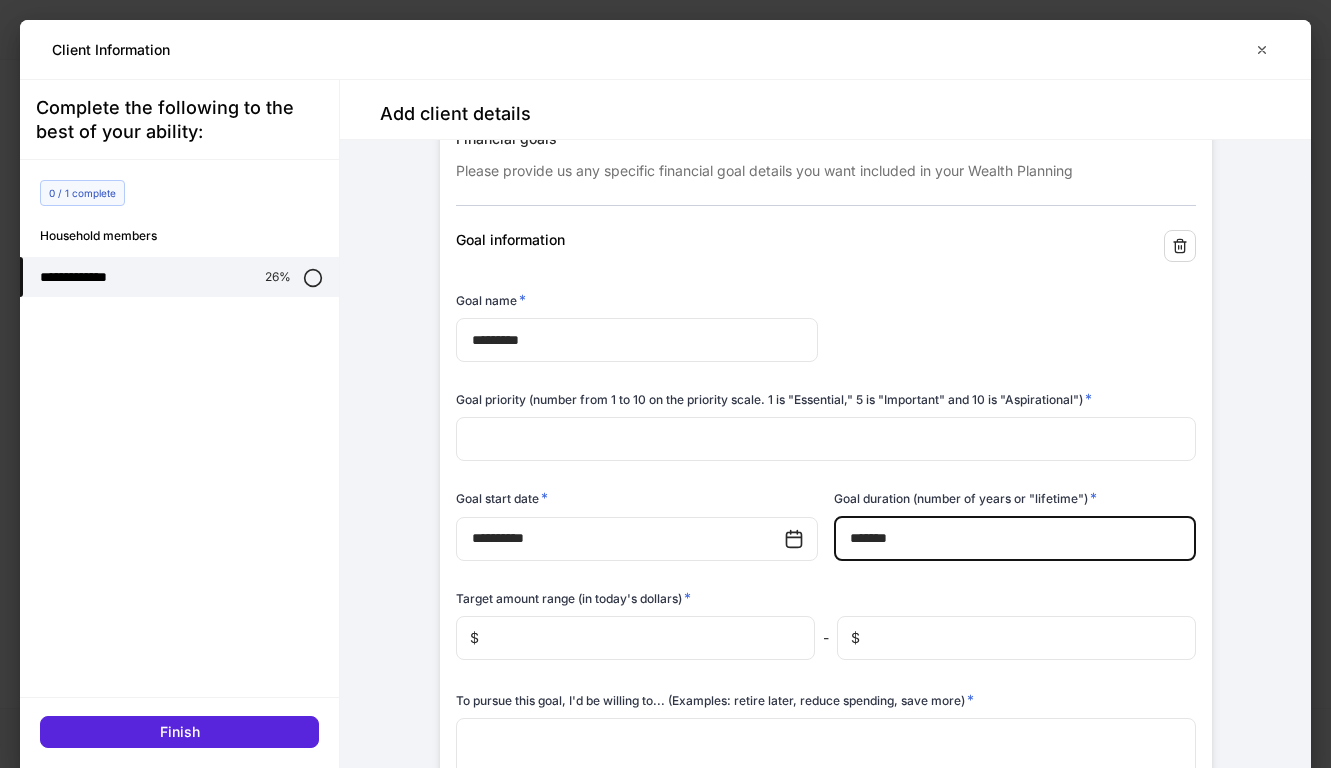 type on "********" 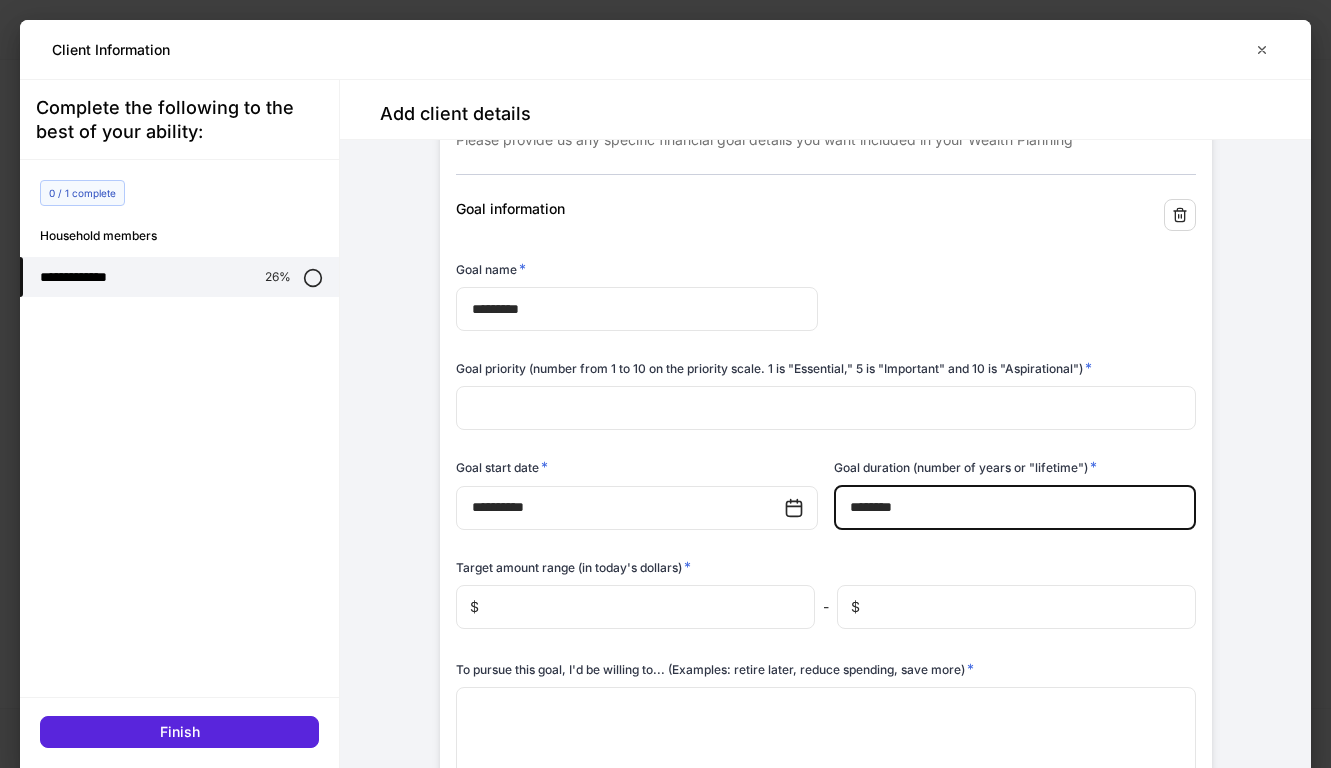 scroll, scrollTop: 2198, scrollLeft: 0, axis: vertical 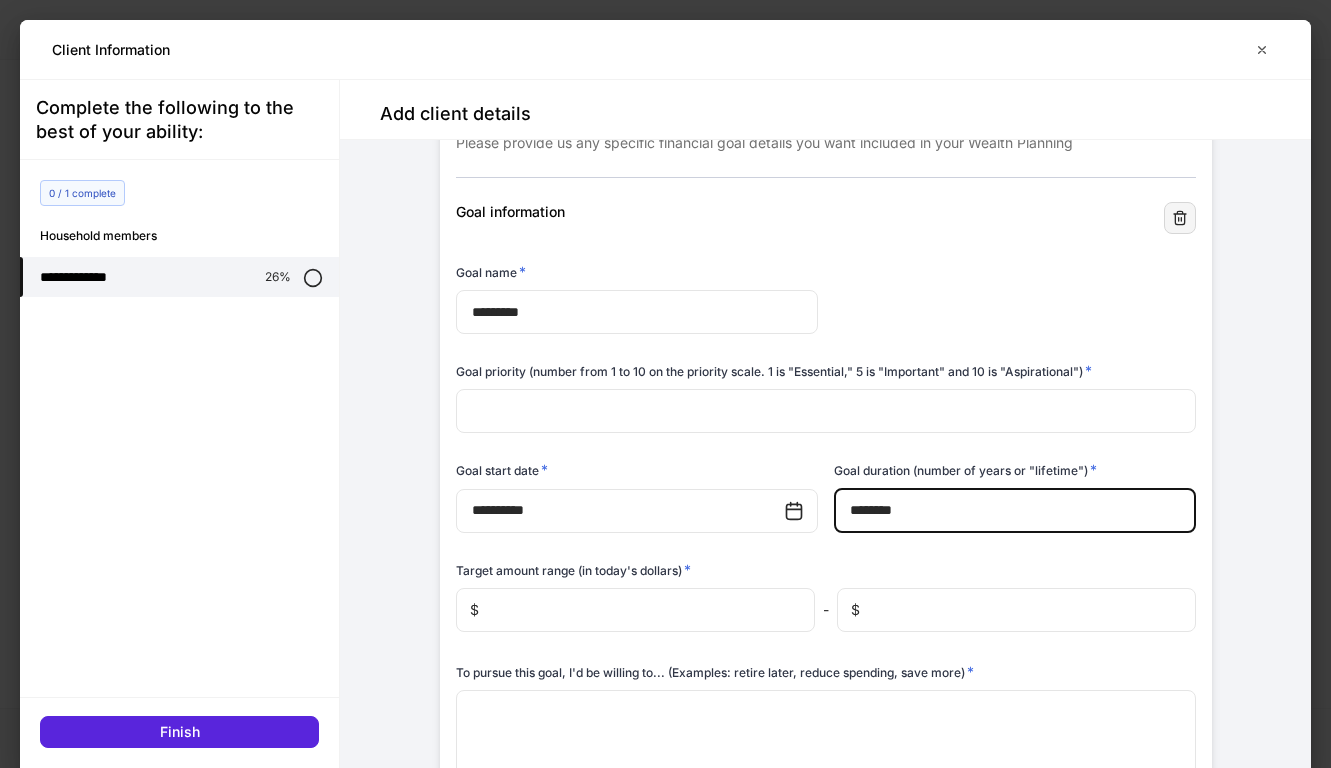 click at bounding box center [1180, 218] 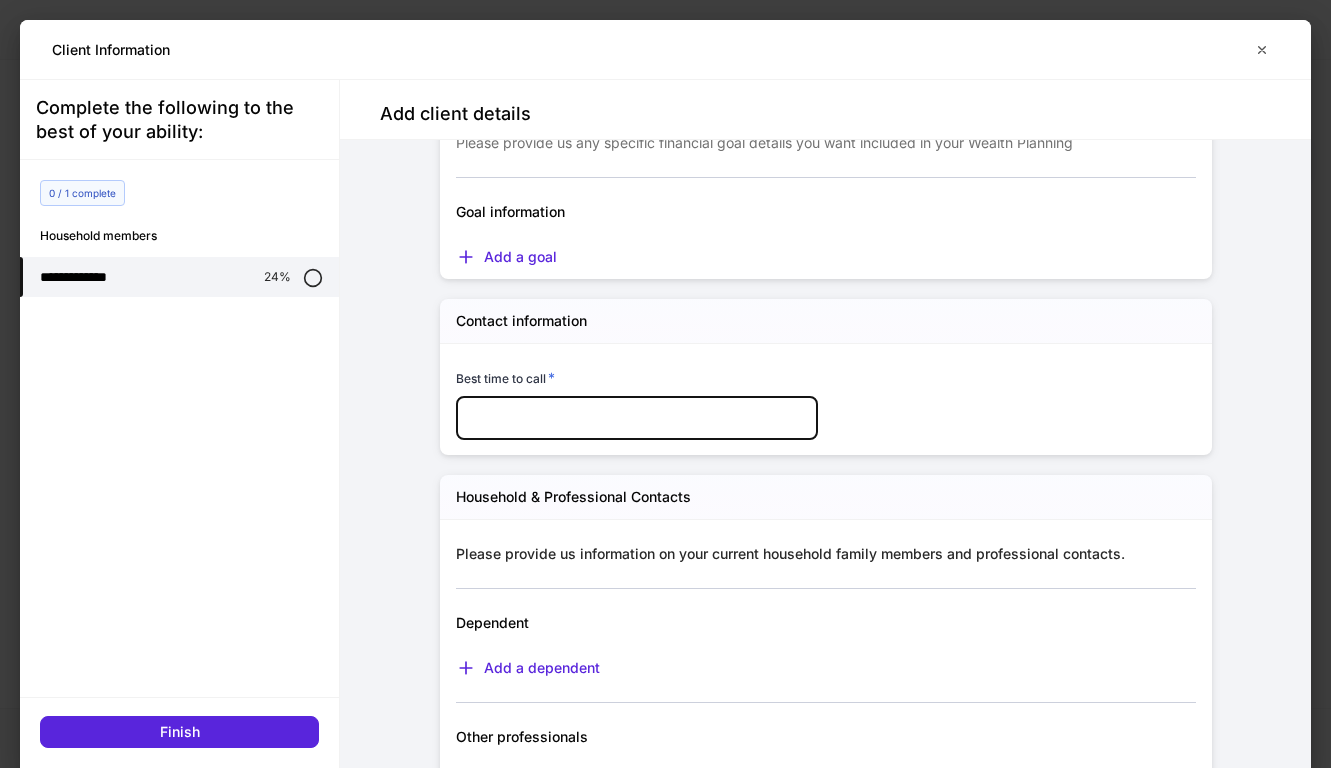 click at bounding box center (637, 418) 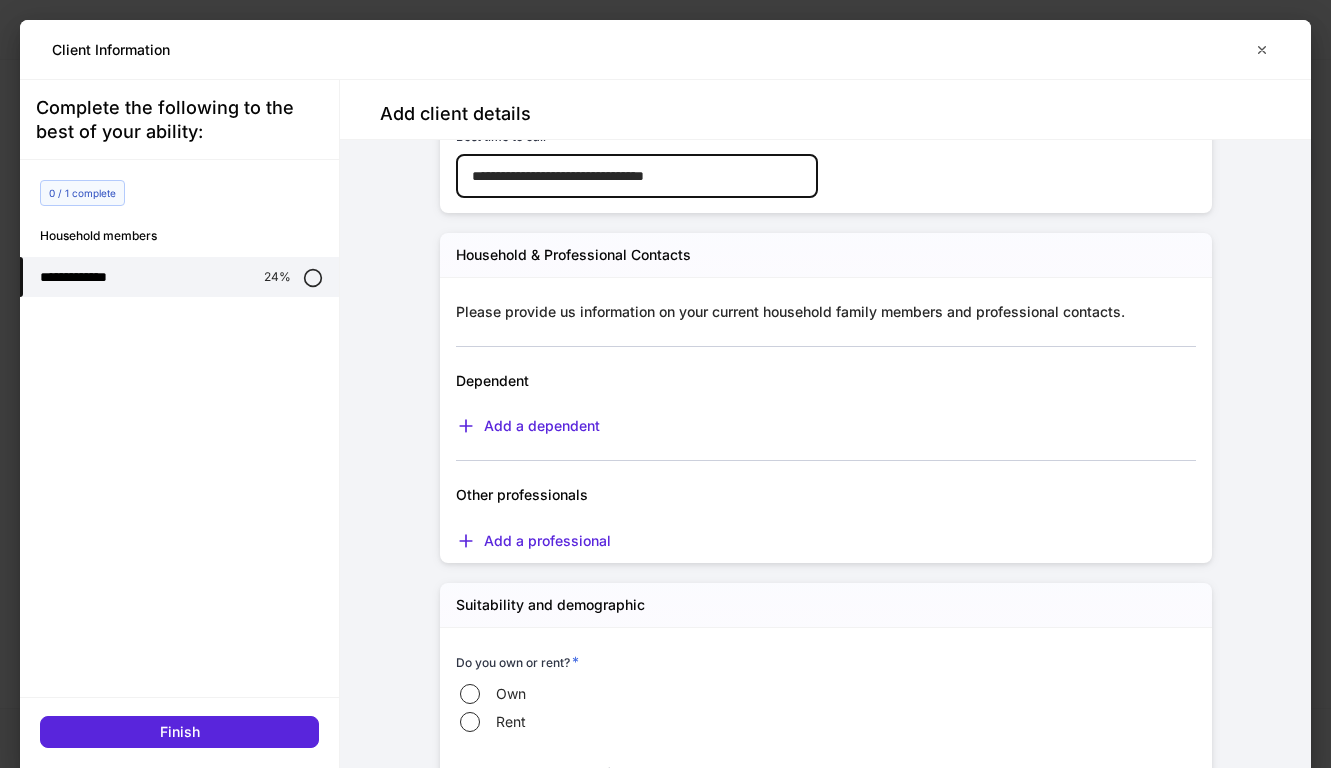 scroll, scrollTop: 2443, scrollLeft: 0, axis: vertical 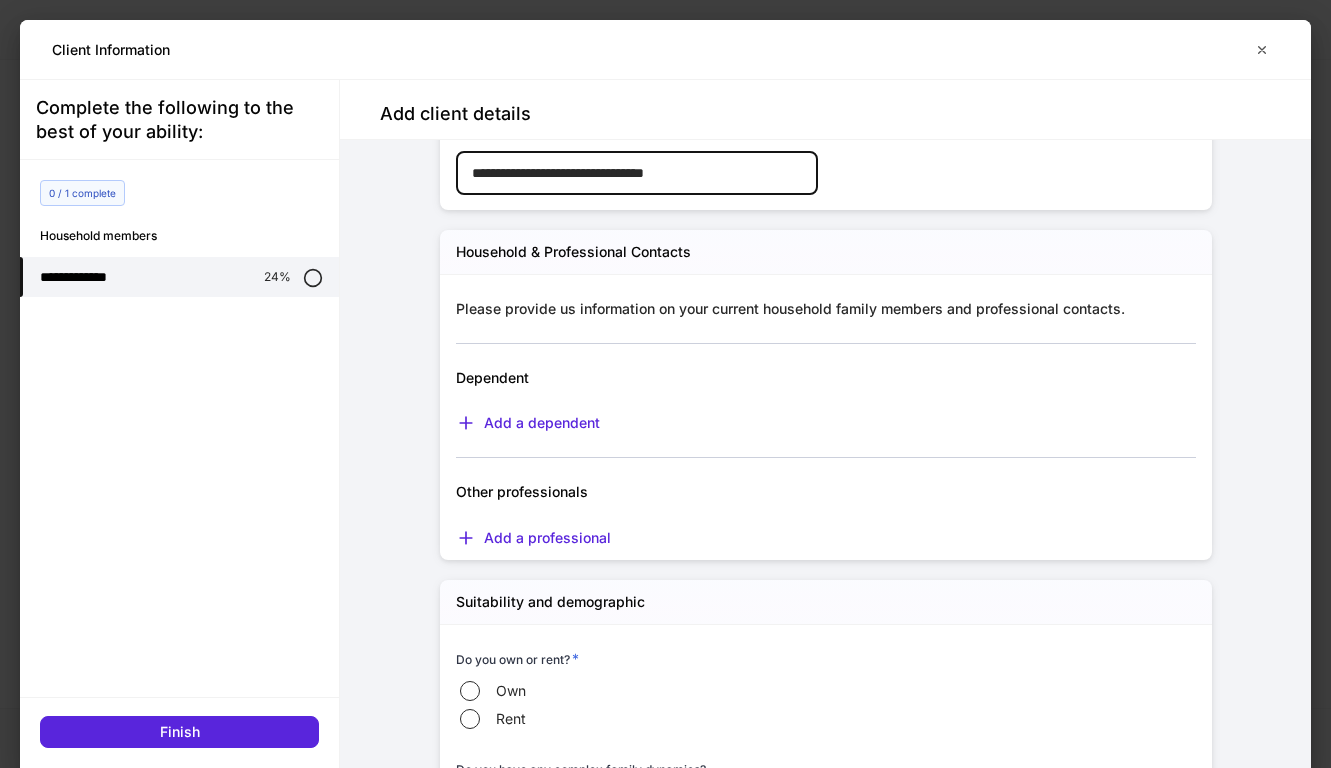 type on "**********" 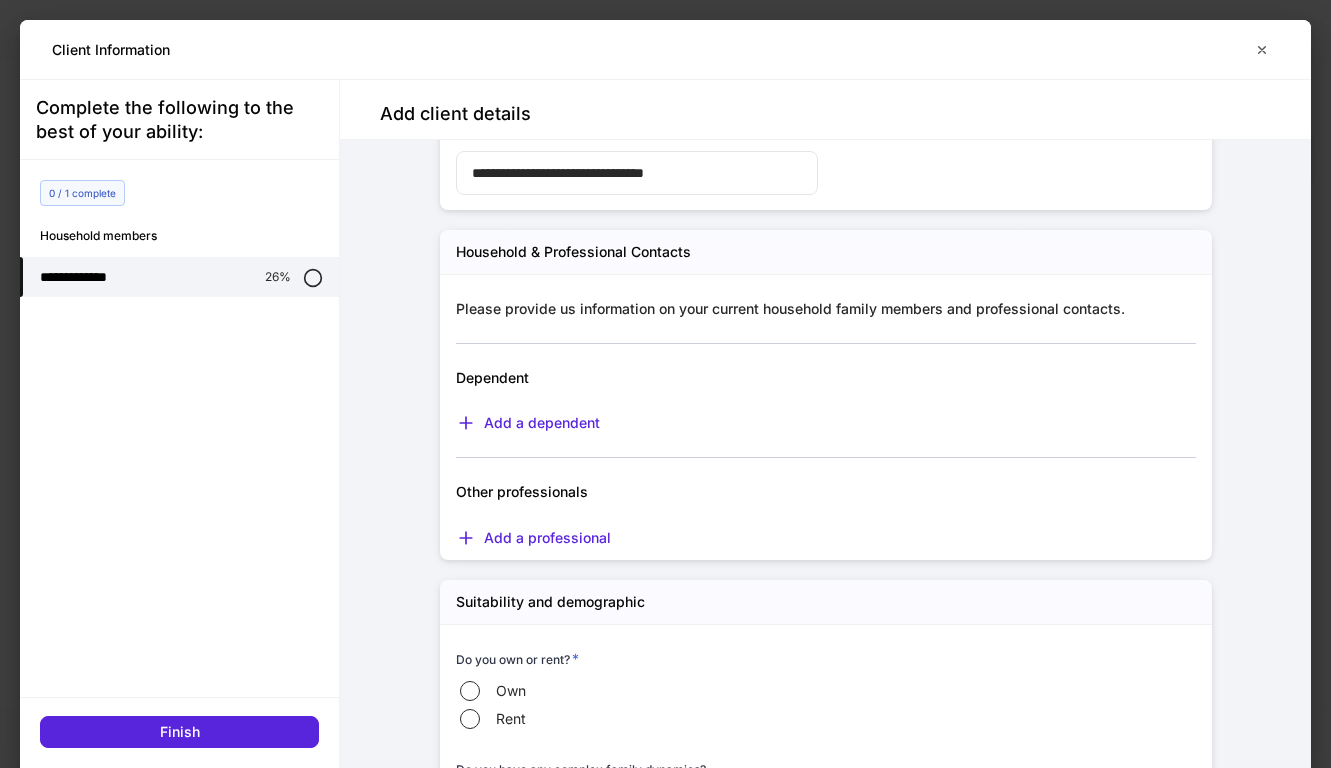 click on "Please provide us information on your current household family members and professional contacts." at bounding box center (826, 309) 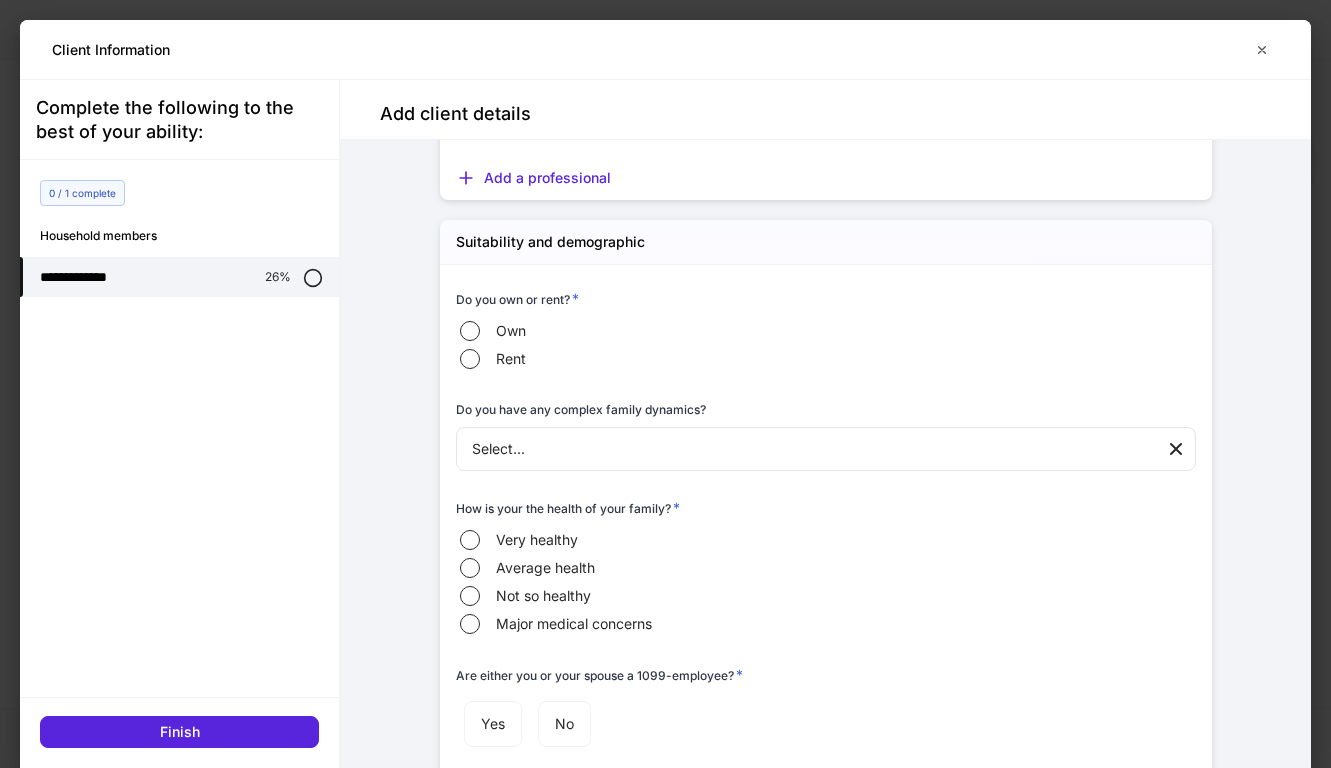scroll, scrollTop: 2816, scrollLeft: 0, axis: vertical 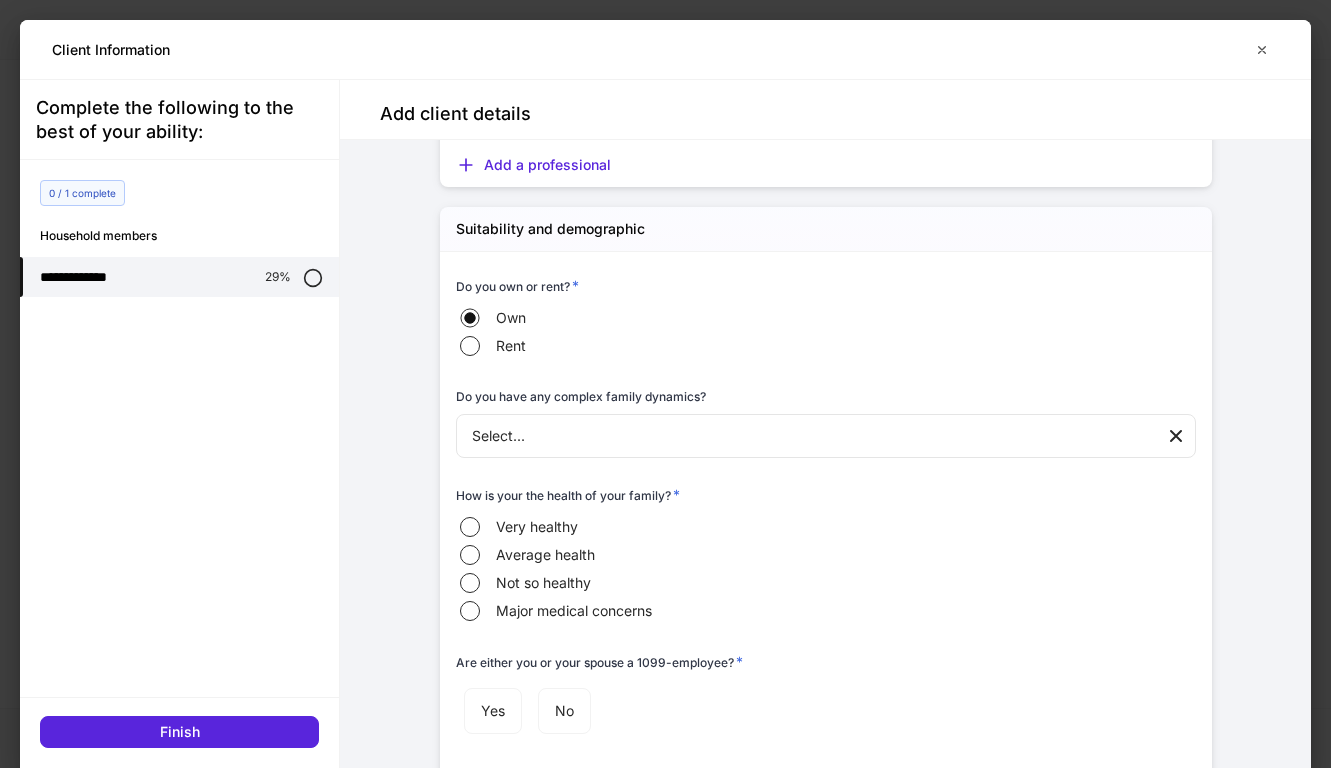 click on "**********" at bounding box center (665, 384) 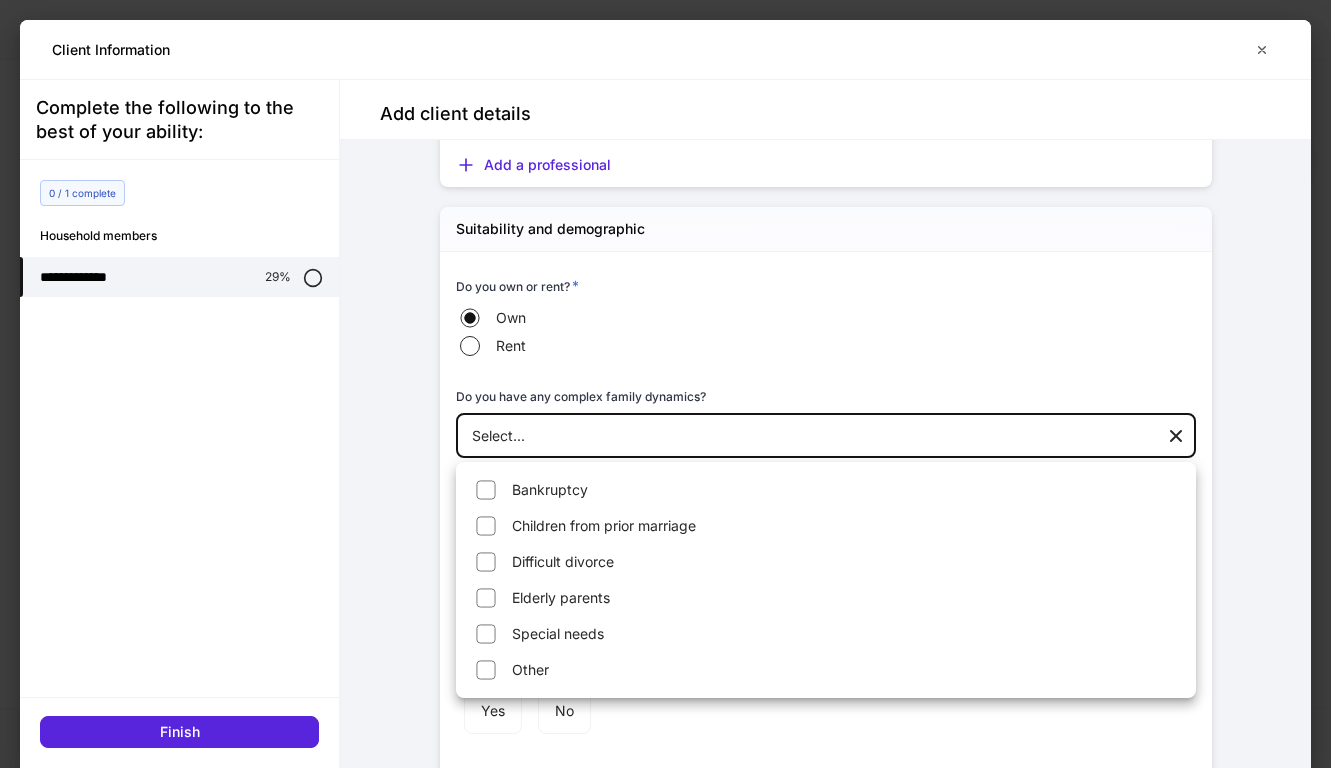 click at bounding box center (665, 384) 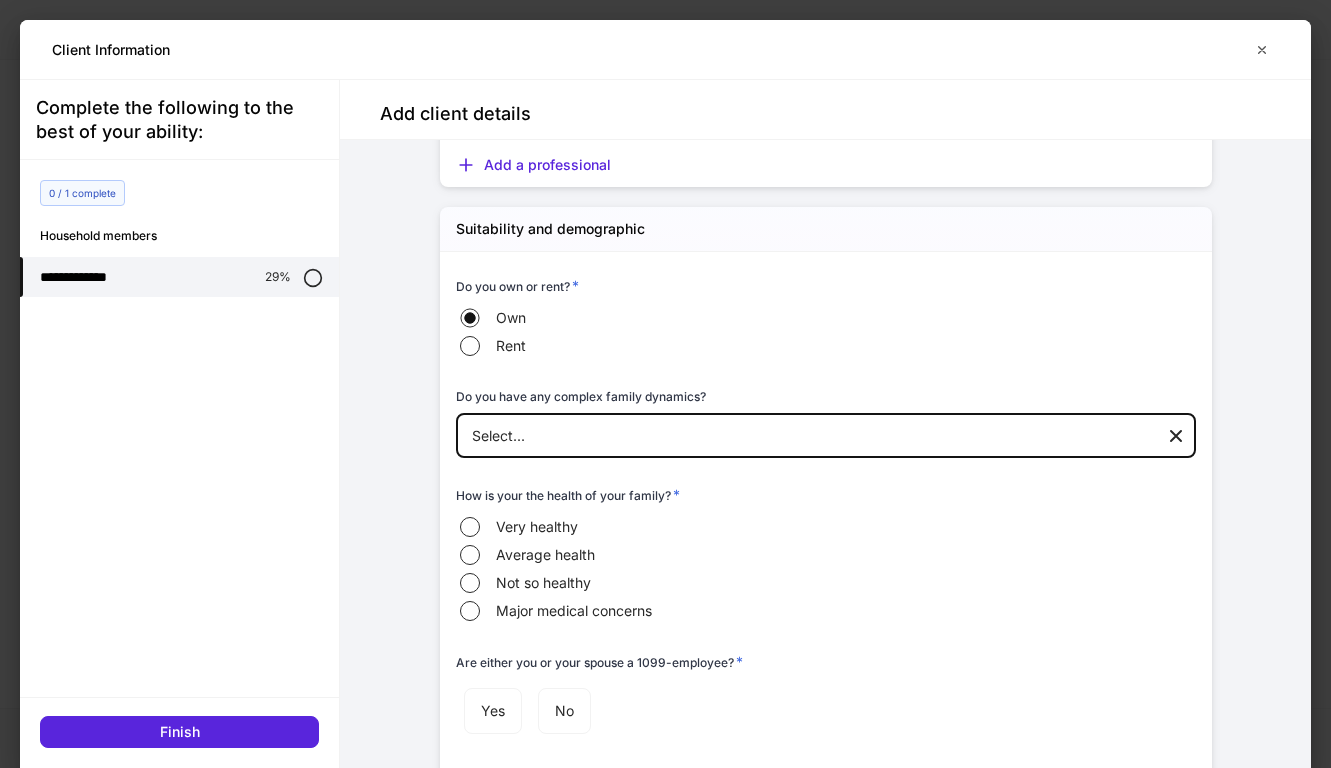 click on "How is your the health of your family? *" at bounding box center (568, 495) 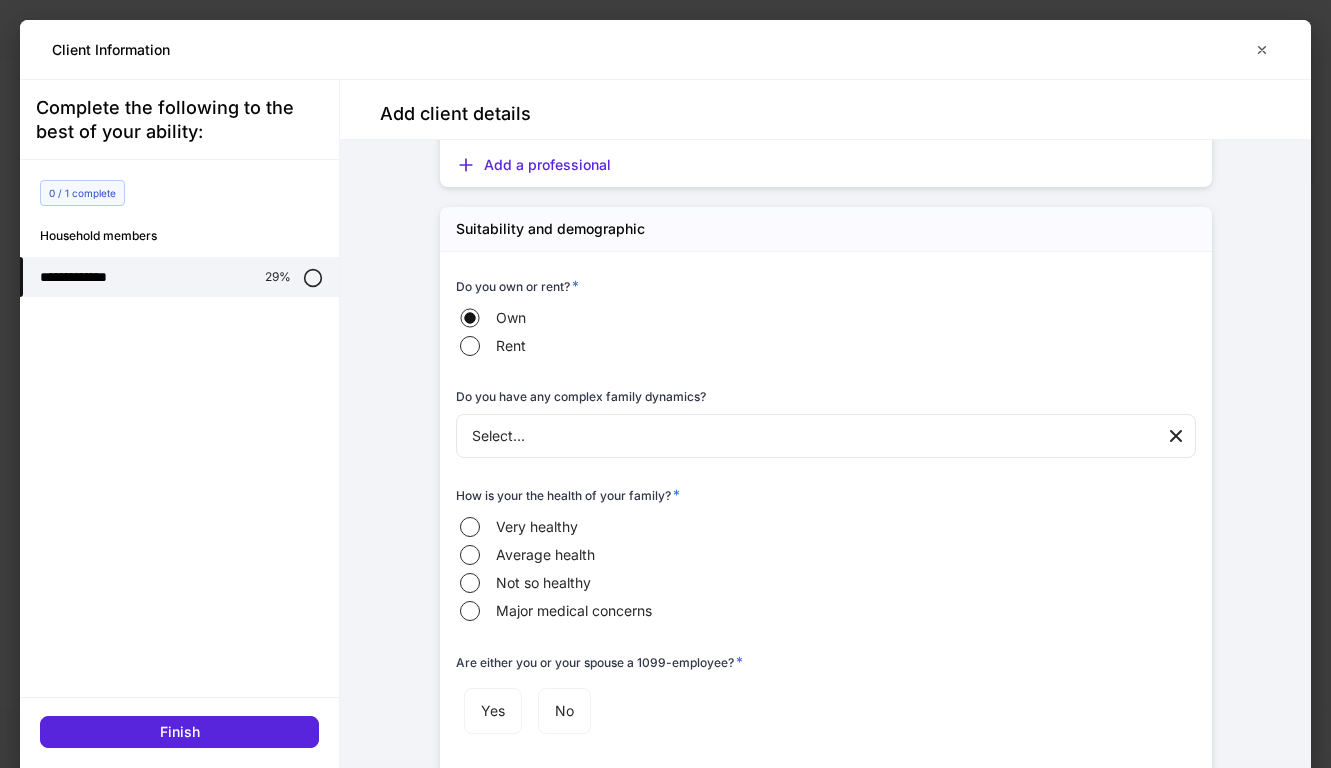 click on "Not so healthy" at bounding box center [543, 583] 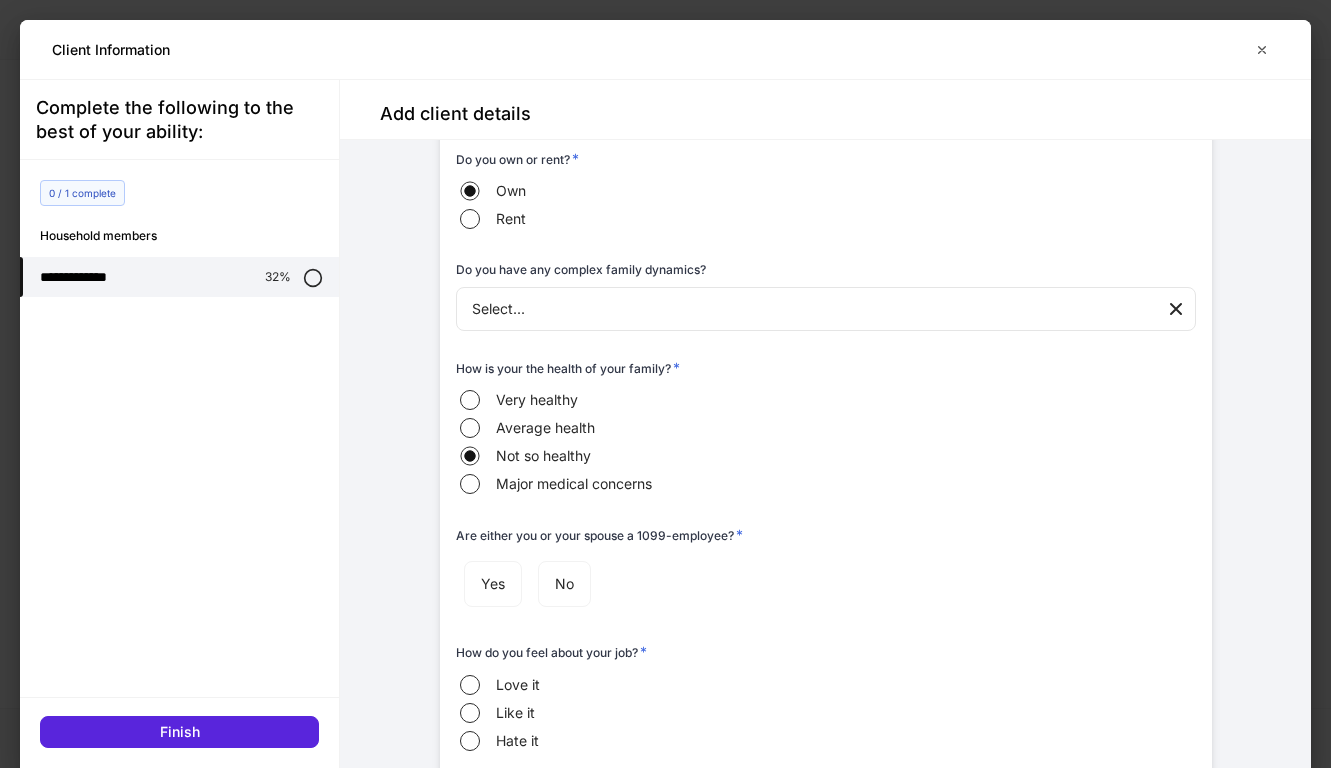 scroll, scrollTop: 2950, scrollLeft: 0, axis: vertical 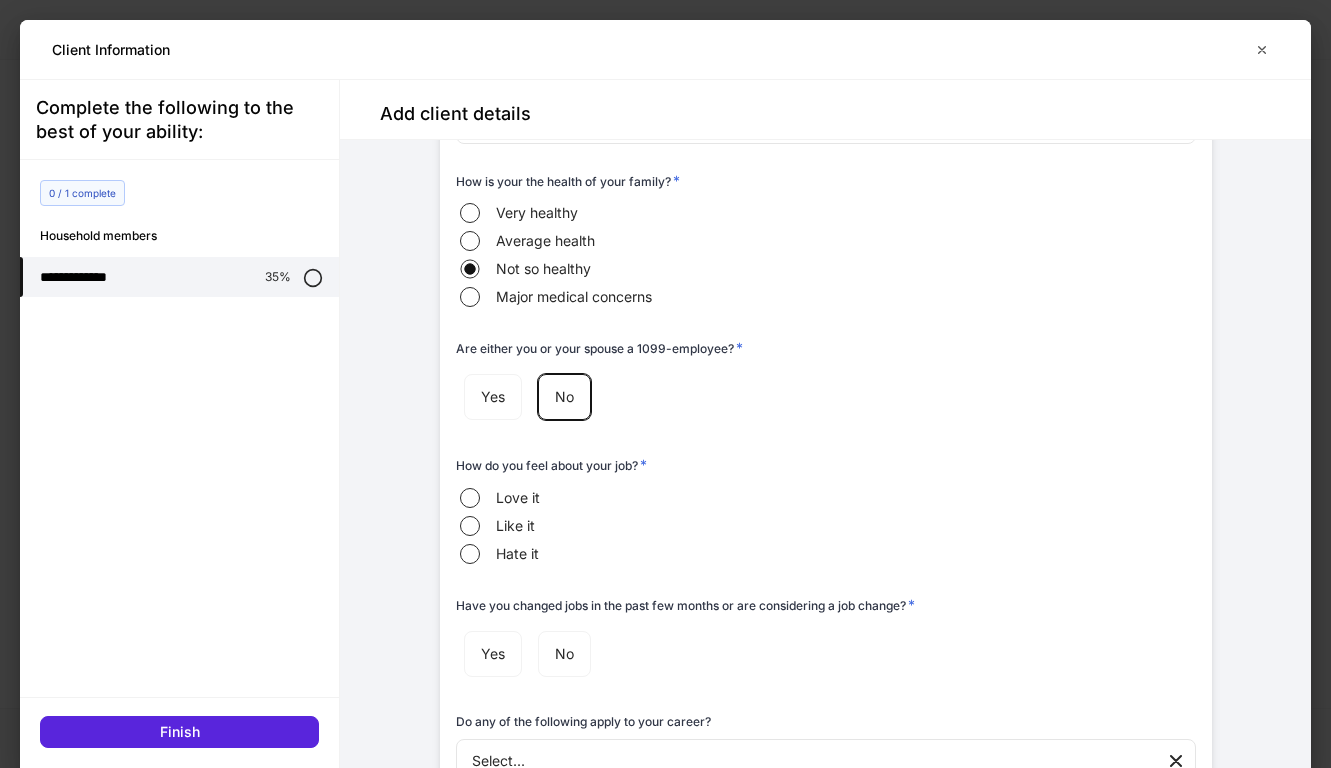 click on "Hate it" at bounding box center (517, 554) 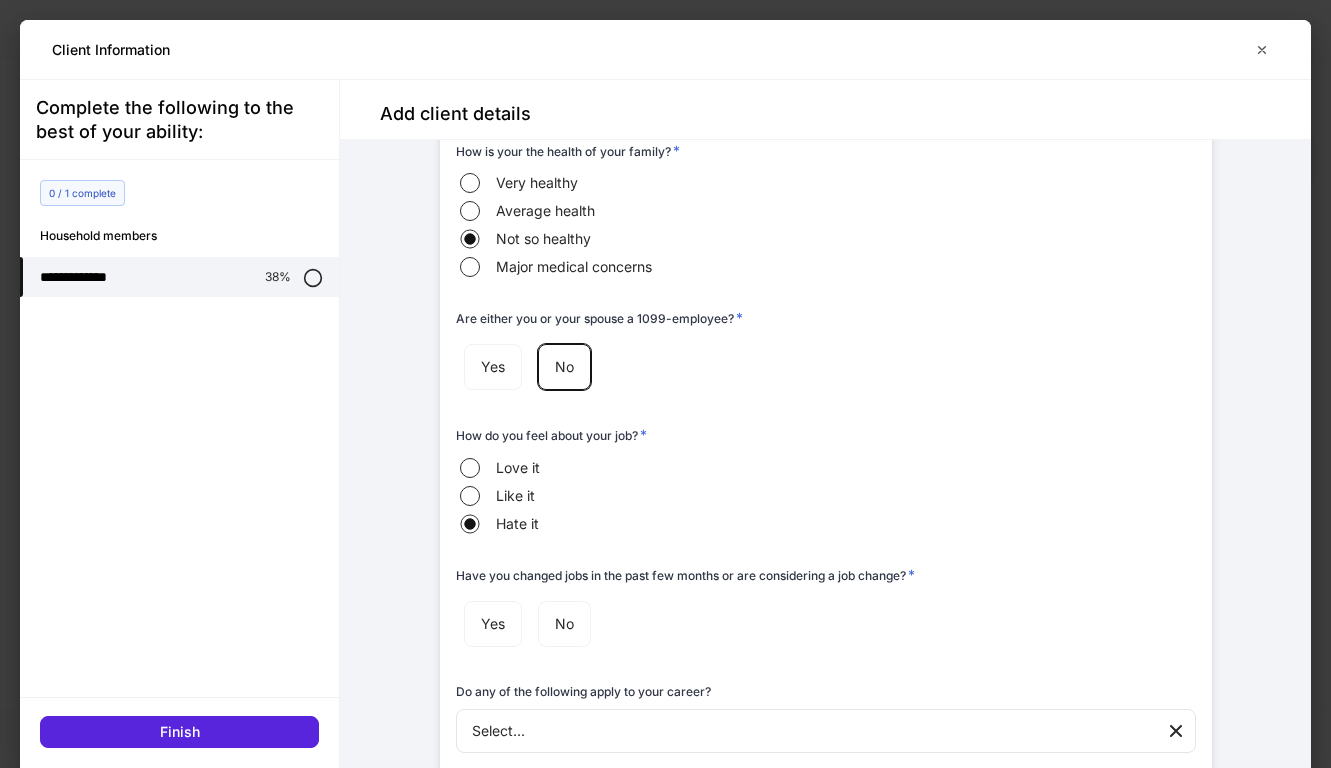 scroll, scrollTop: 3167, scrollLeft: 0, axis: vertical 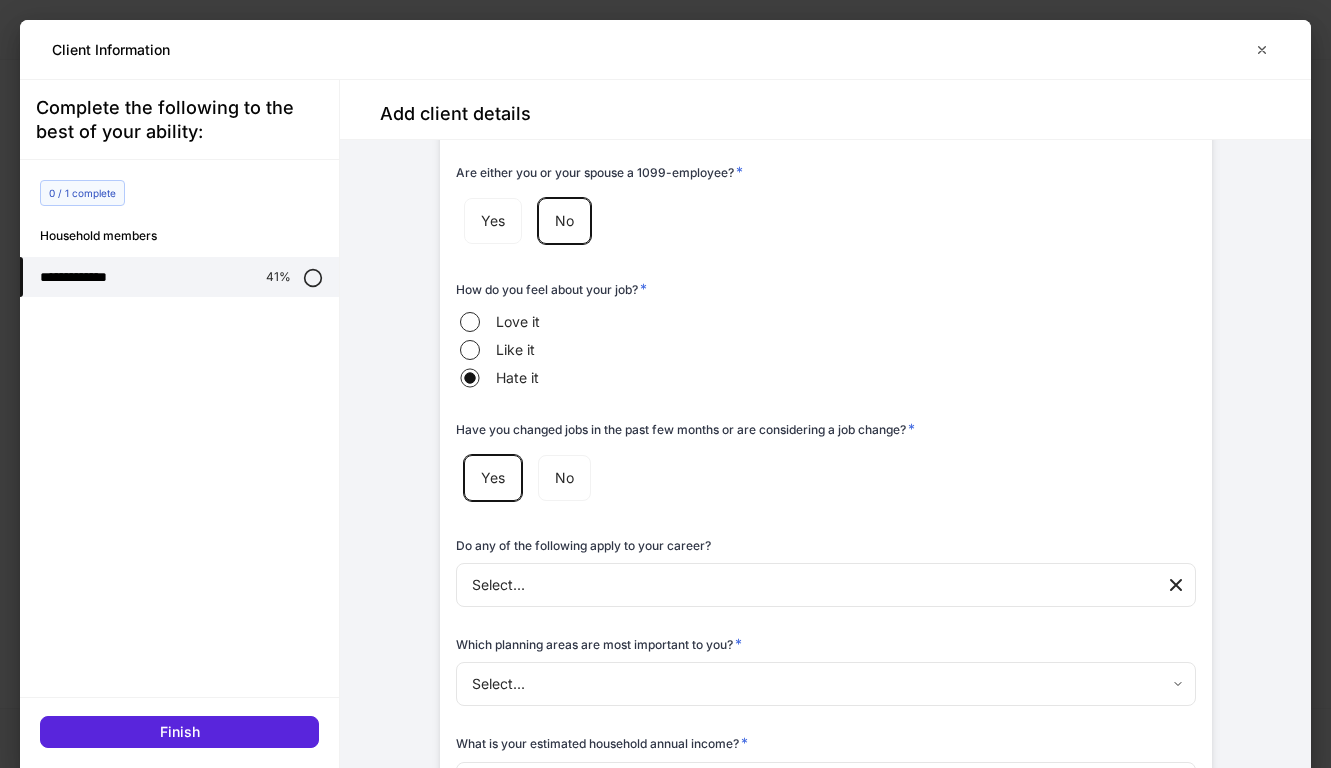 click on "**********" at bounding box center (665, 384) 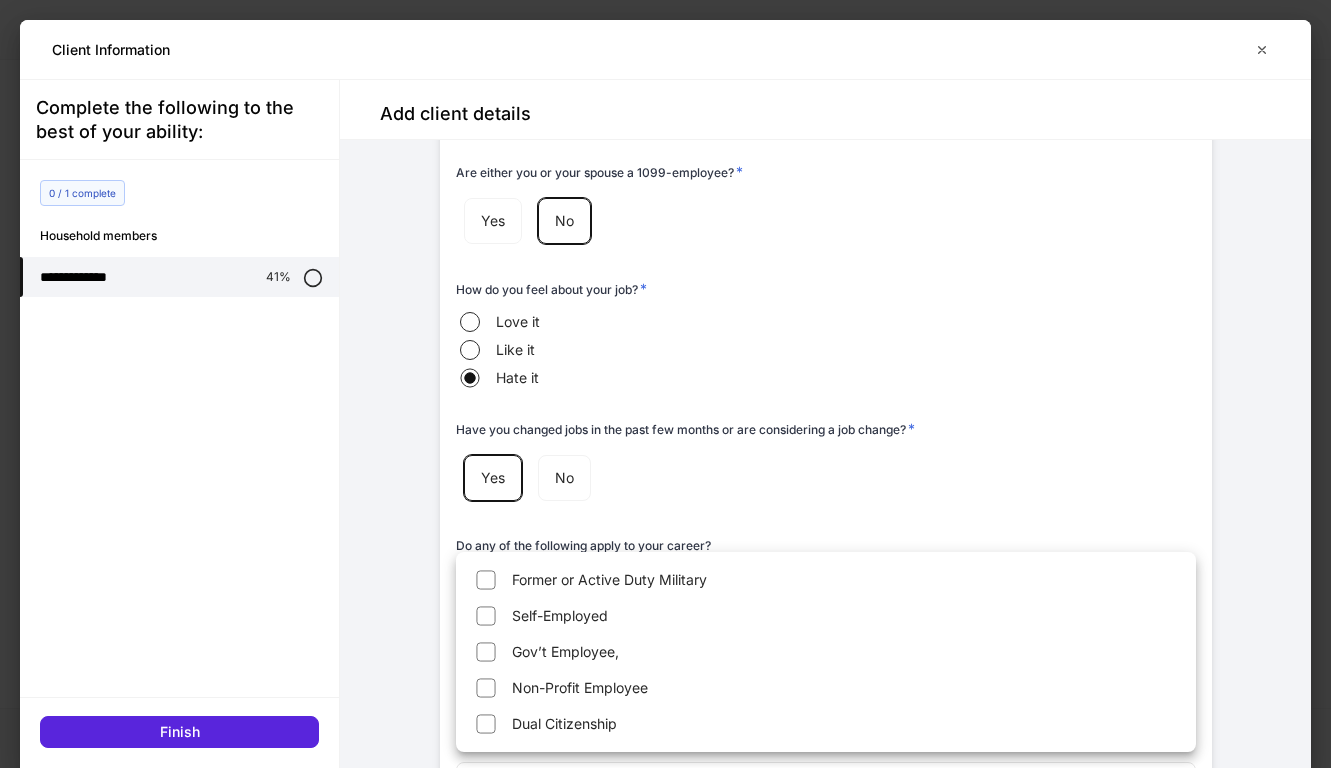 click at bounding box center (665, 384) 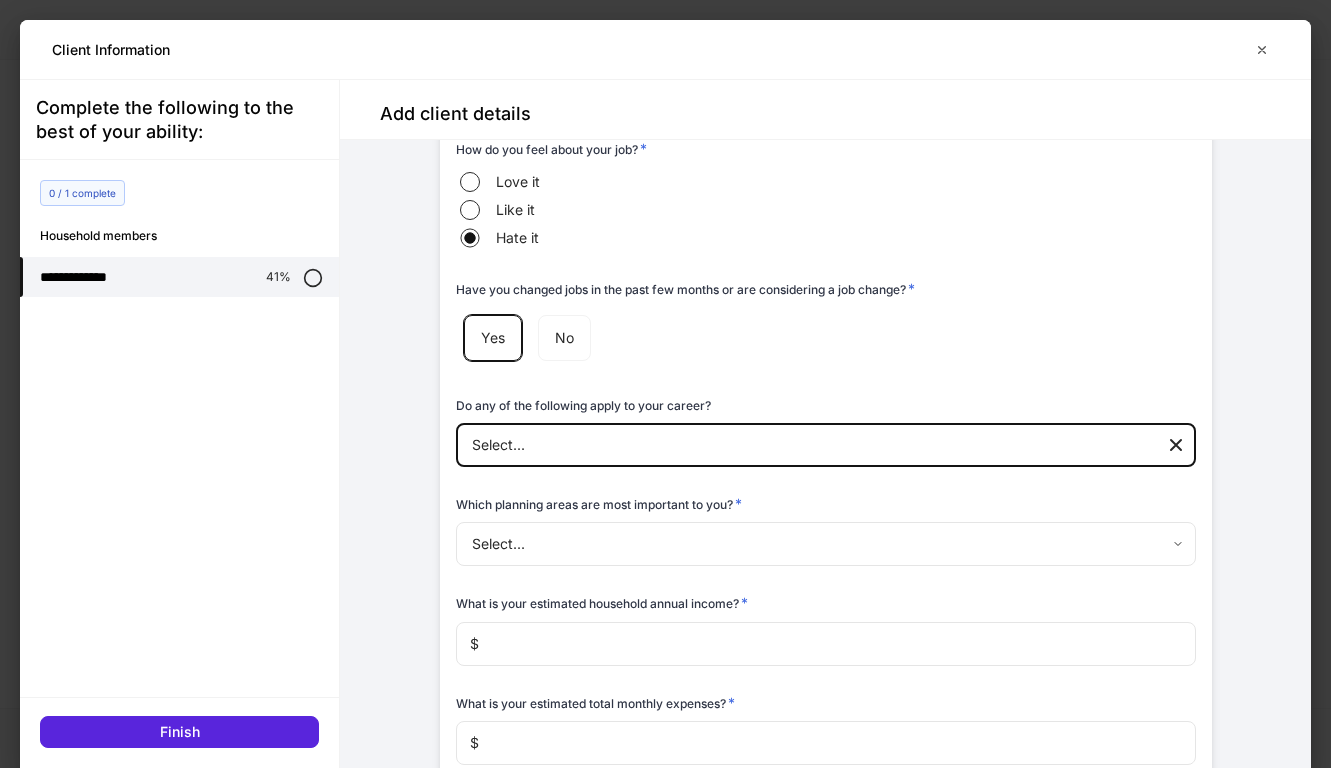 scroll, scrollTop: 3453, scrollLeft: 0, axis: vertical 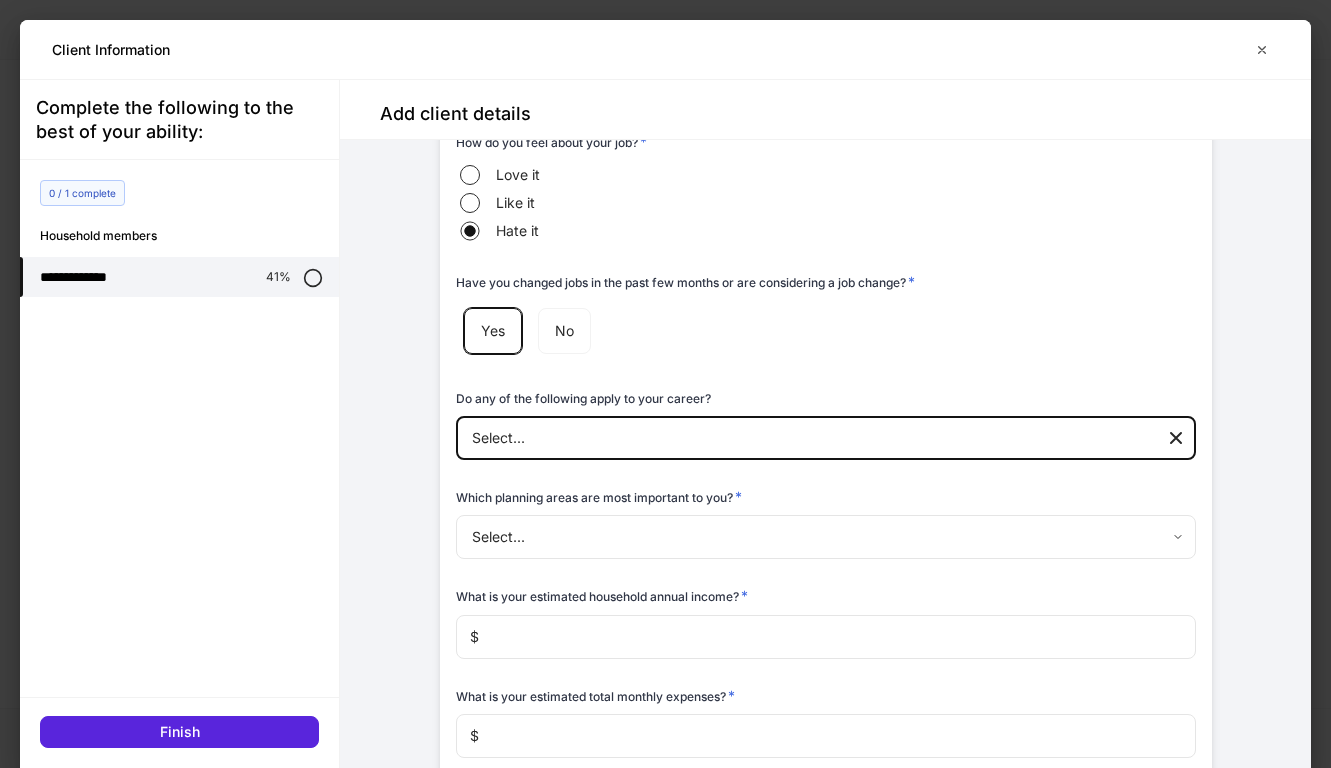 click on "**********" at bounding box center (665, 384) 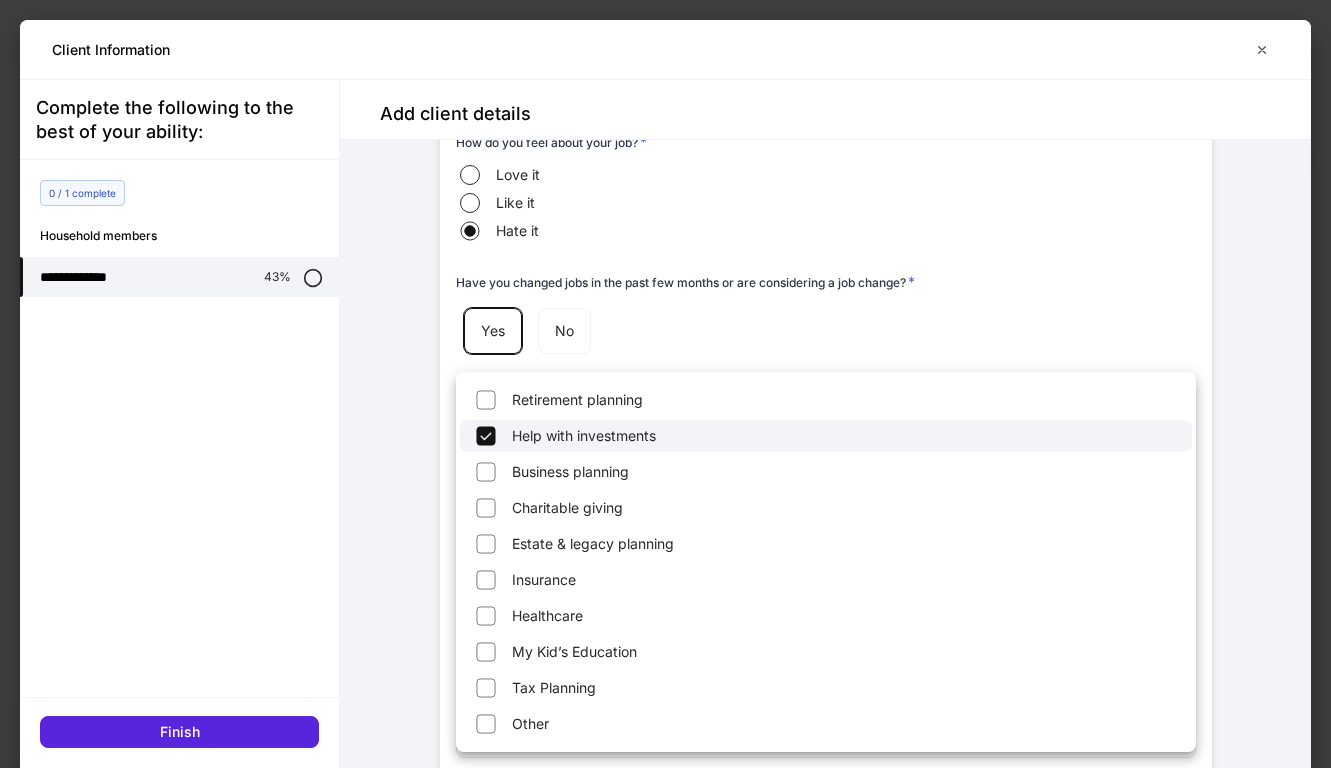 type on "**********" 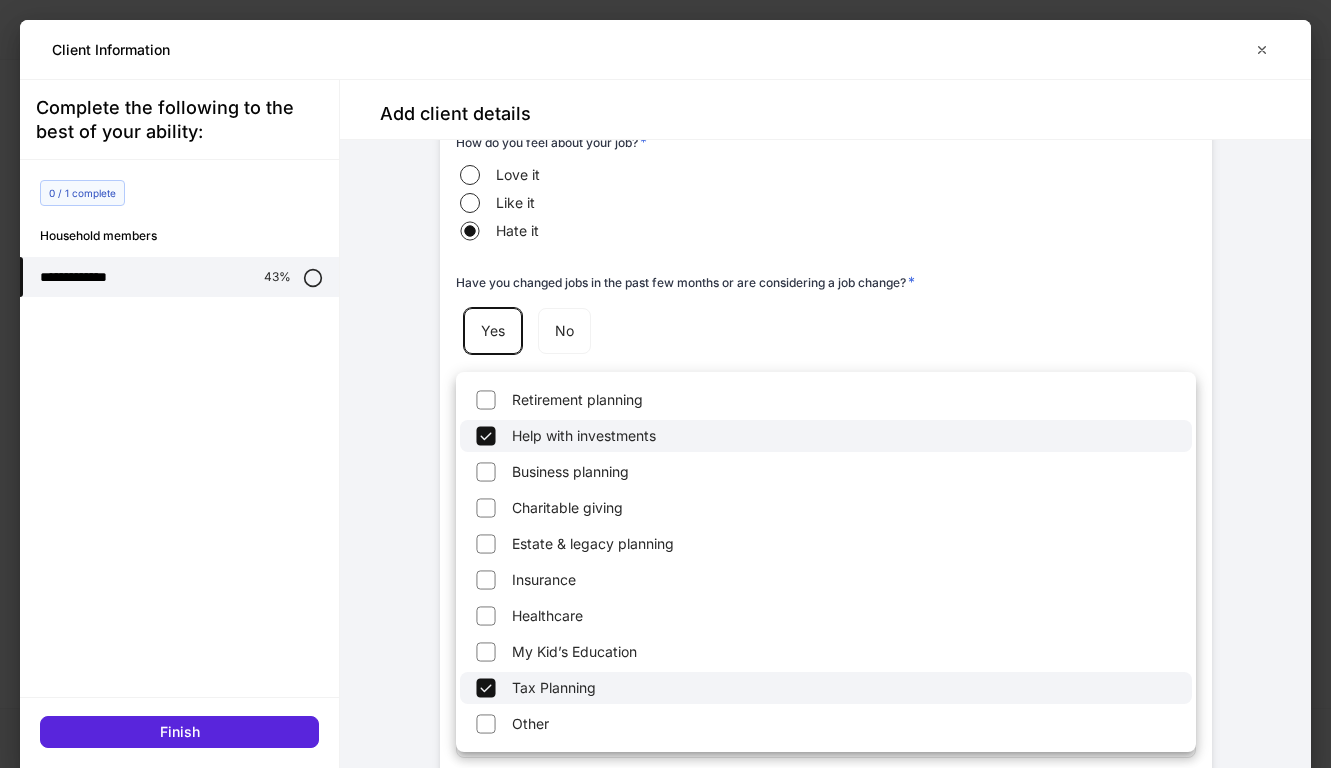 click at bounding box center [665, 384] 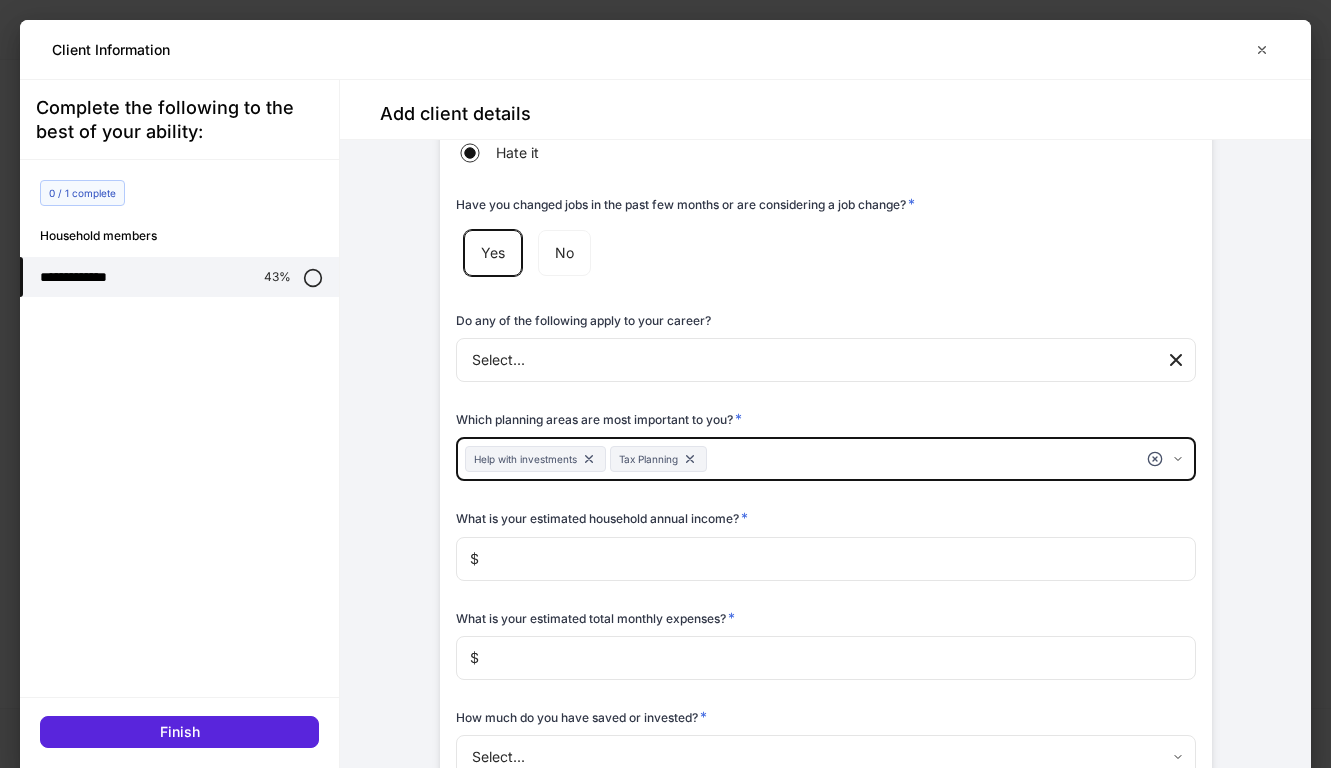 scroll, scrollTop: 3545, scrollLeft: 0, axis: vertical 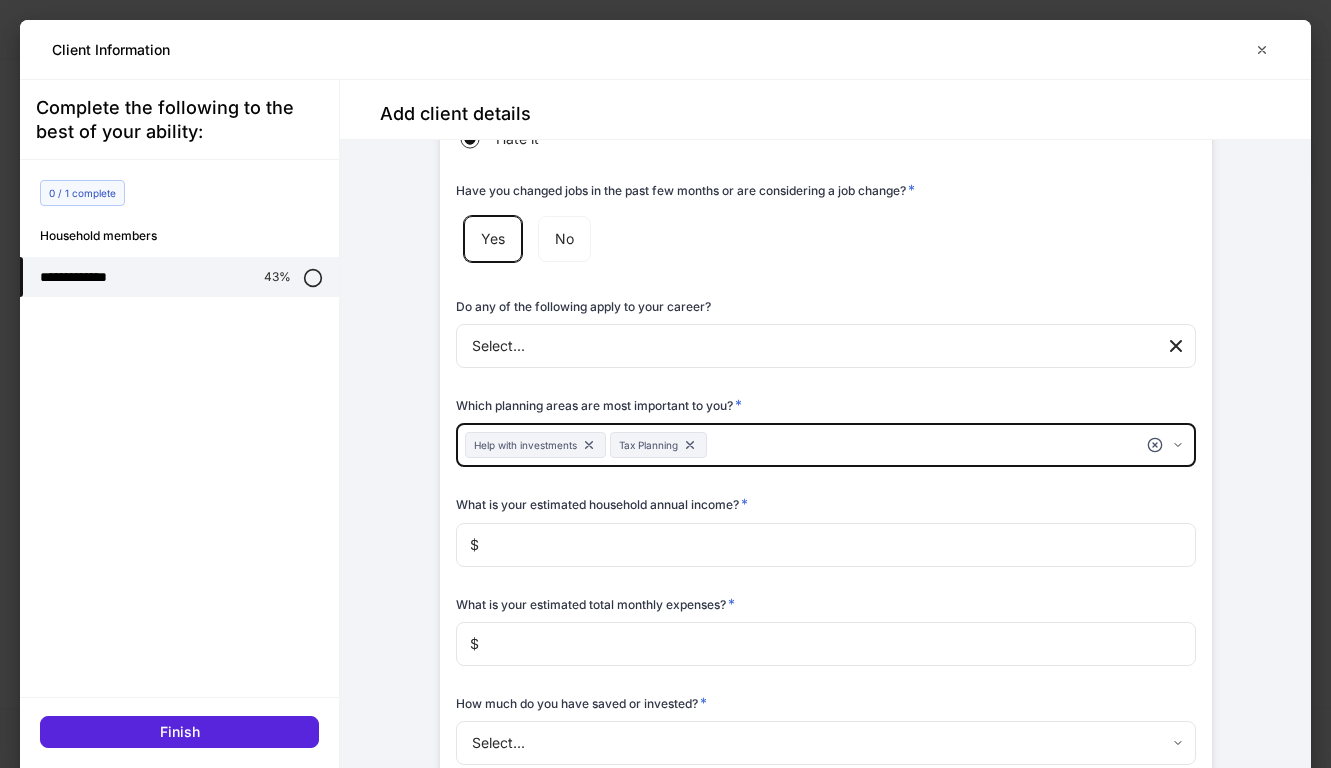 click at bounding box center [837, 545] 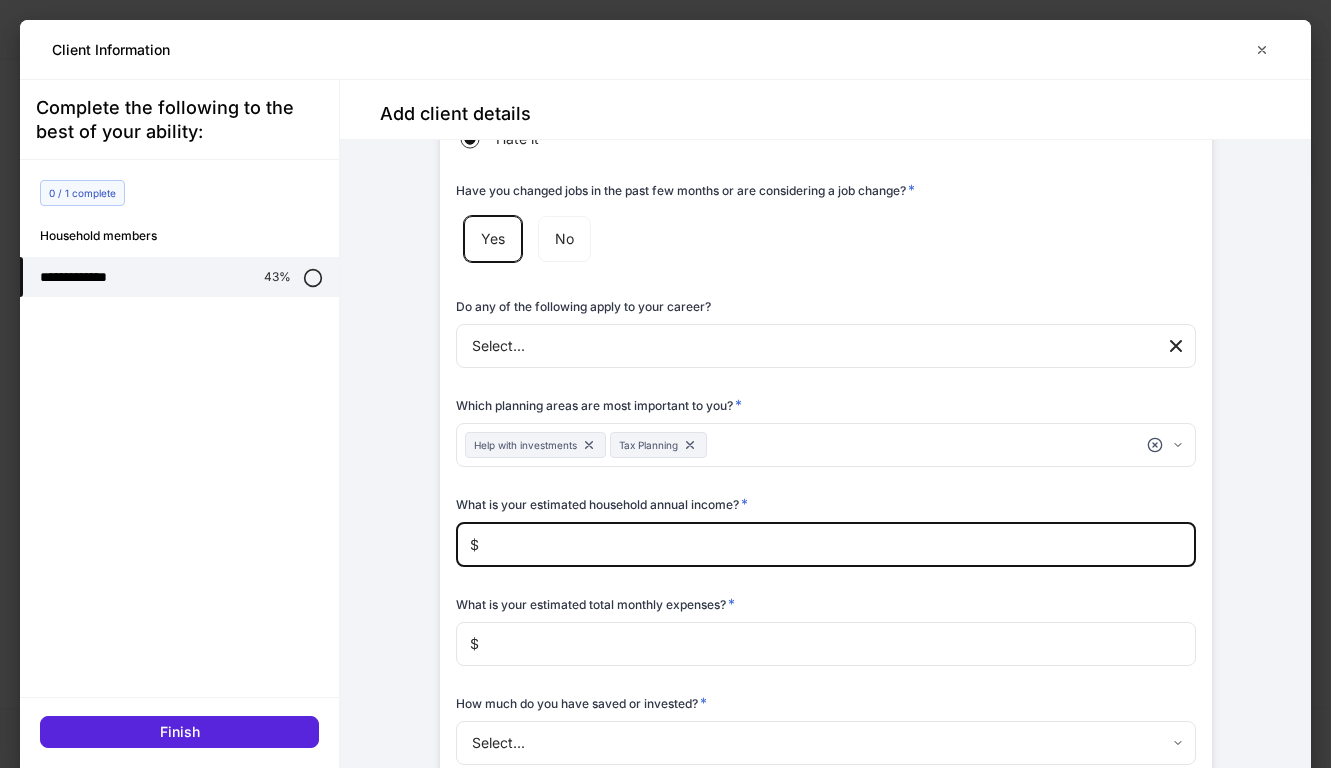 click at bounding box center (837, 545) 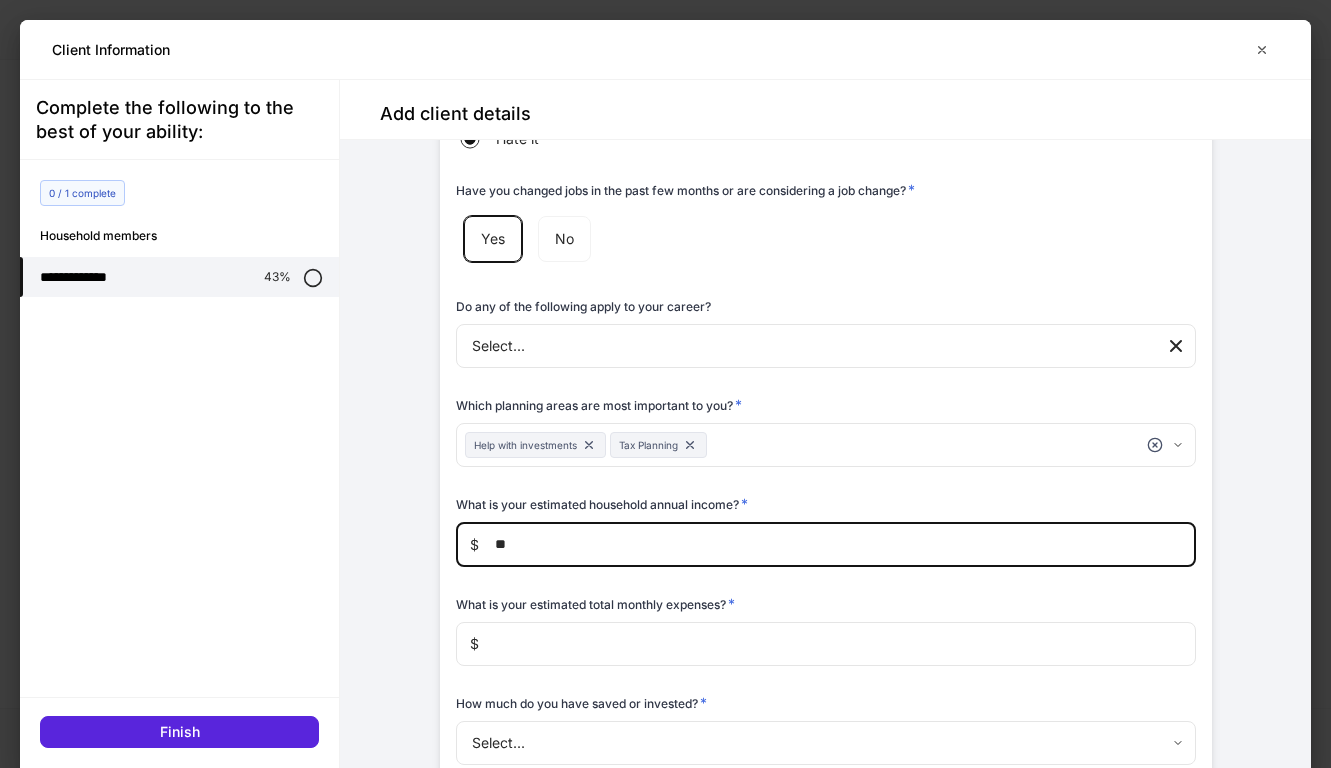 type on "*" 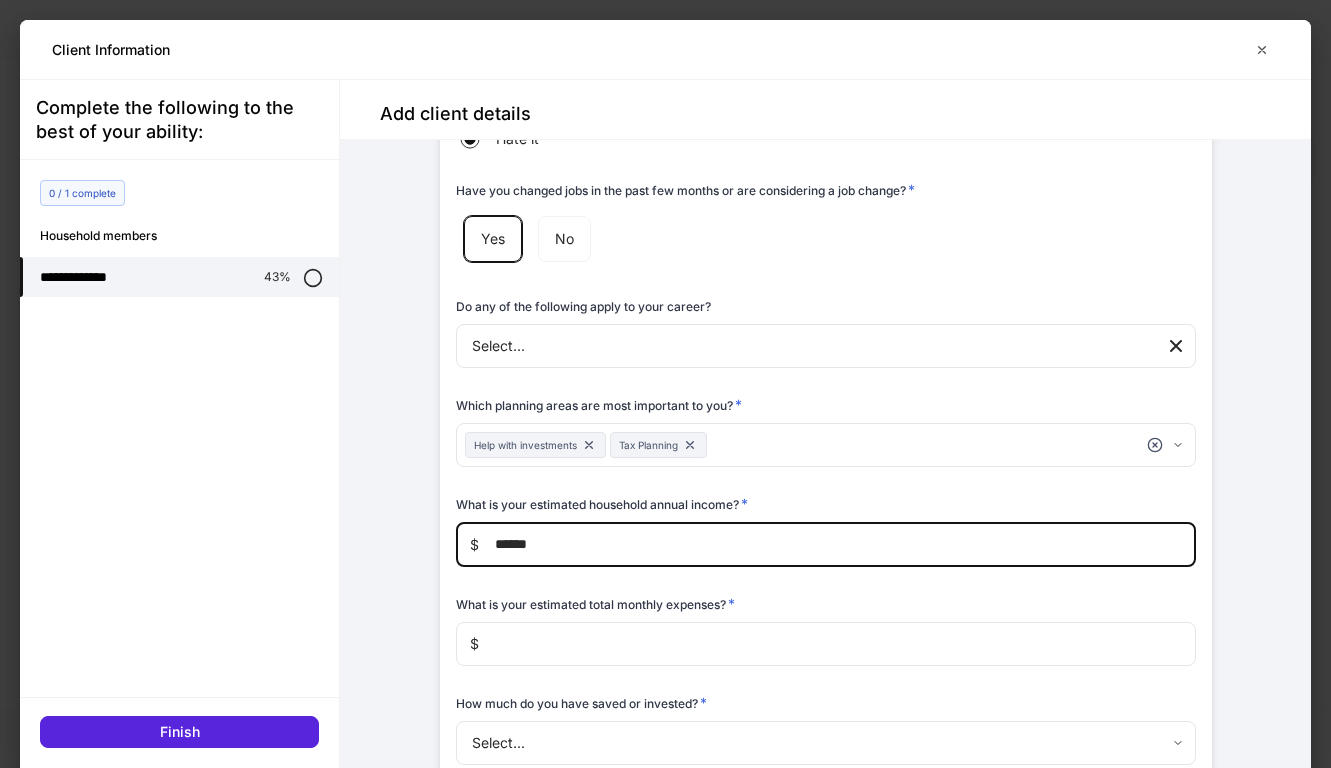 type on "******" 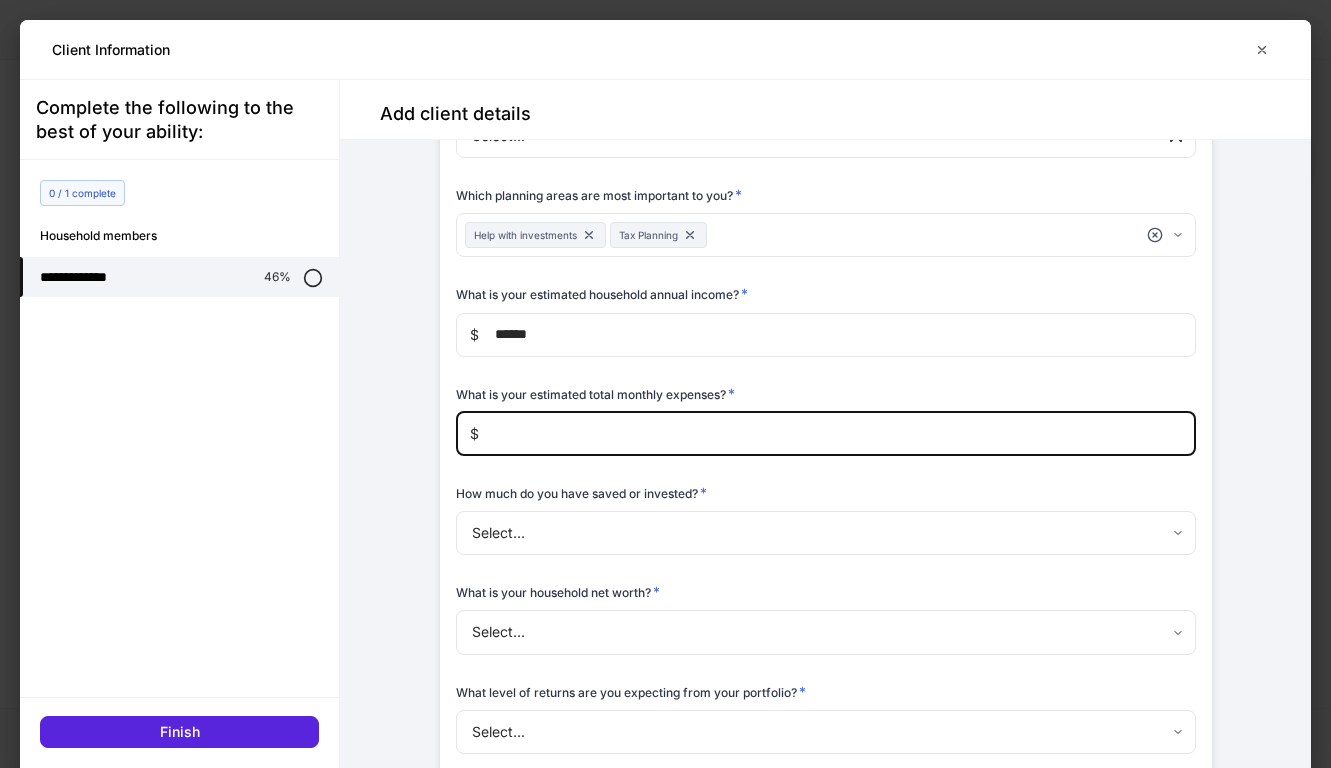 scroll, scrollTop: 3728, scrollLeft: 0, axis: vertical 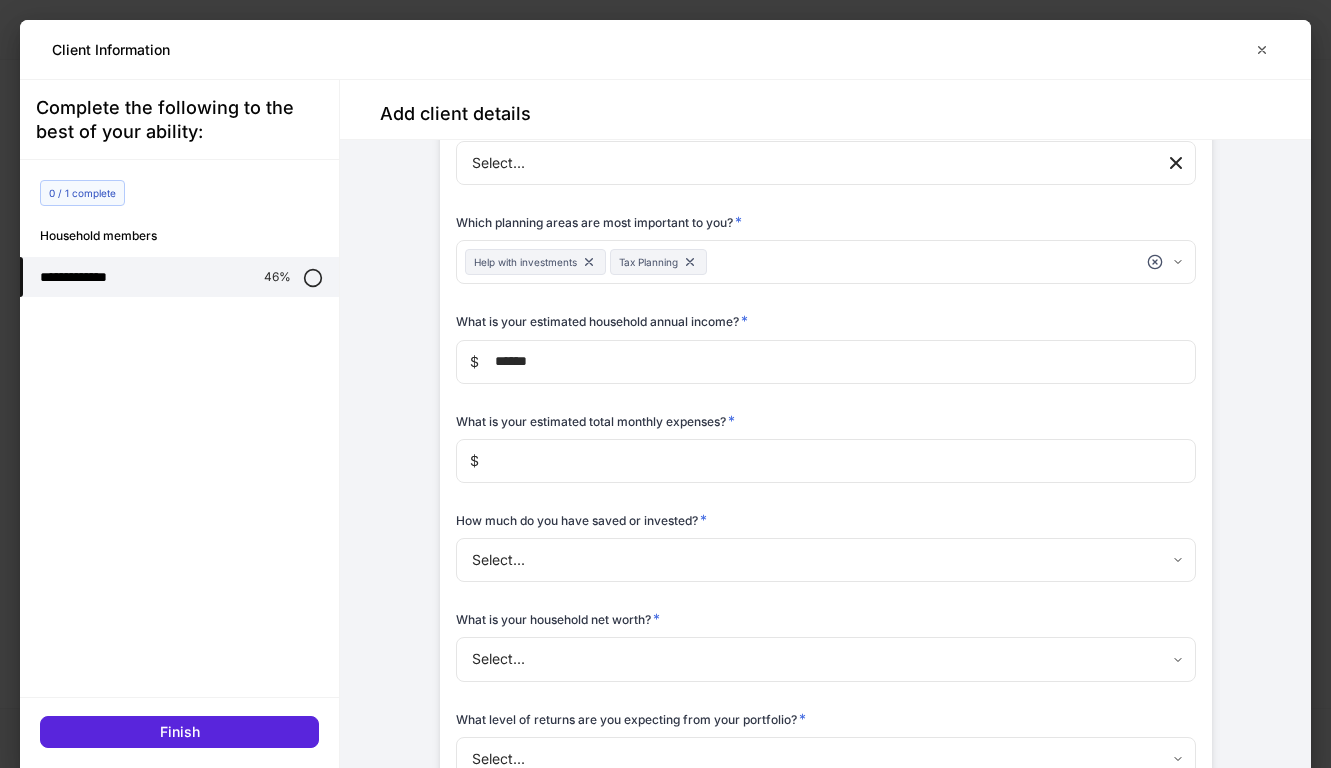 click on "What is your estimated total monthly expenses? * $ ​" at bounding box center [818, 436] 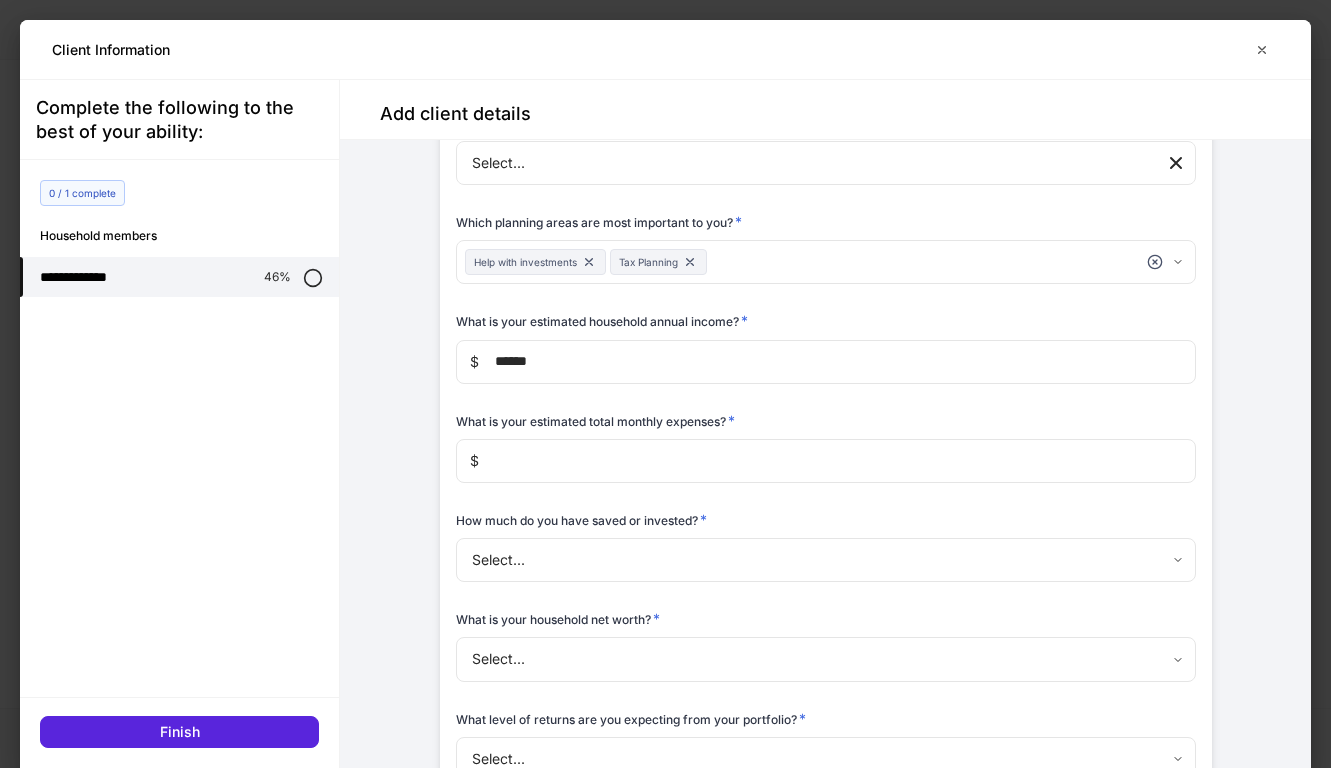 click on "******" at bounding box center [837, 362] 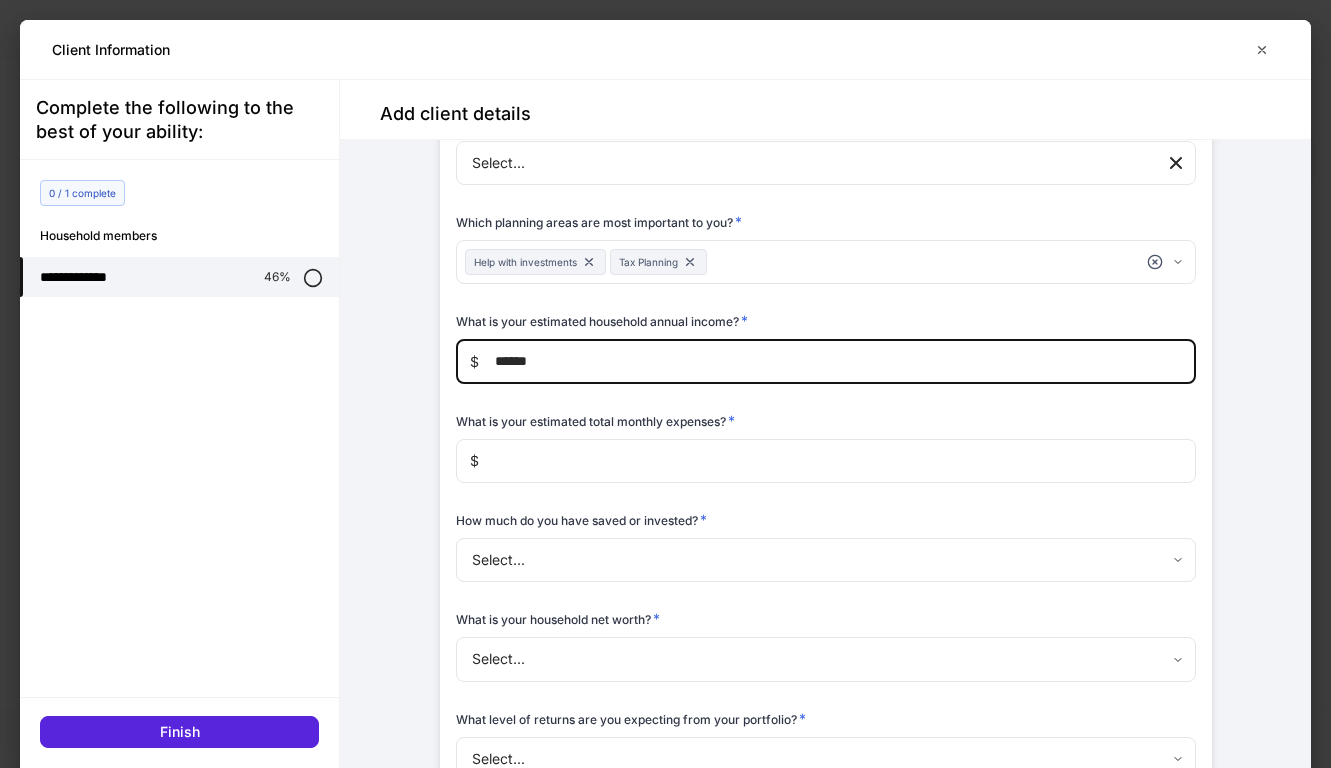 click on "******" at bounding box center [837, 362] 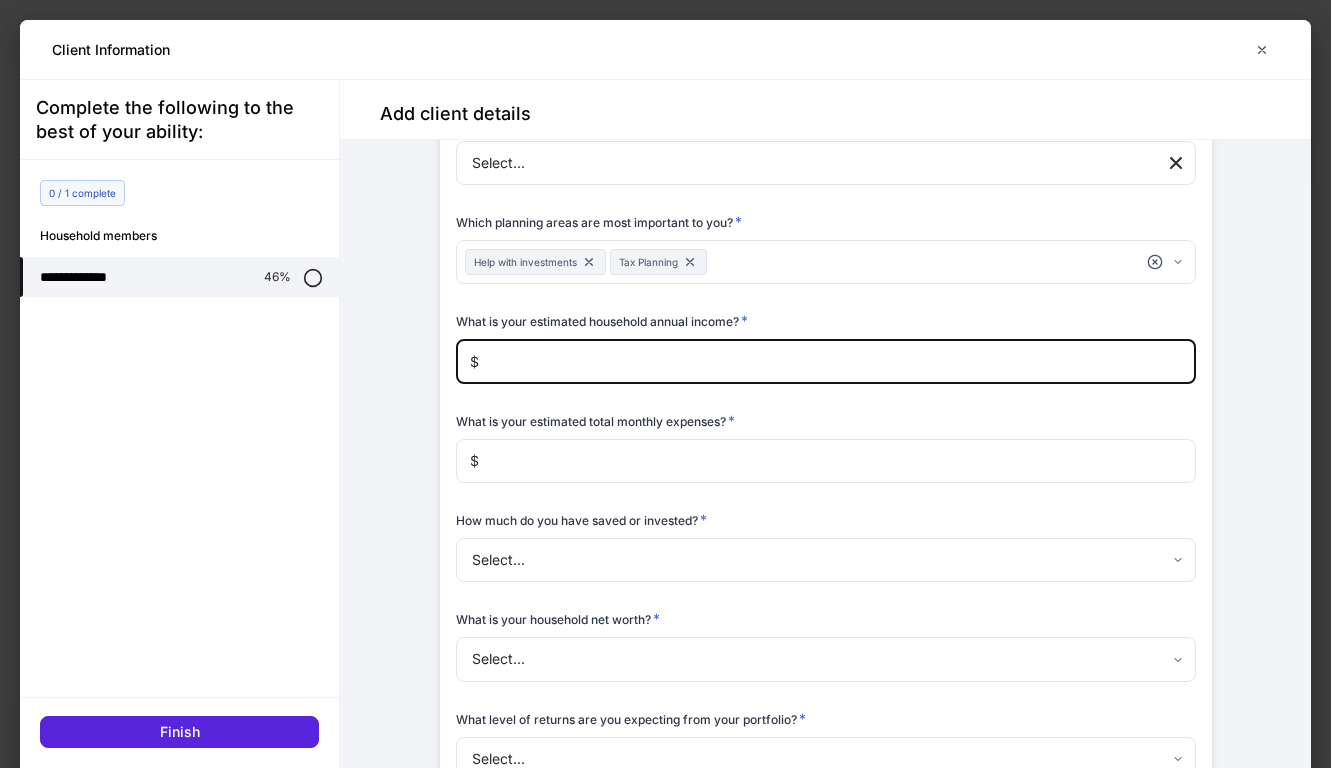 click at bounding box center (837, 362) 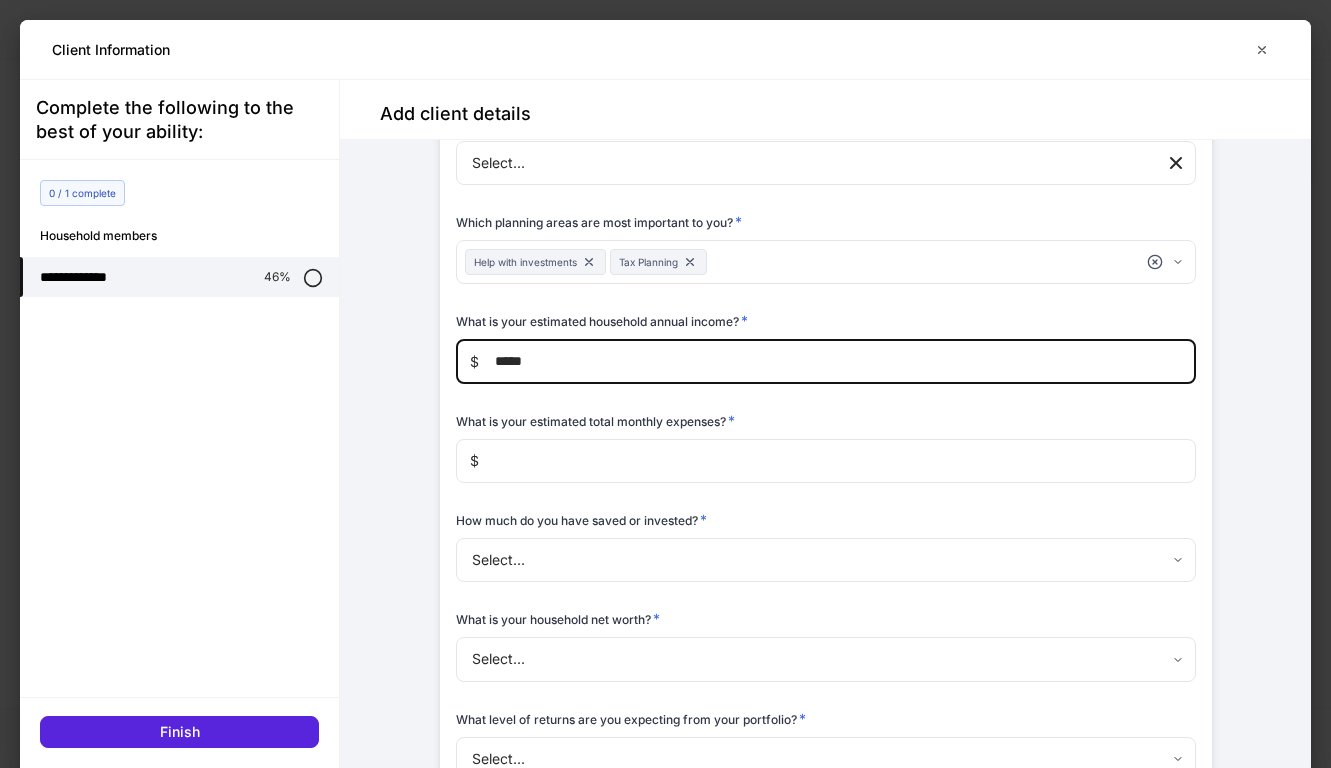 type on "******" 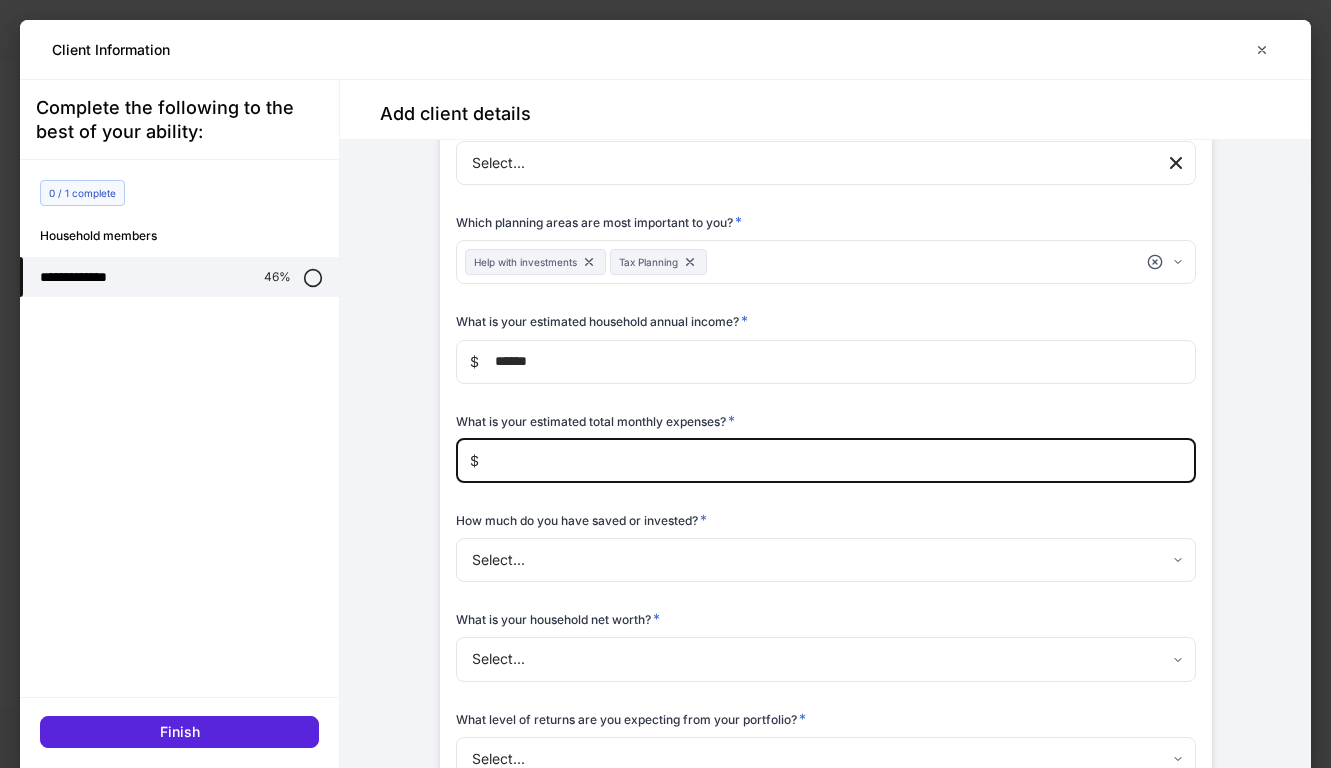 click at bounding box center (837, 461) 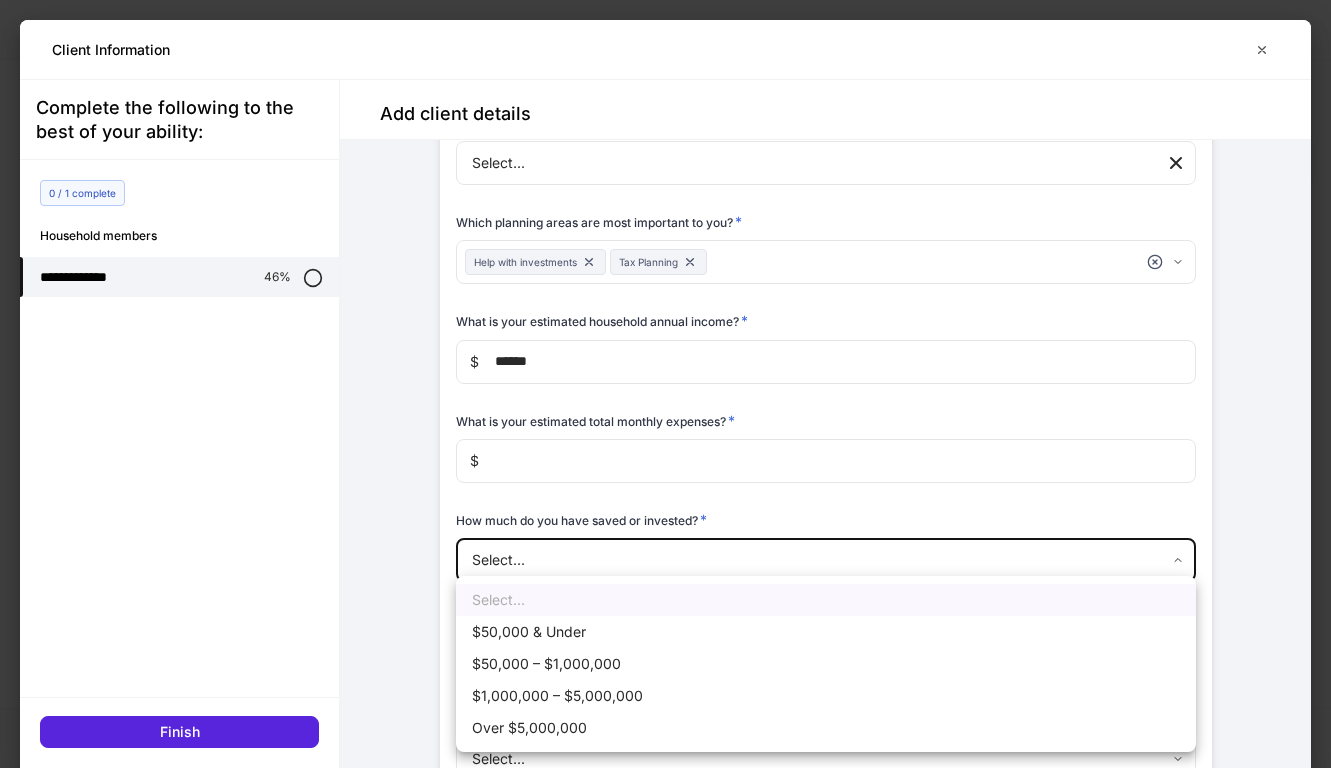 click on "**********" at bounding box center [665, 384] 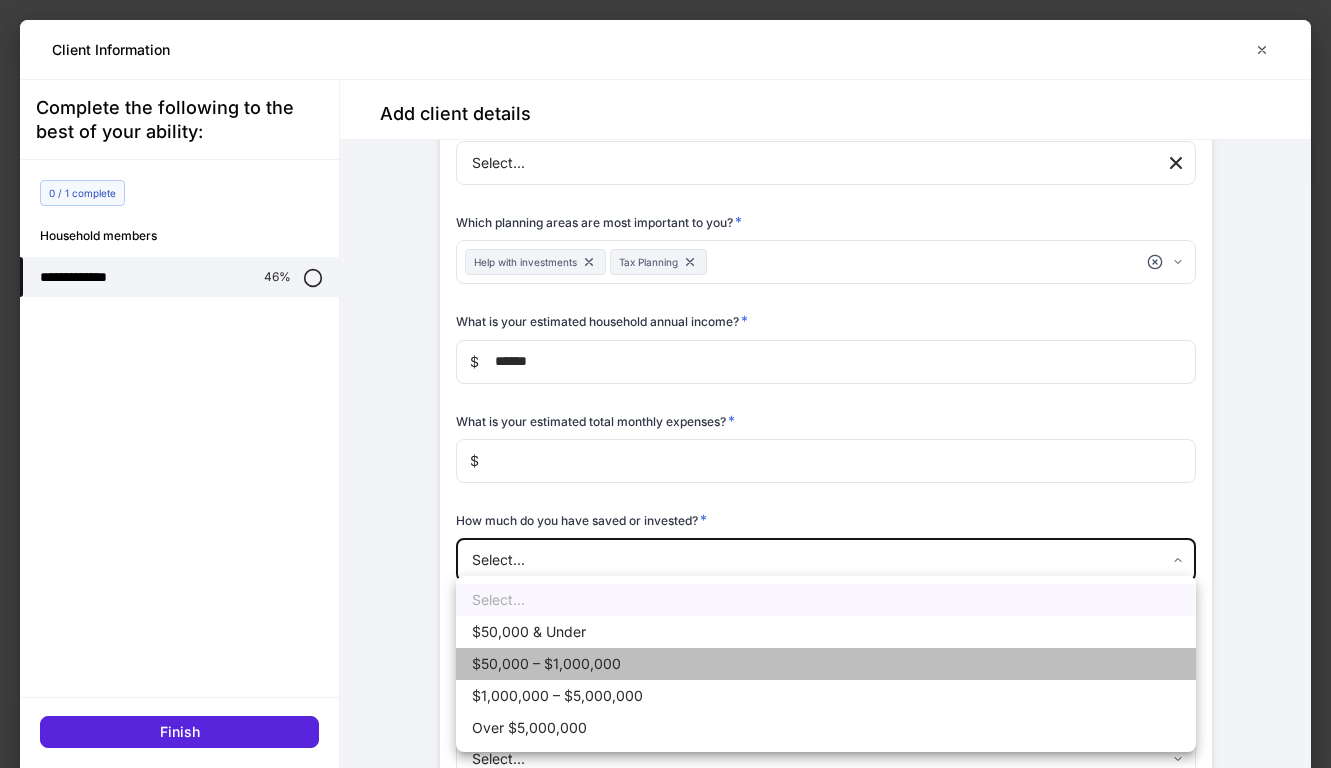 click on "$50,000 – $1,000,000" at bounding box center [826, 664] 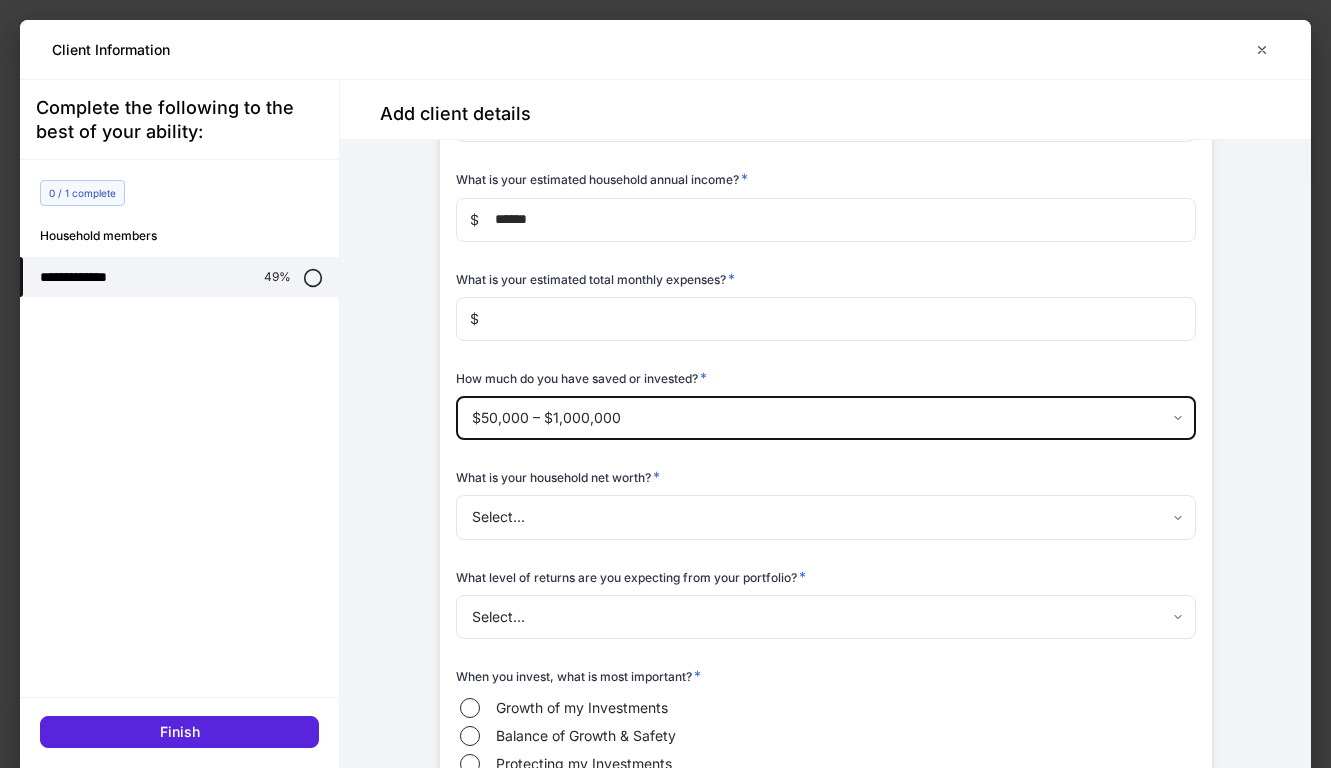 scroll, scrollTop: 3878, scrollLeft: 0, axis: vertical 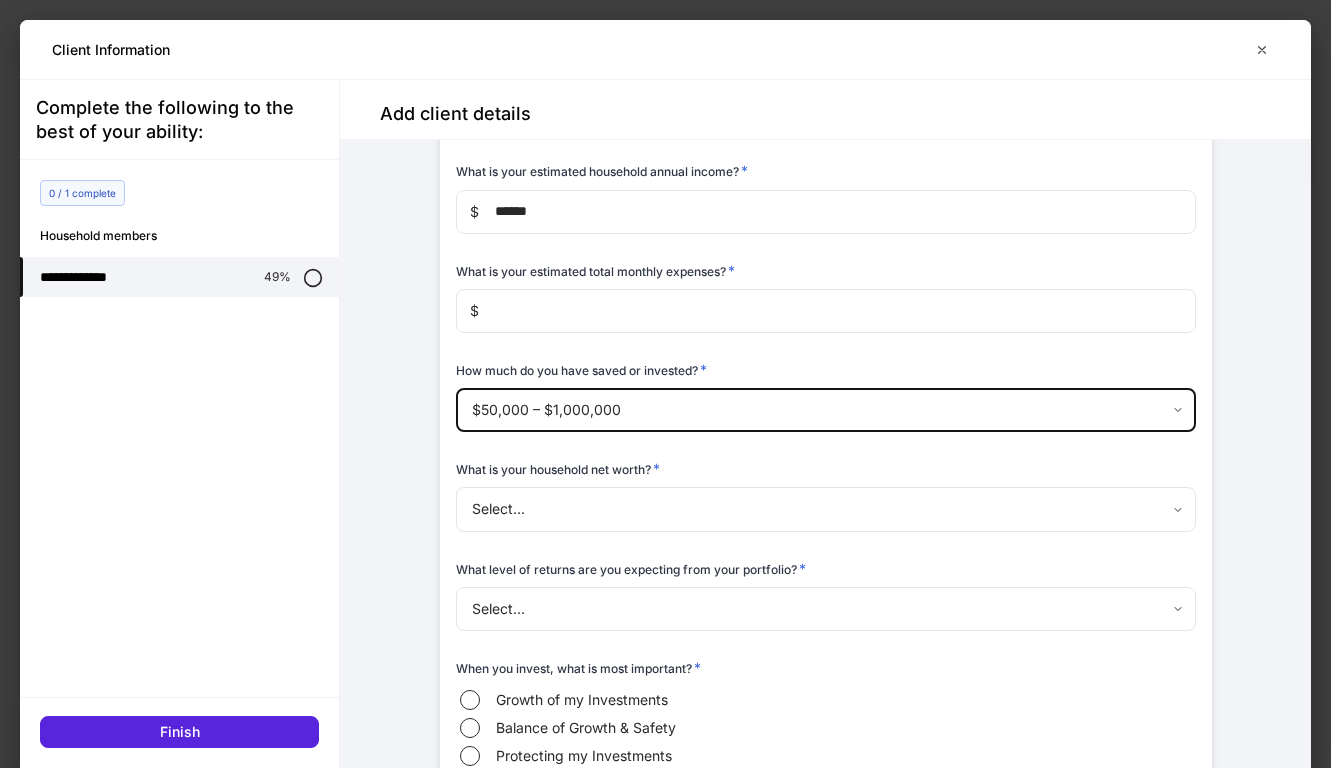 click on "**********" at bounding box center [665, 384] 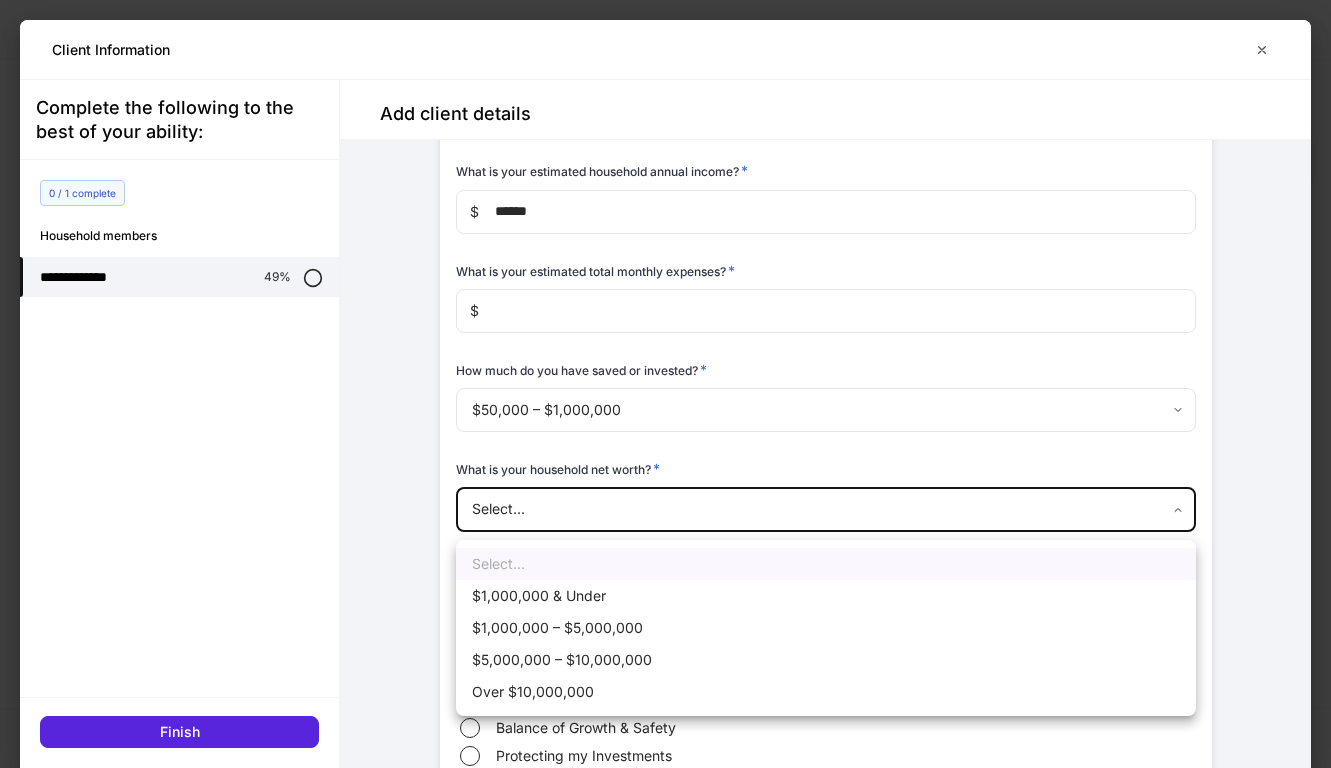 click on "$1,000,000 & Under" at bounding box center [826, 596] 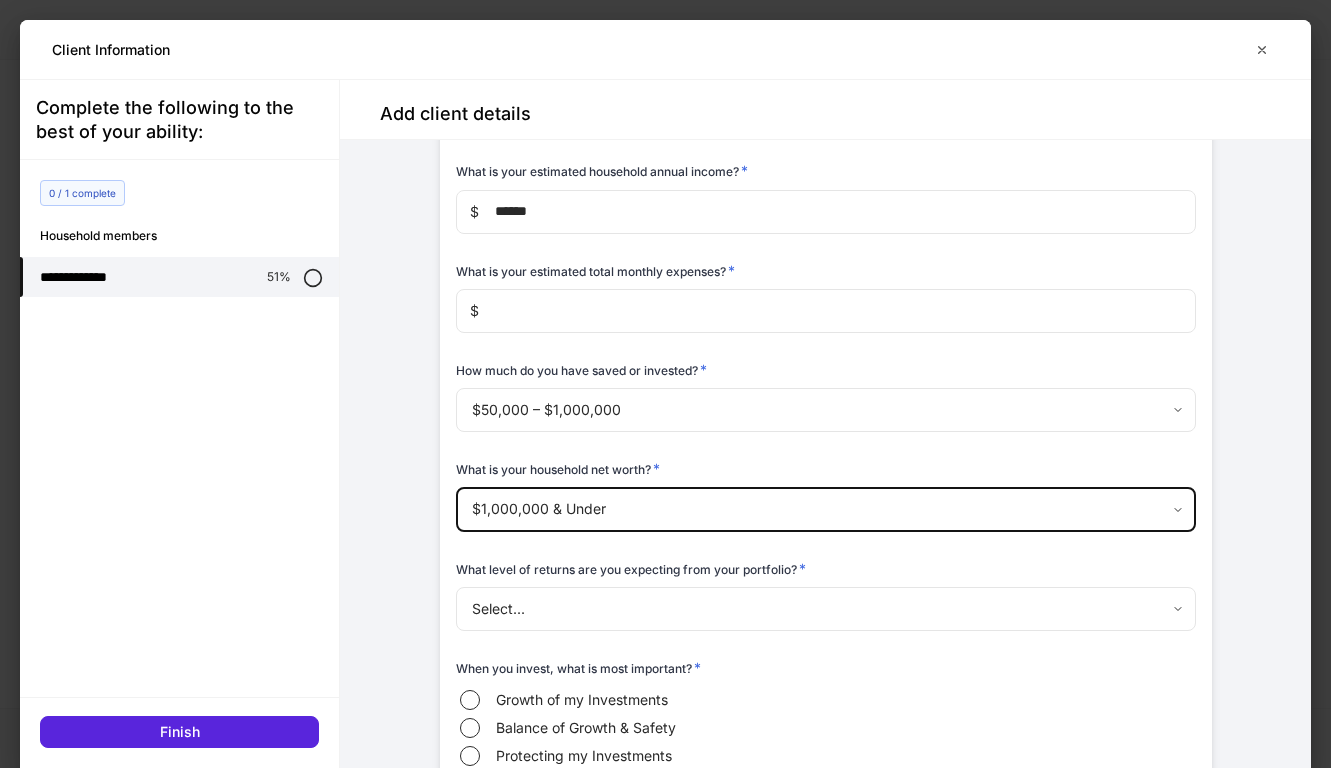 click on "**********" at bounding box center (665, 384) 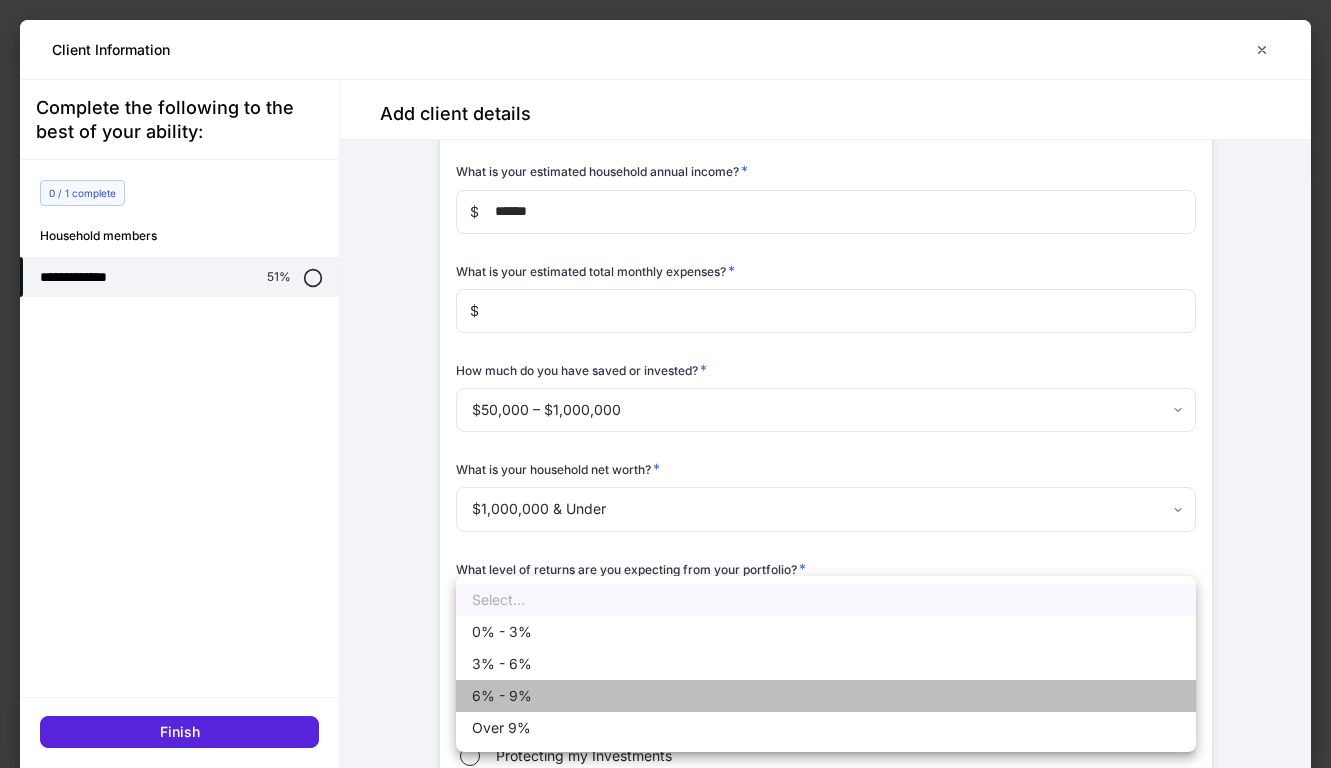 click on "6% - 9%" at bounding box center [826, 696] 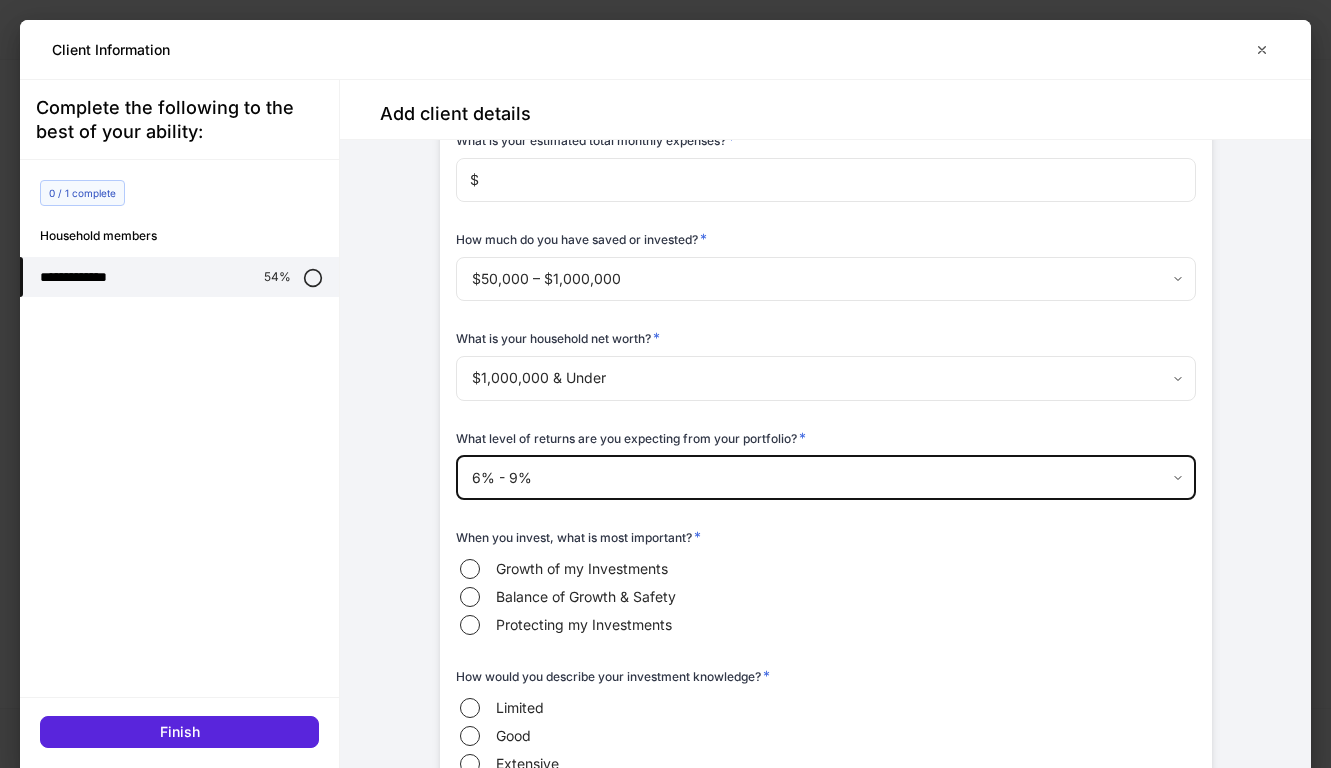 scroll, scrollTop: 4012, scrollLeft: 0, axis: vertical 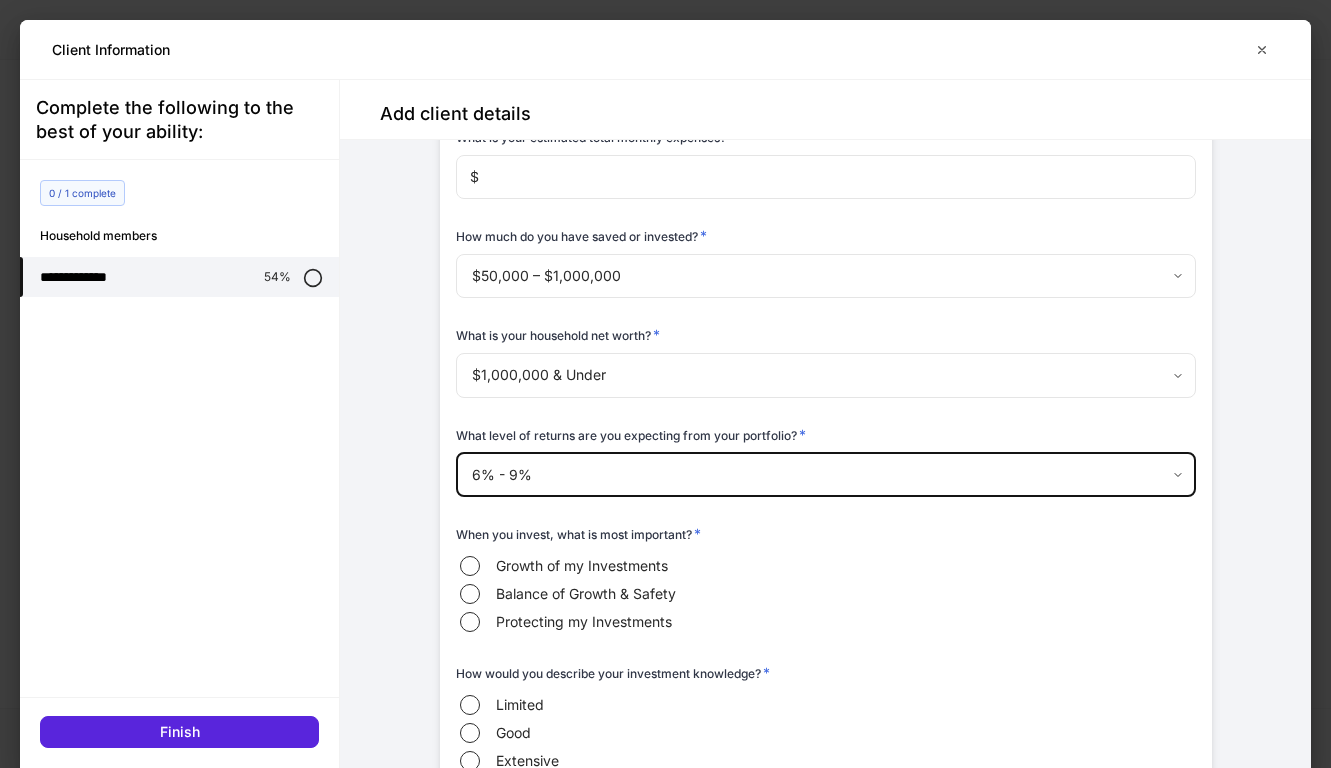 click on "Balance of Growth & Safety" at bounding box center (586, 594) 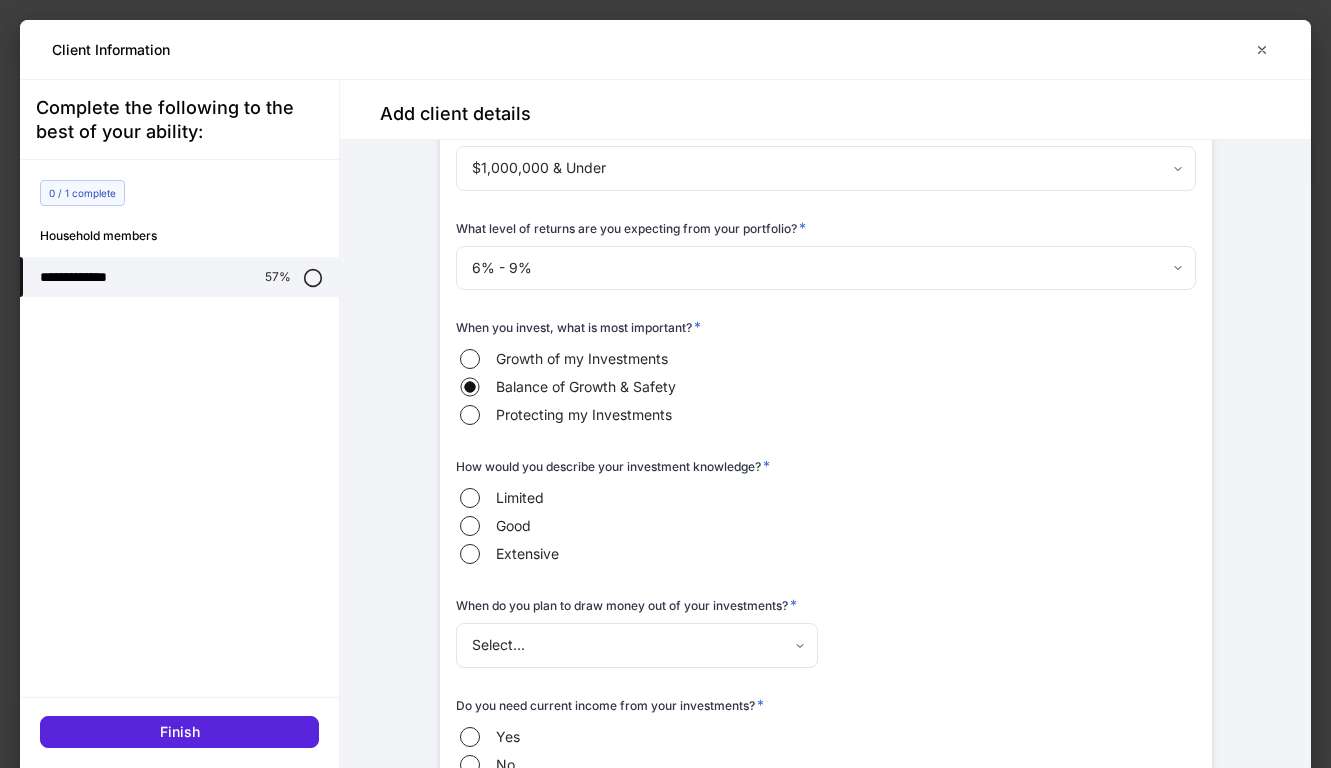 scroll, scrollTop: 4234, scrollLeft: 0, axis: vertical 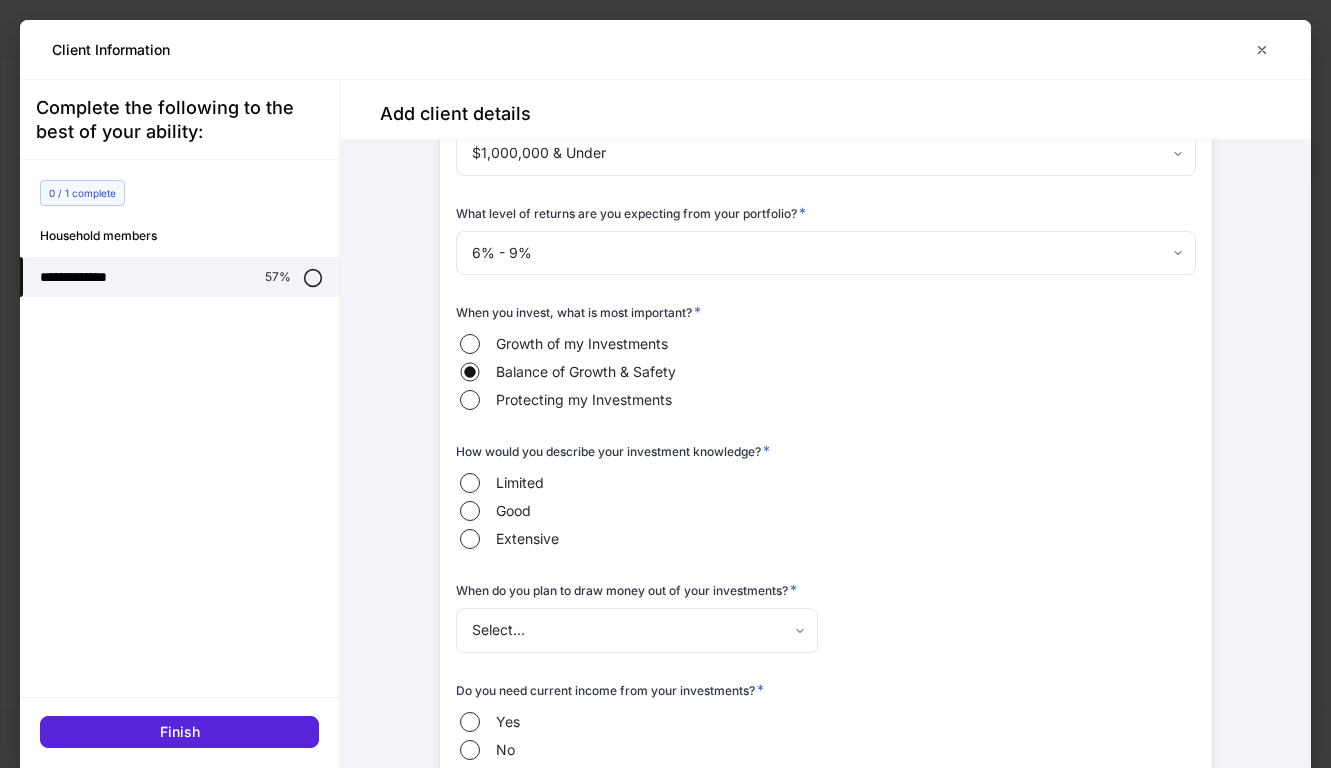click on "Limited" at bounding box center (520, 483) 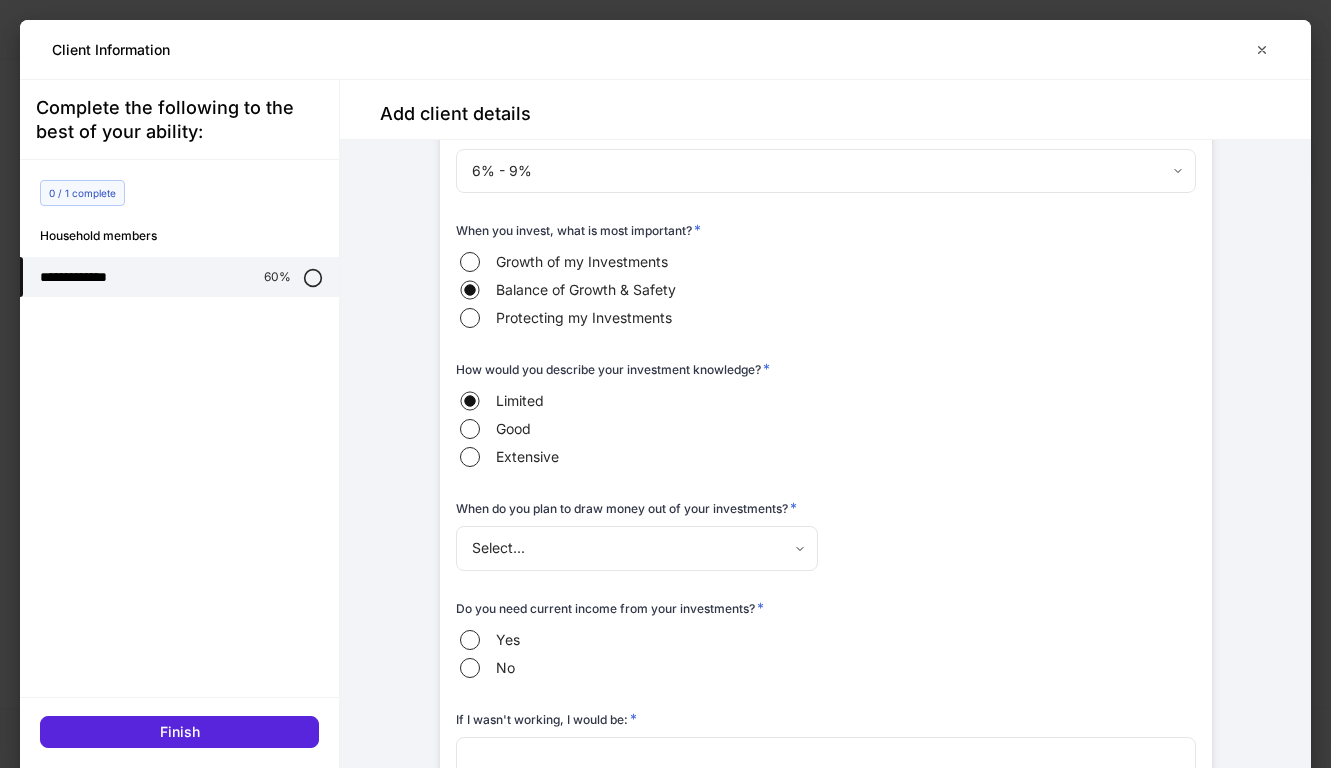 scroll, scrollTop: 4318, scrollLeft: 0, axis: vertical 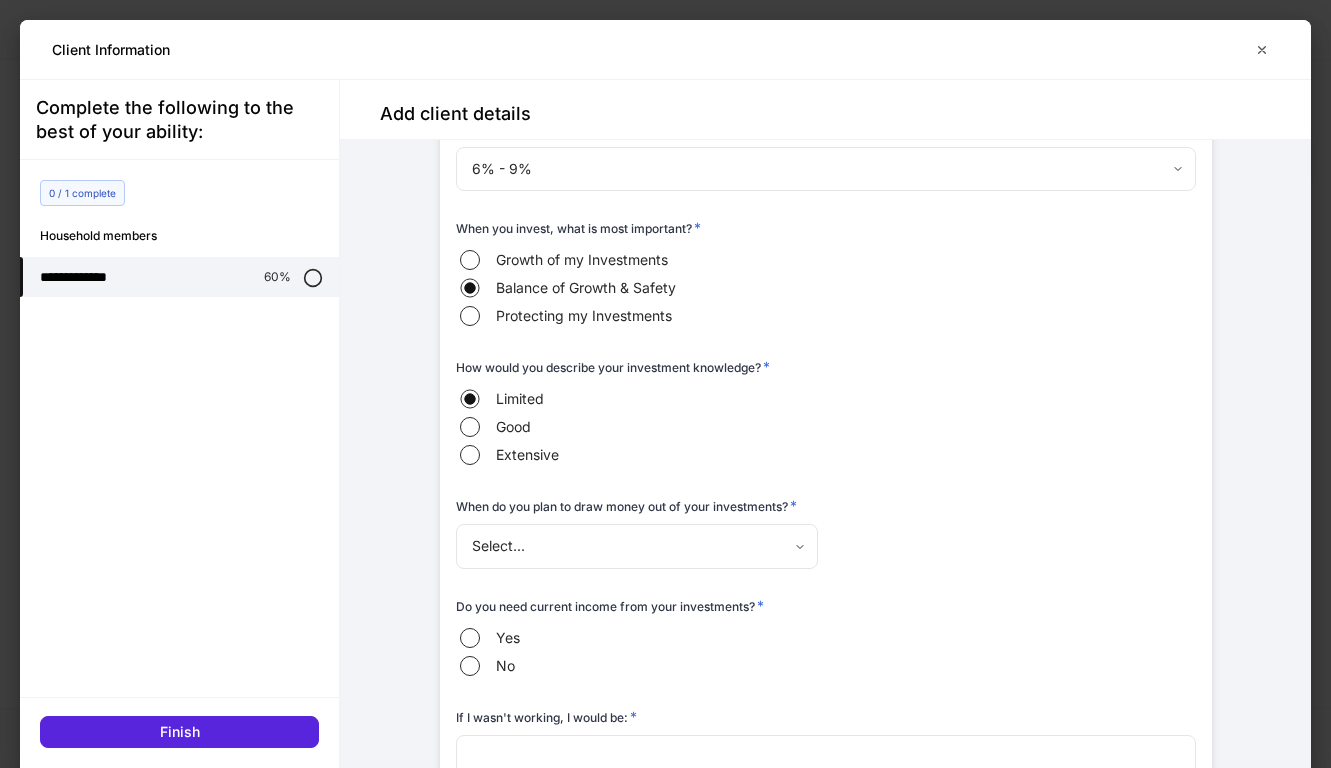 click on "**********" at bounding box center (665, 384) 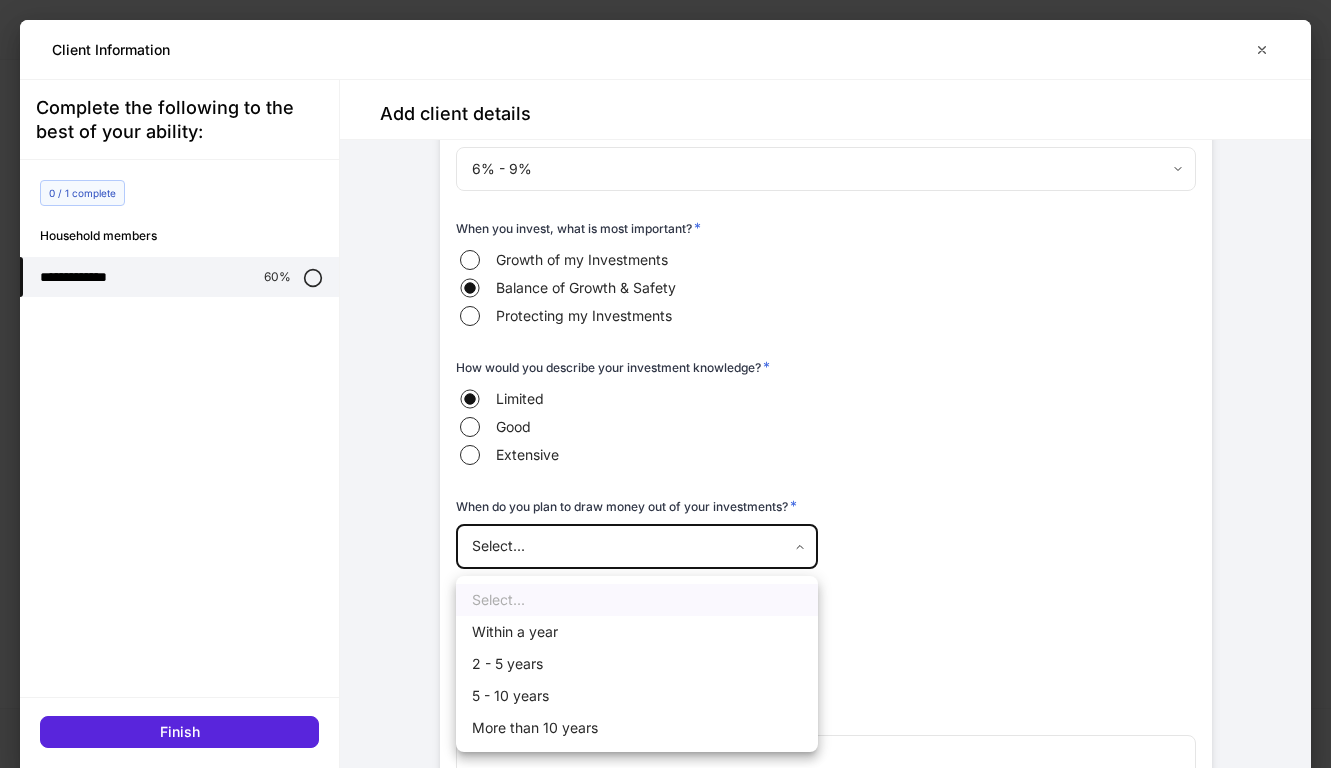 click at bounding box center [665, 384] 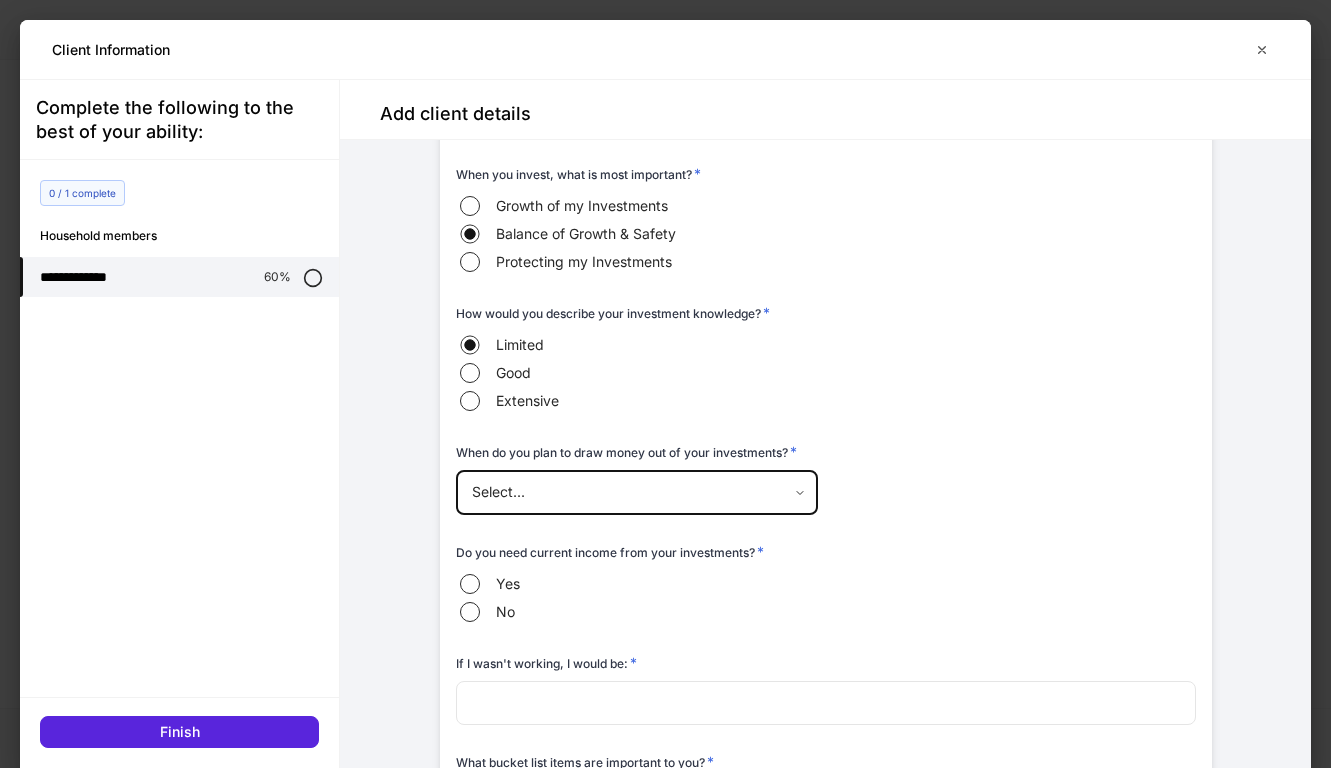 scroll, scrollTop: 4374, scrollLeft: 0, axis: vertical 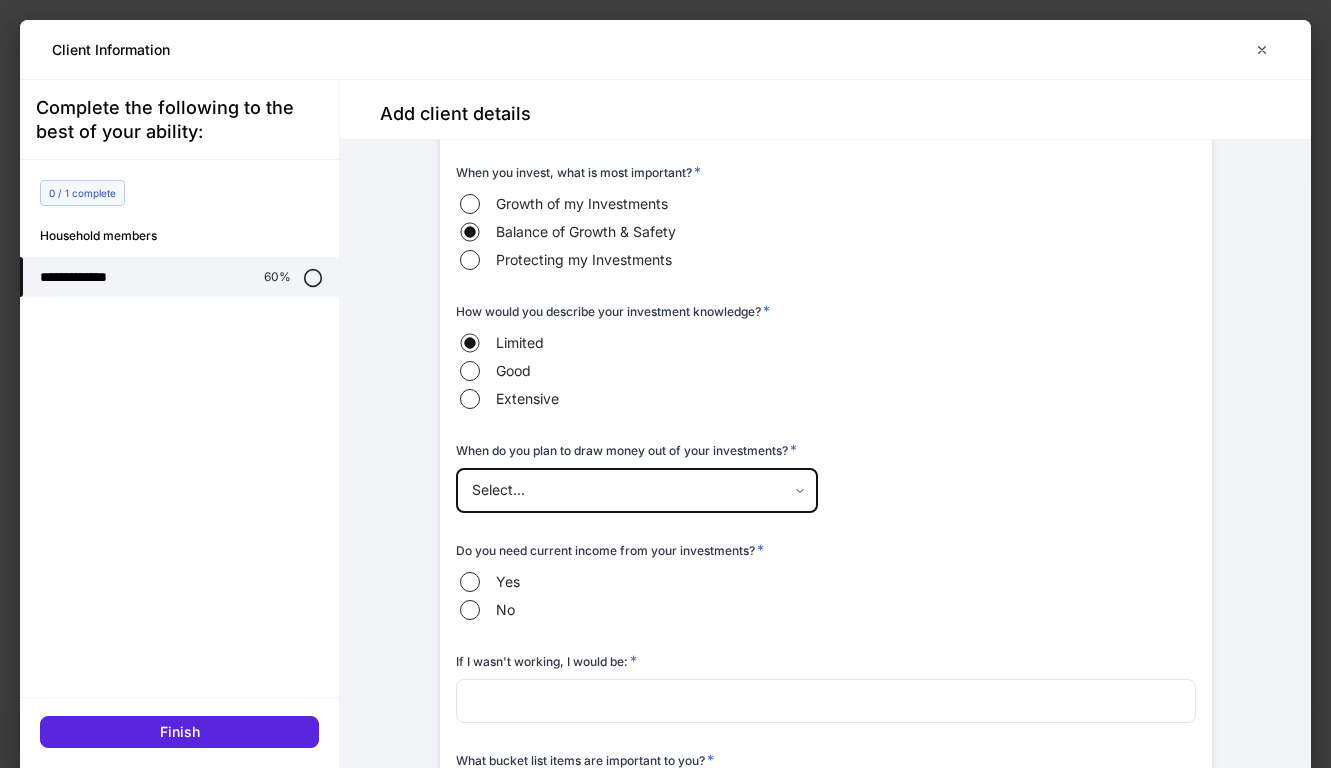 click on "Yes" at bounding box center (508, 582) 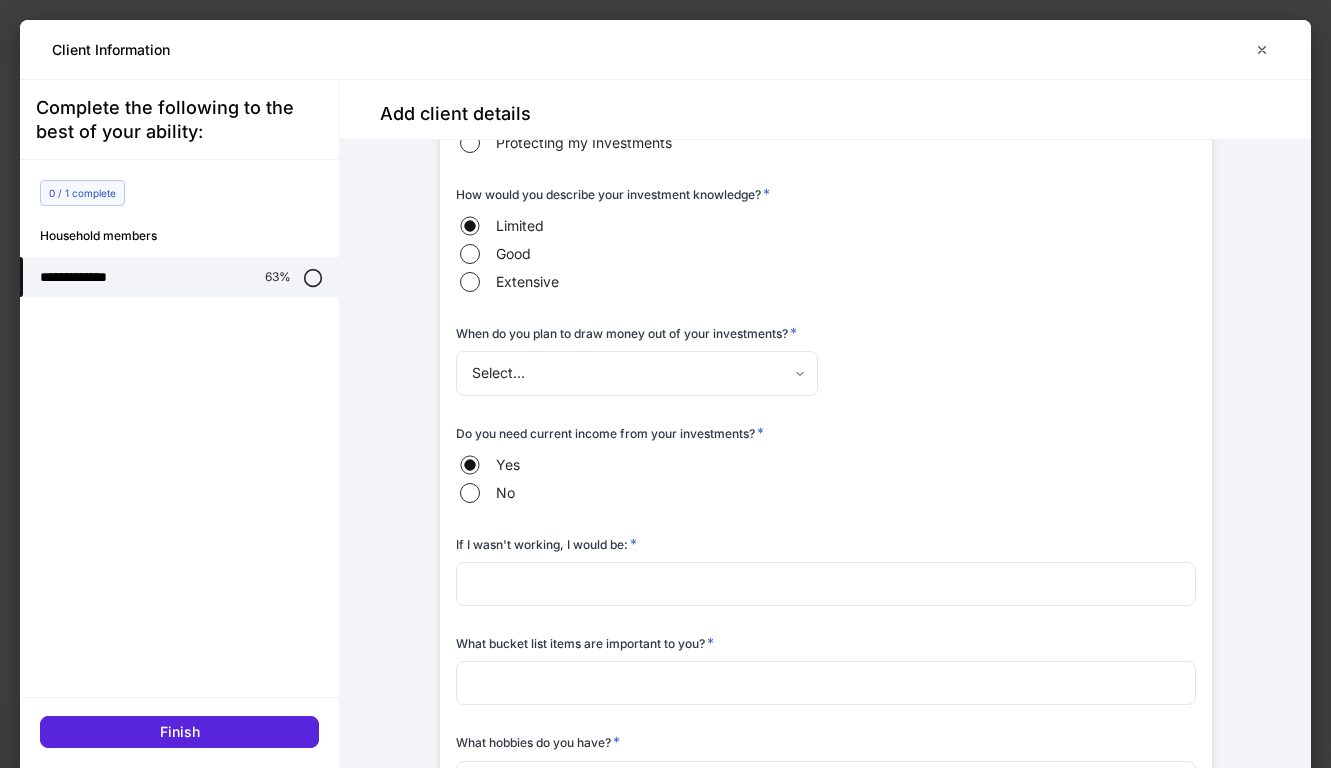 scroll, scrollTop: 4498, scrollLeft: 0, axis: vertical 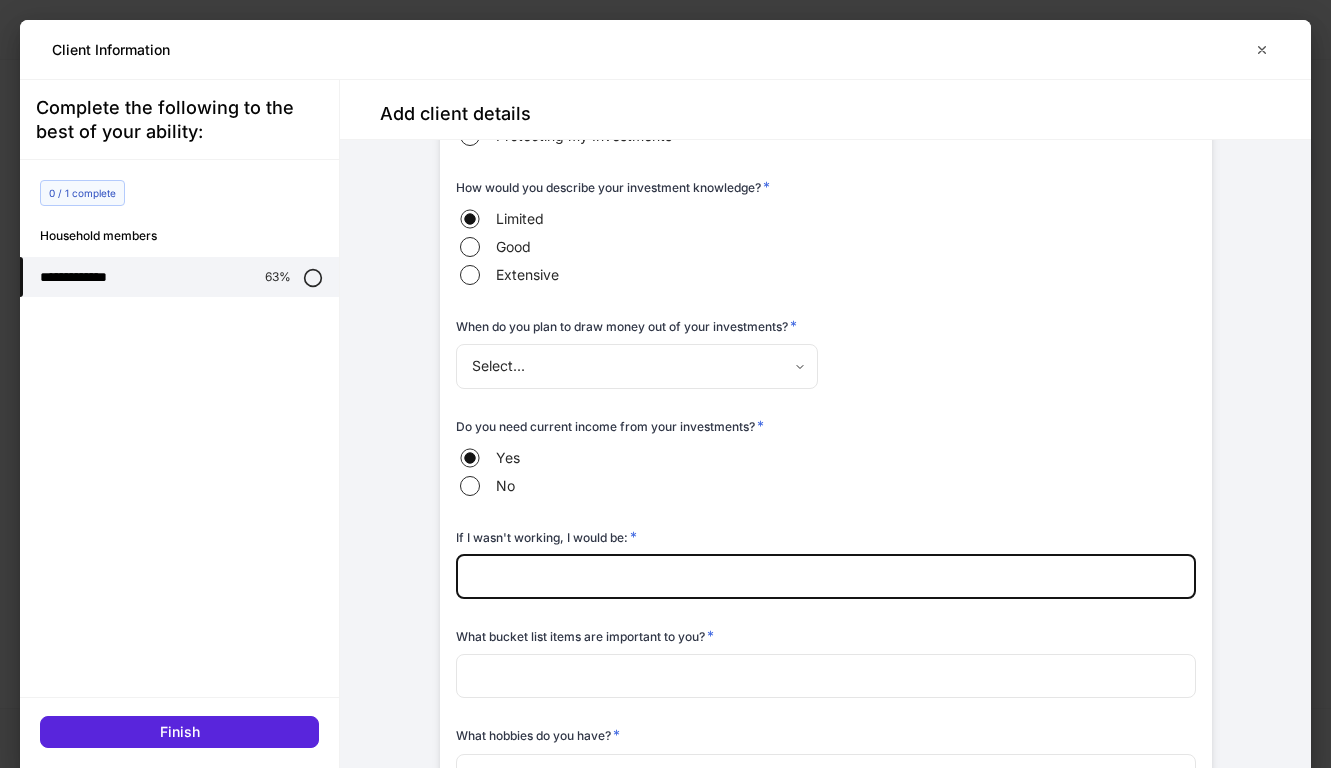 click at bounding box center [826, 577] 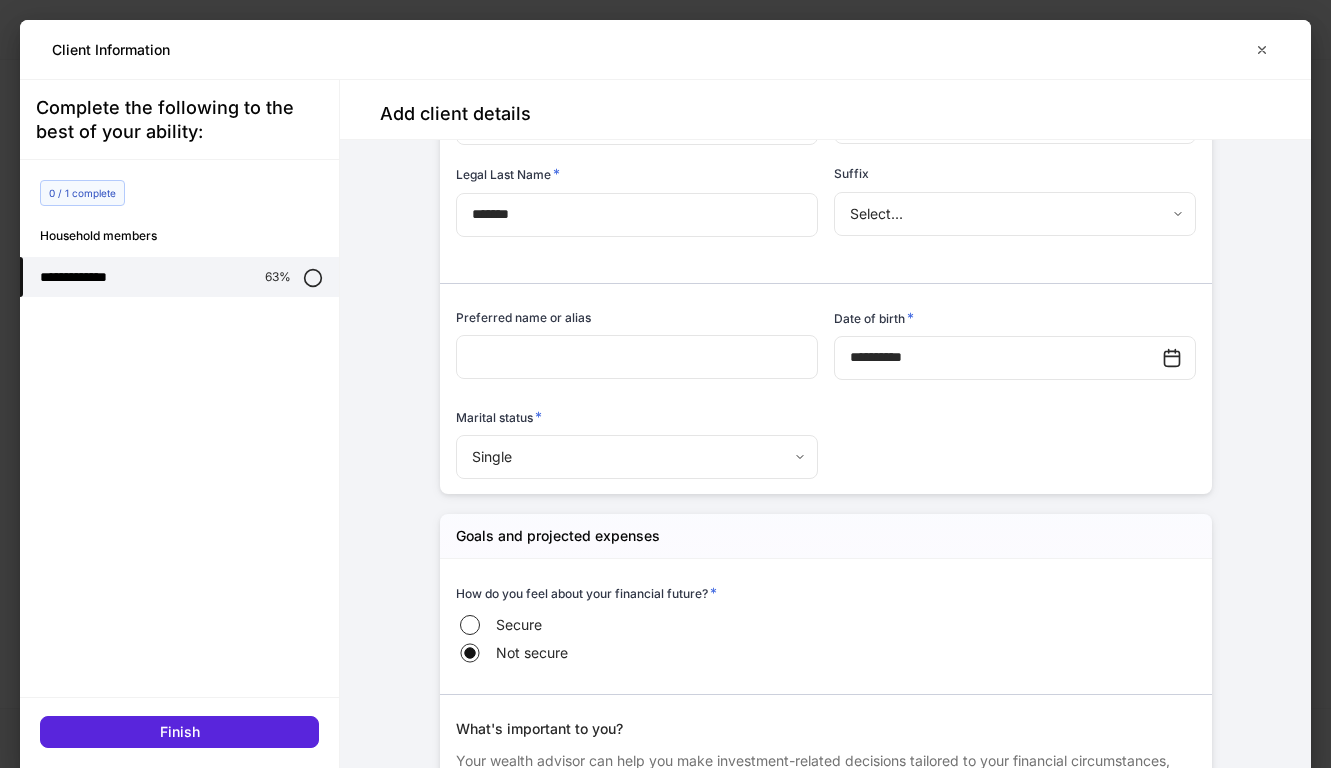 scroll, scrollTop: 0, scrollLeft: 0, axis: both 